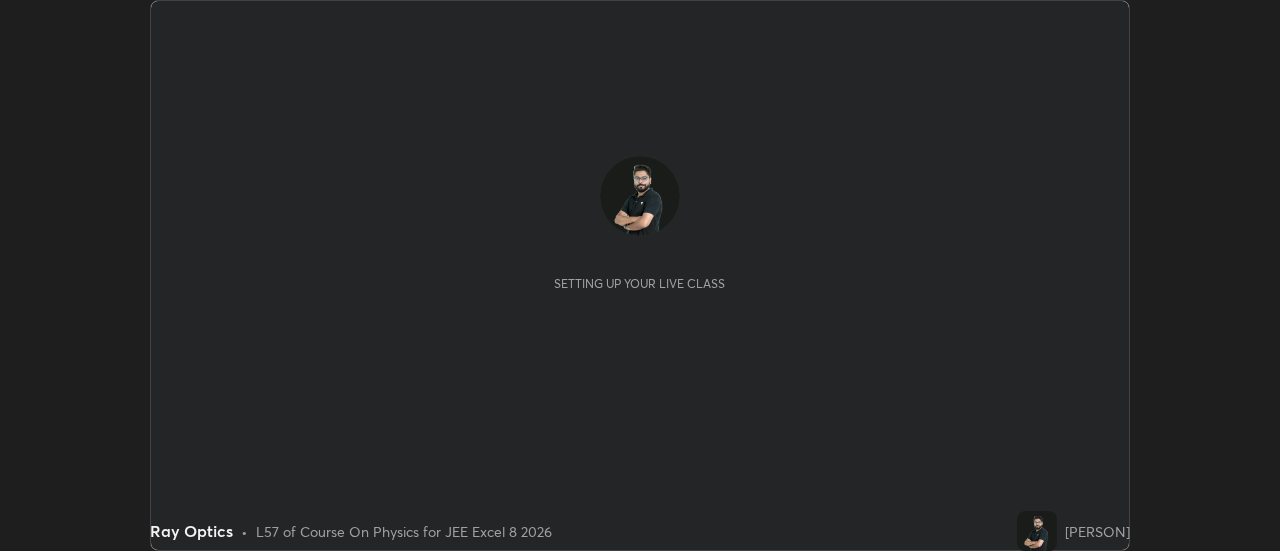 scroll, scrollTop: 0, scrollLeft: 0, axis: both 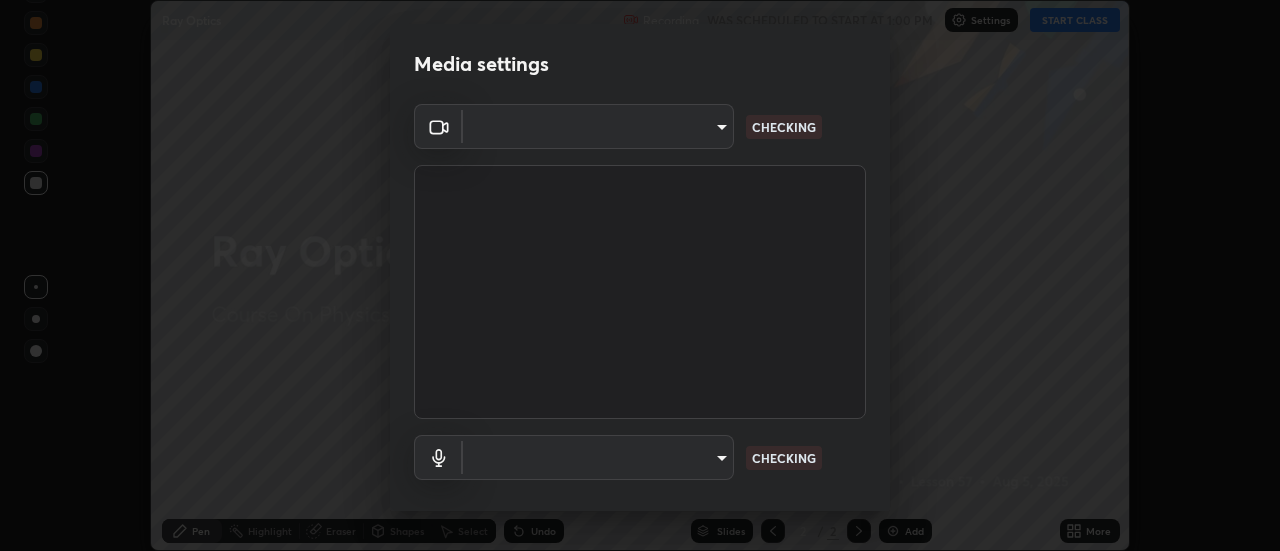 type on "[HASH]" 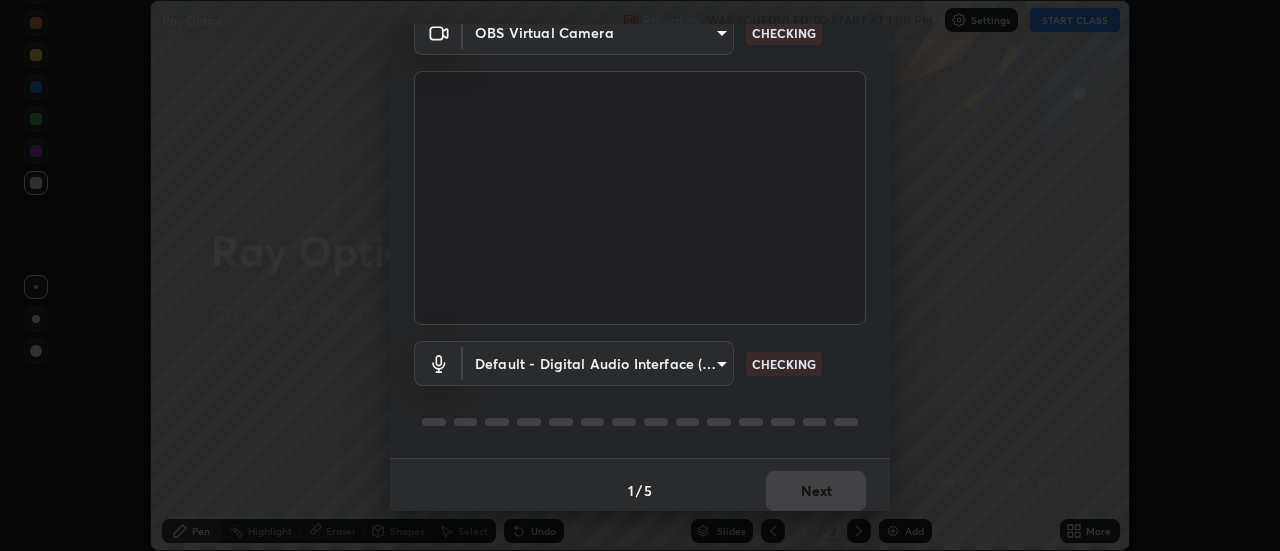 scroll, scrollTop: 95, scrollLeft: 0, axis: vertical 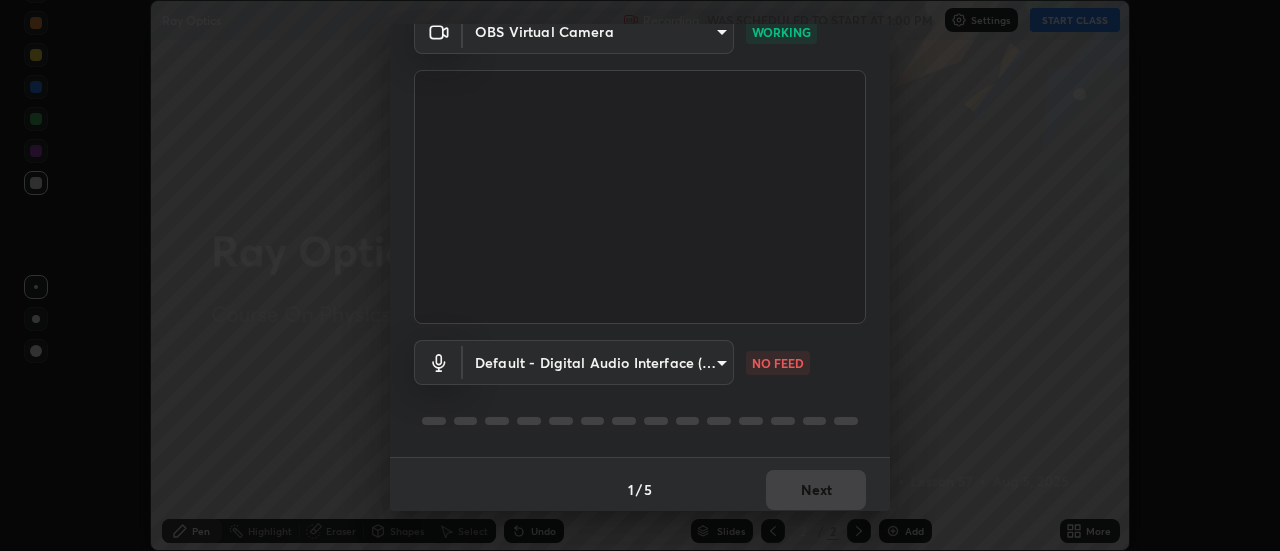 click on "Erase all Ray Optics Recording WAS SCHEDULED TO START AT  1:00 PM Settings START CLASS Setting up your live class Ray Optics • L57 of Course On Physics for JEE Excel 8 2026 [PERSON] Pen Highlight Eraser Shapes Select Undo Slides 2 / 2 Add More No doubts shared Encourage your learners to ask a doubt for better clarity Report an issue Reason for reporting Buffering Chat not working Audio - Video sync issue Educator video quality low ​ Attach an image Report Media settings OBS Virtual Camera [HASH] WORKING Default - Digital Audio Interface (Cam Link 4K) default NO FEED 1 / 5 Next" at bounding box center (640, 275) 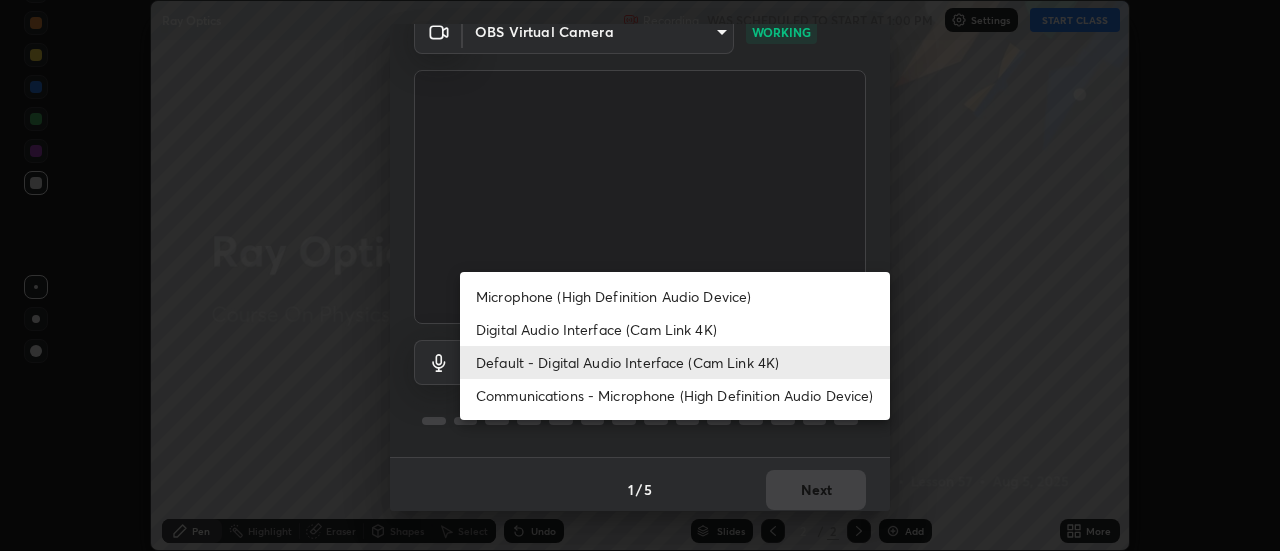 click on "Digital Audio Interface (Cam Link 4K)" at bounding box center (675, 329) 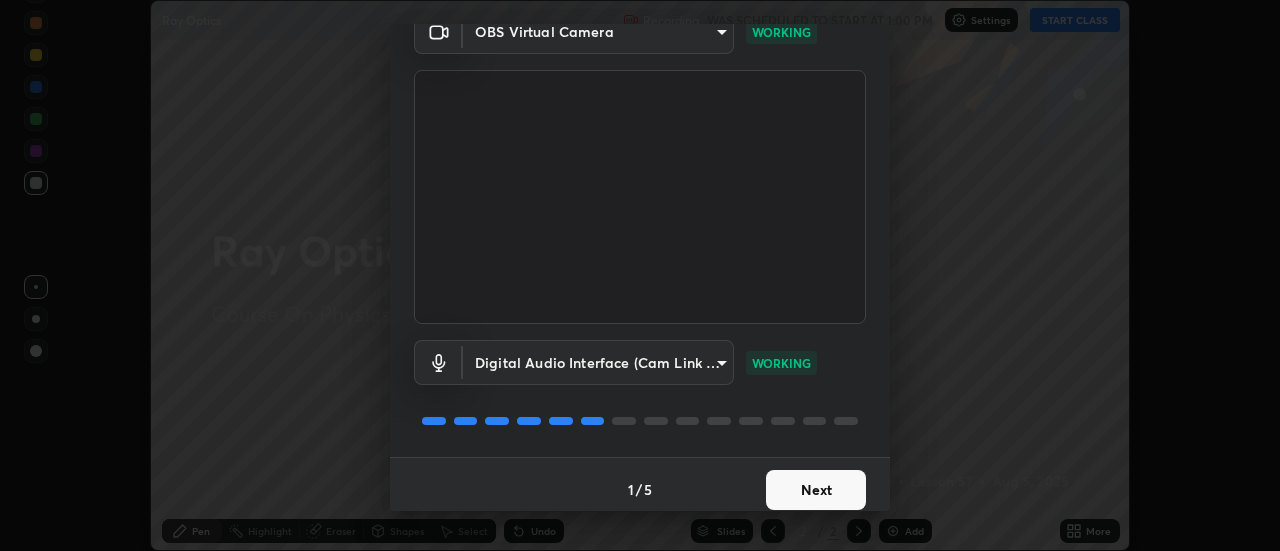 click on "Next" at bounding box center (816, 490) 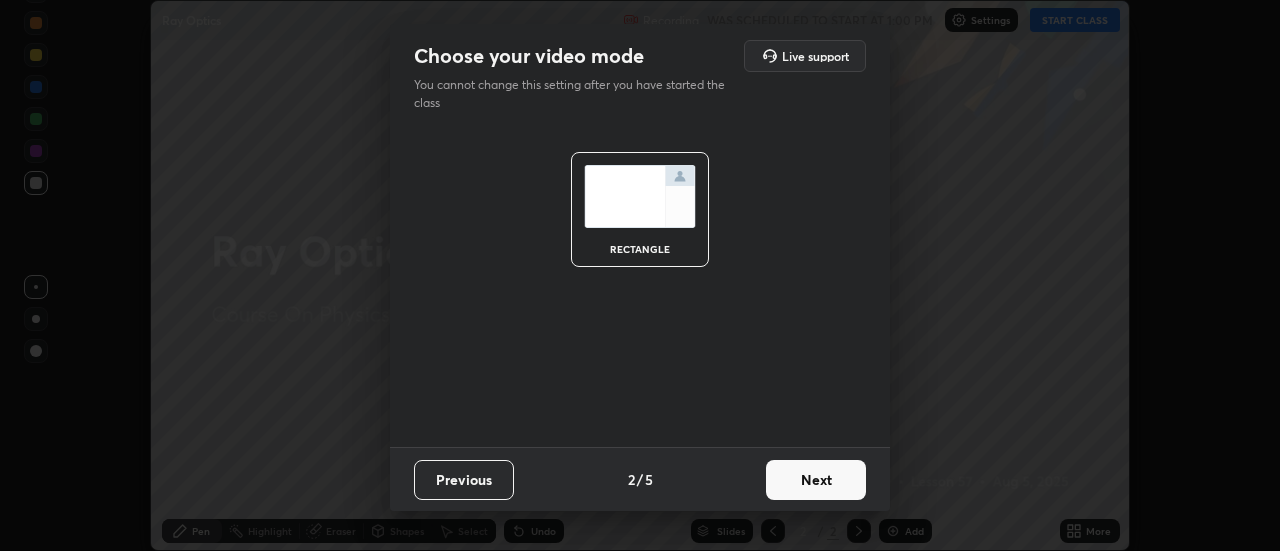 scroll, scrollTop: 0, scrollLeft: 0, axis: both 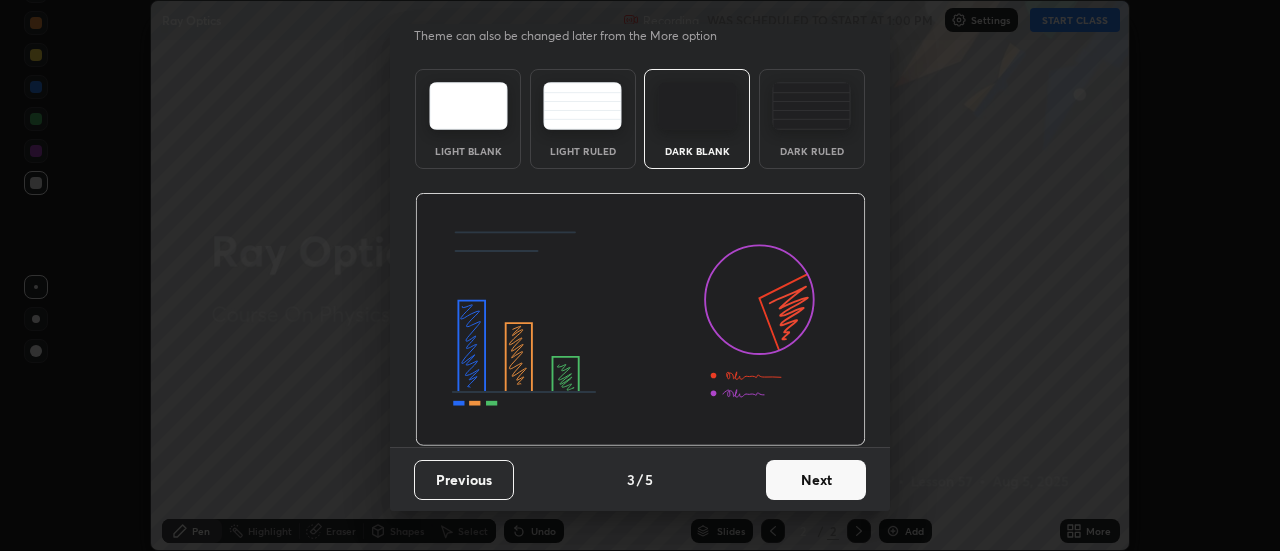 click on "Next" at bounding box center (816, 480) 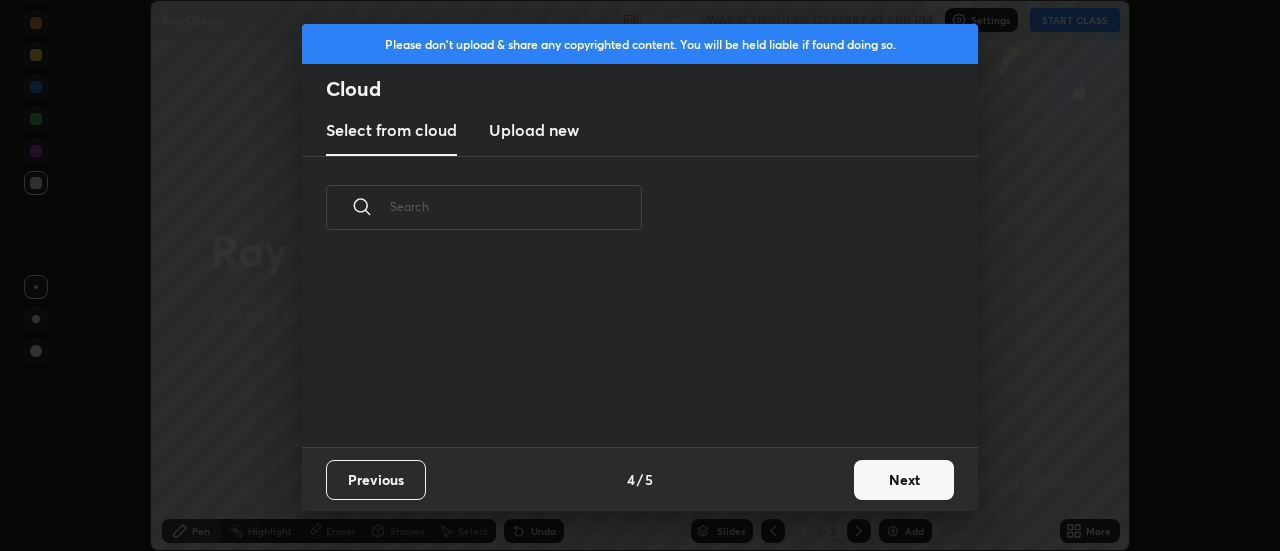 scroll, scrollTop: 0, scrollLeft: 0, axis: both 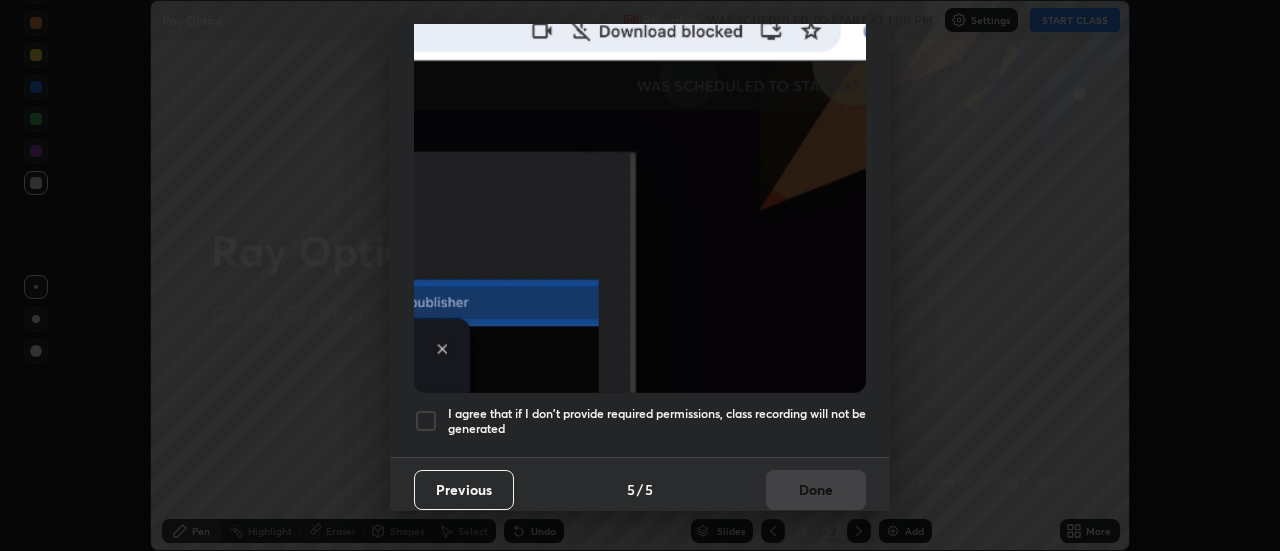 click at bounding box center (426, 421) 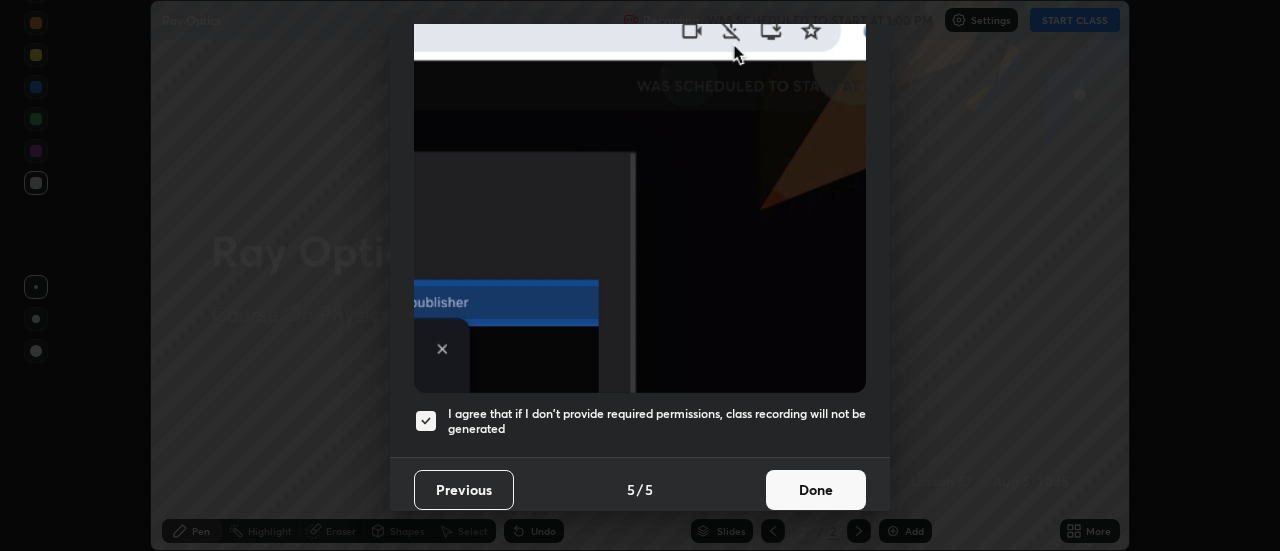 click on "Done" at bounding box center [816, 490] 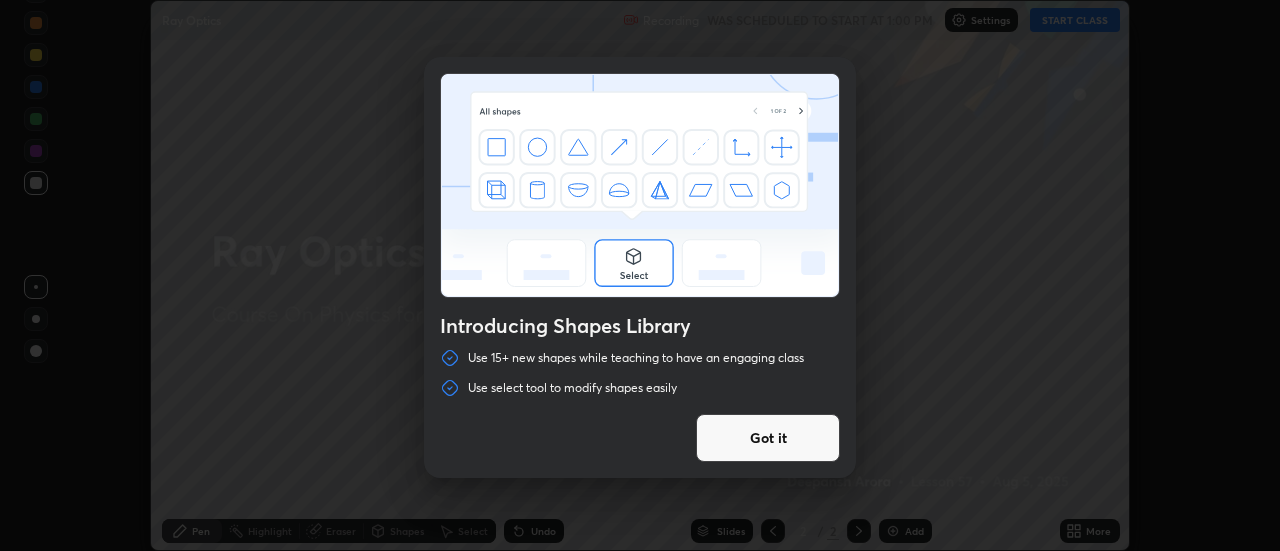 click on "Got it" at bounding box center [768, 438] 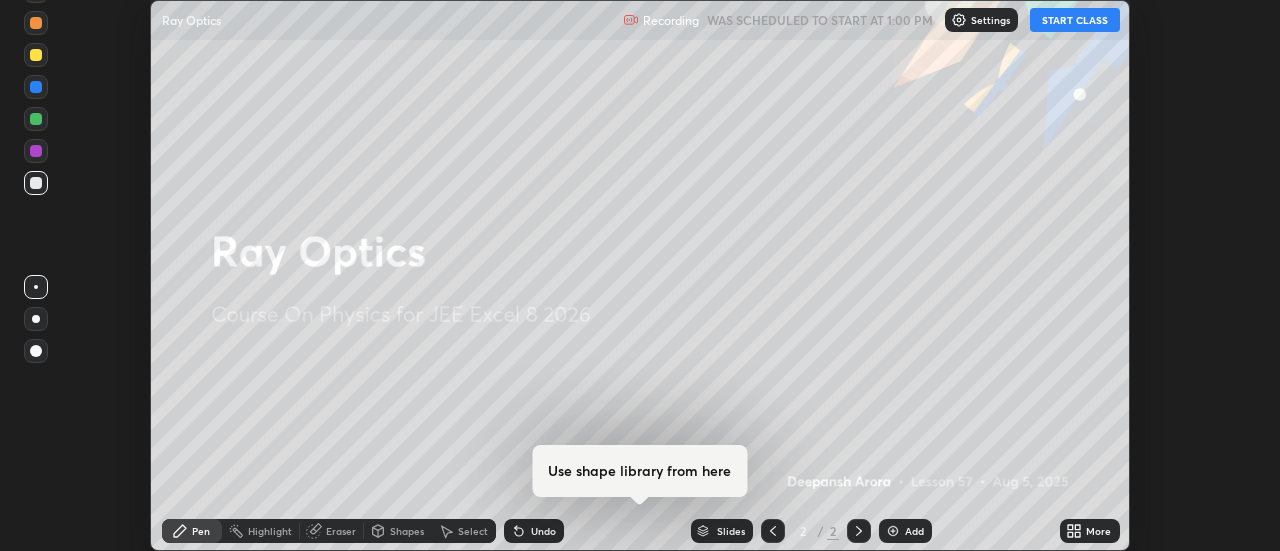 click on "START CLASS" at bounding box center [1075, 20] 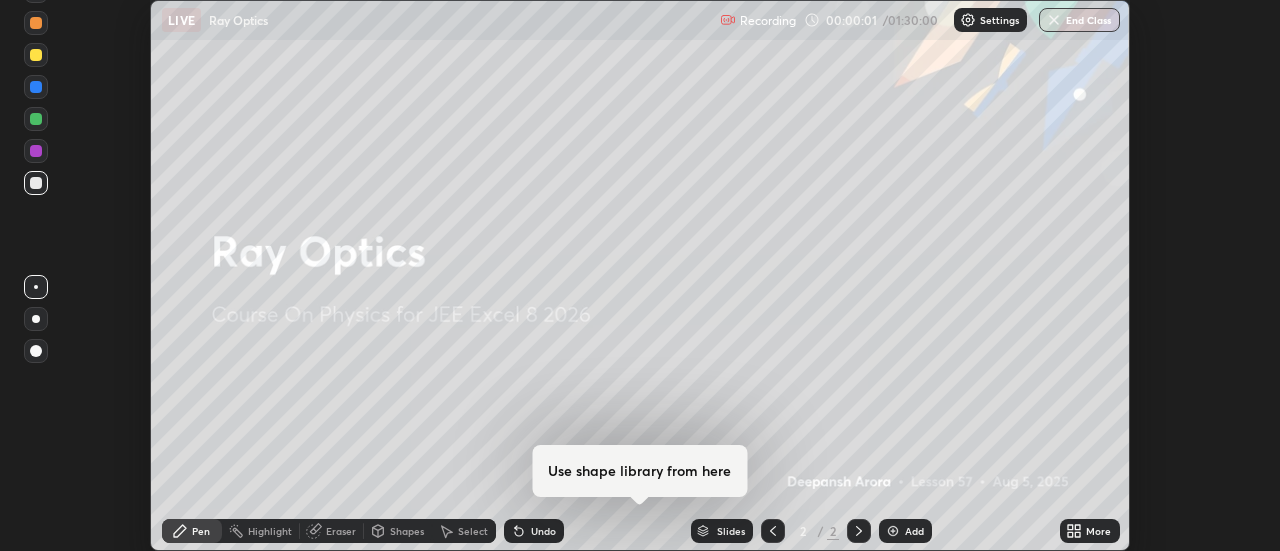 click on "More" at bounding box center [1098, 531] 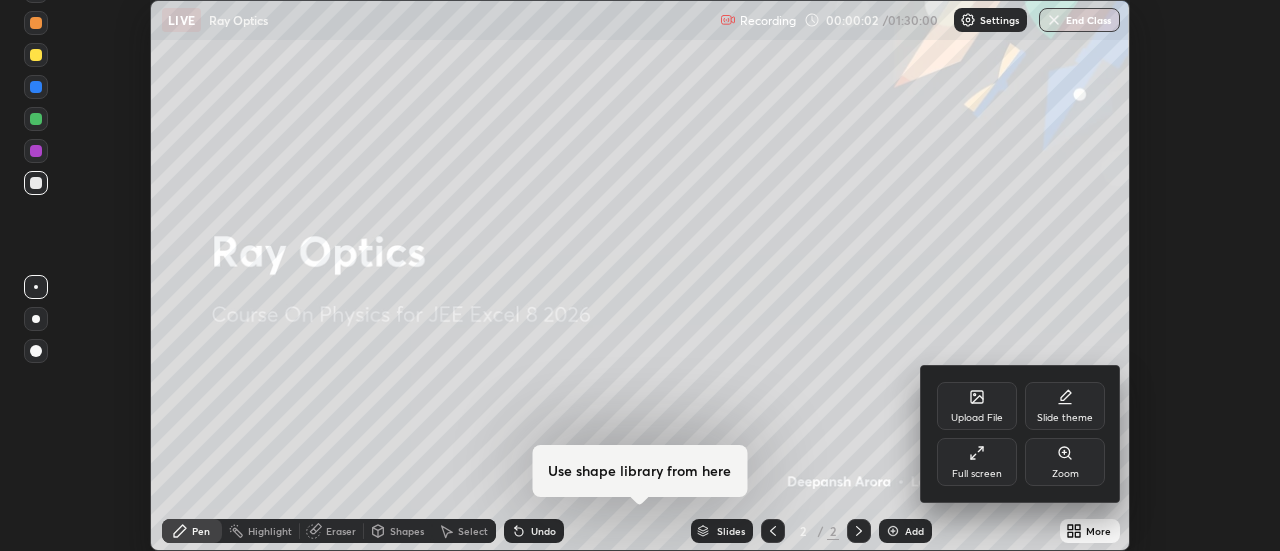 click on "Full screen" at bounding box center (977, 462) 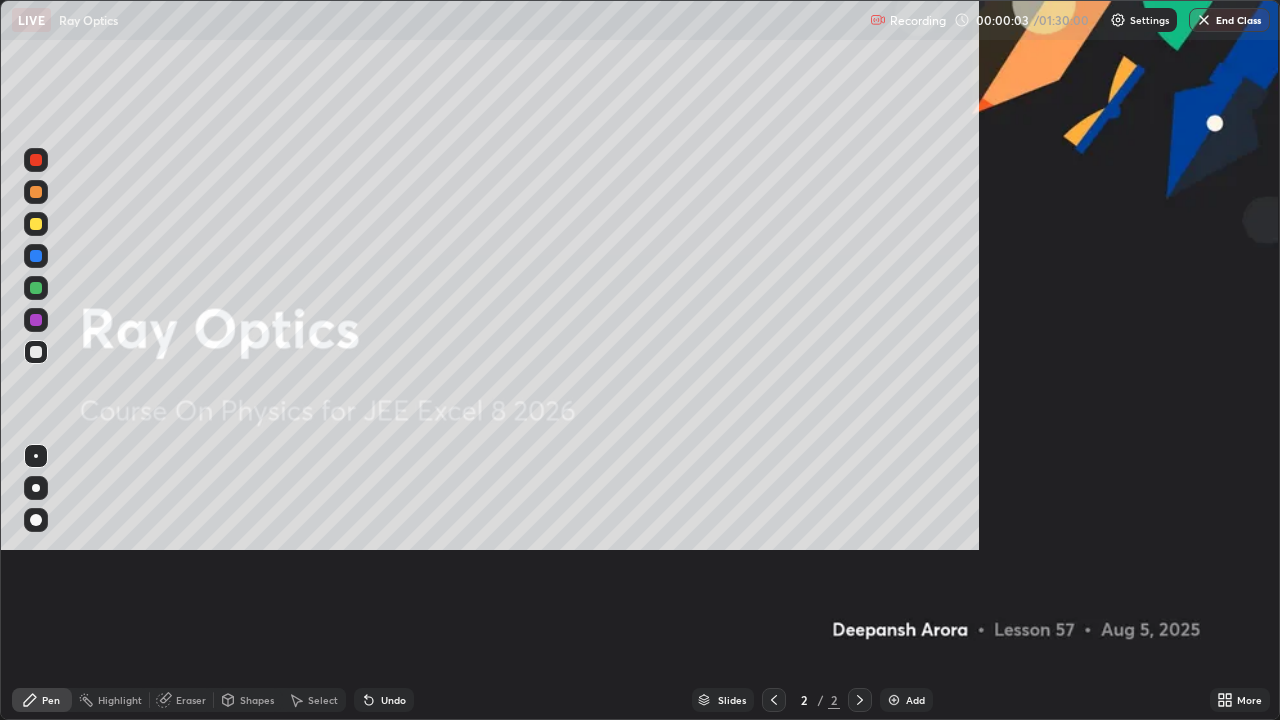 scroll, scrollTop: 99280, scrollLeft: 98720, axis: both 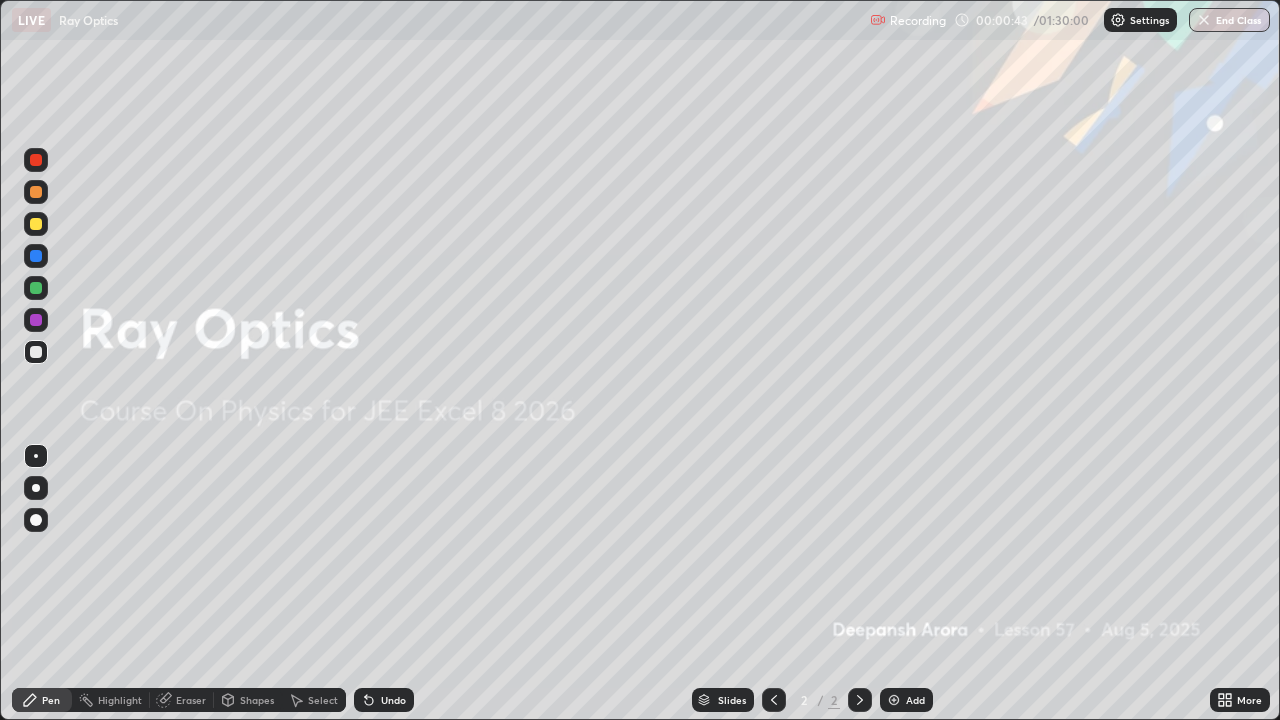 click on "Add" at bounding box center [906, 700] 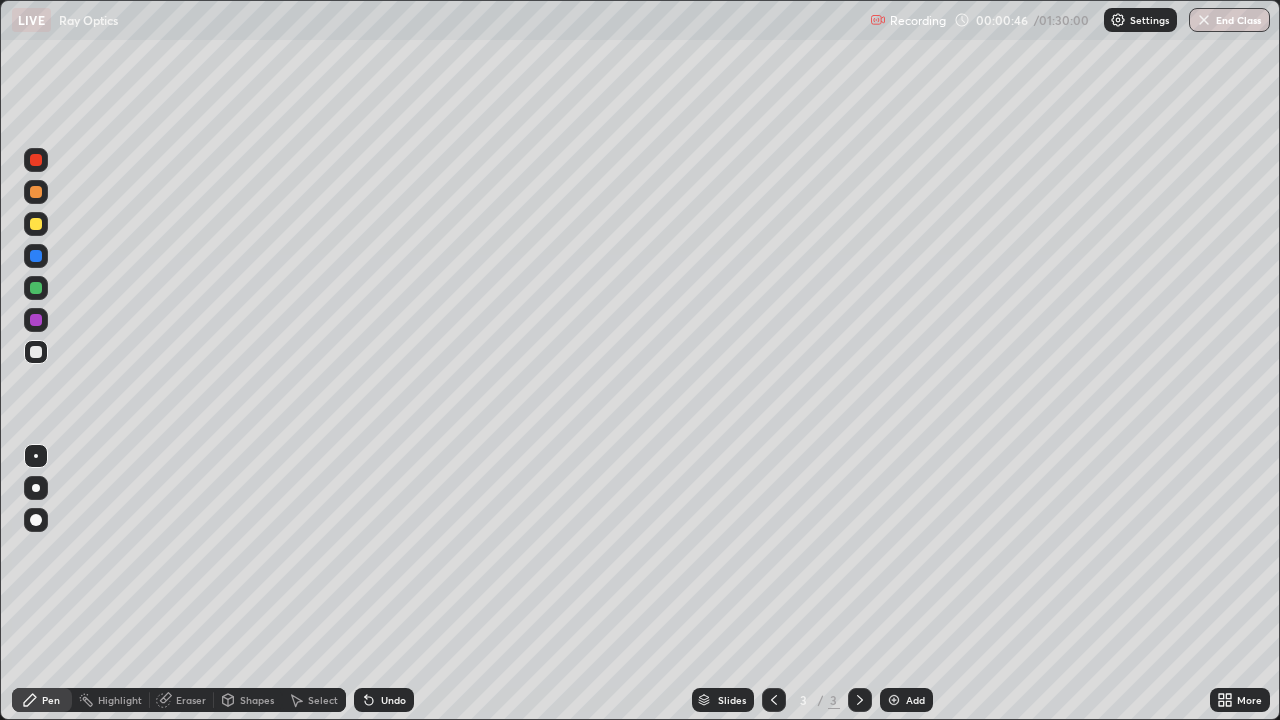 click at bounding box center (36, 192) 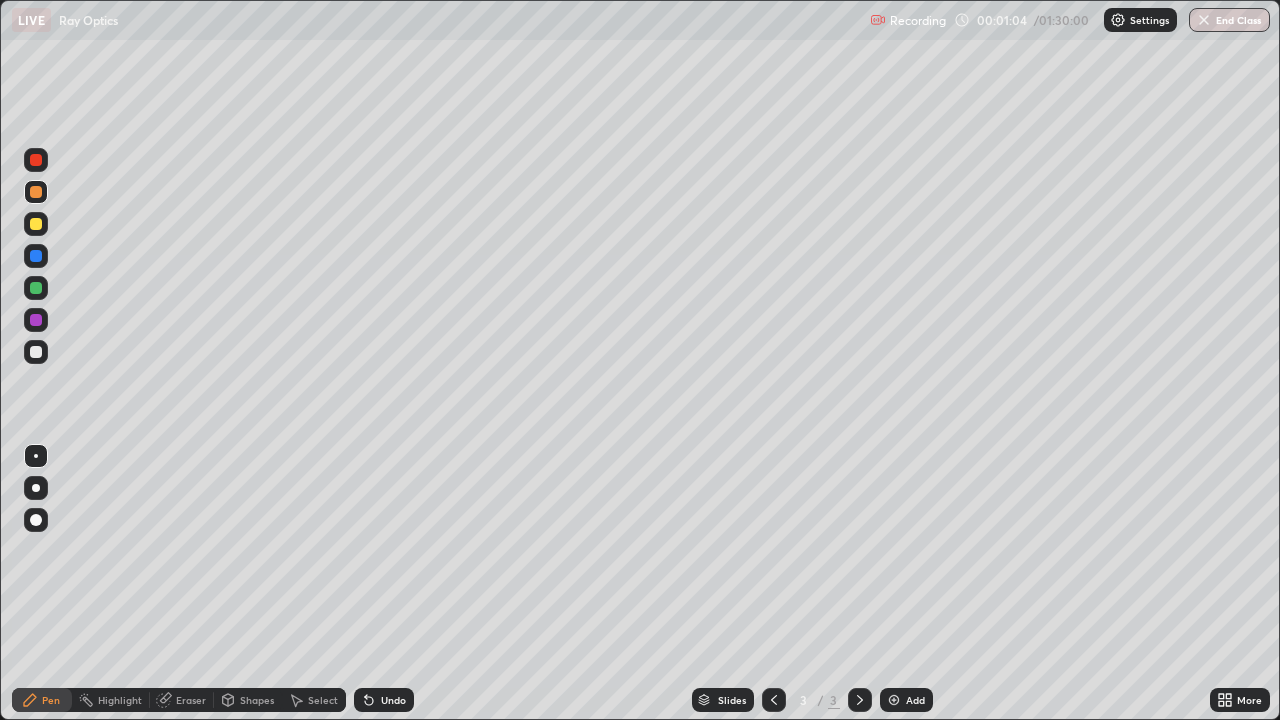 click at bounding box center [36, 352] 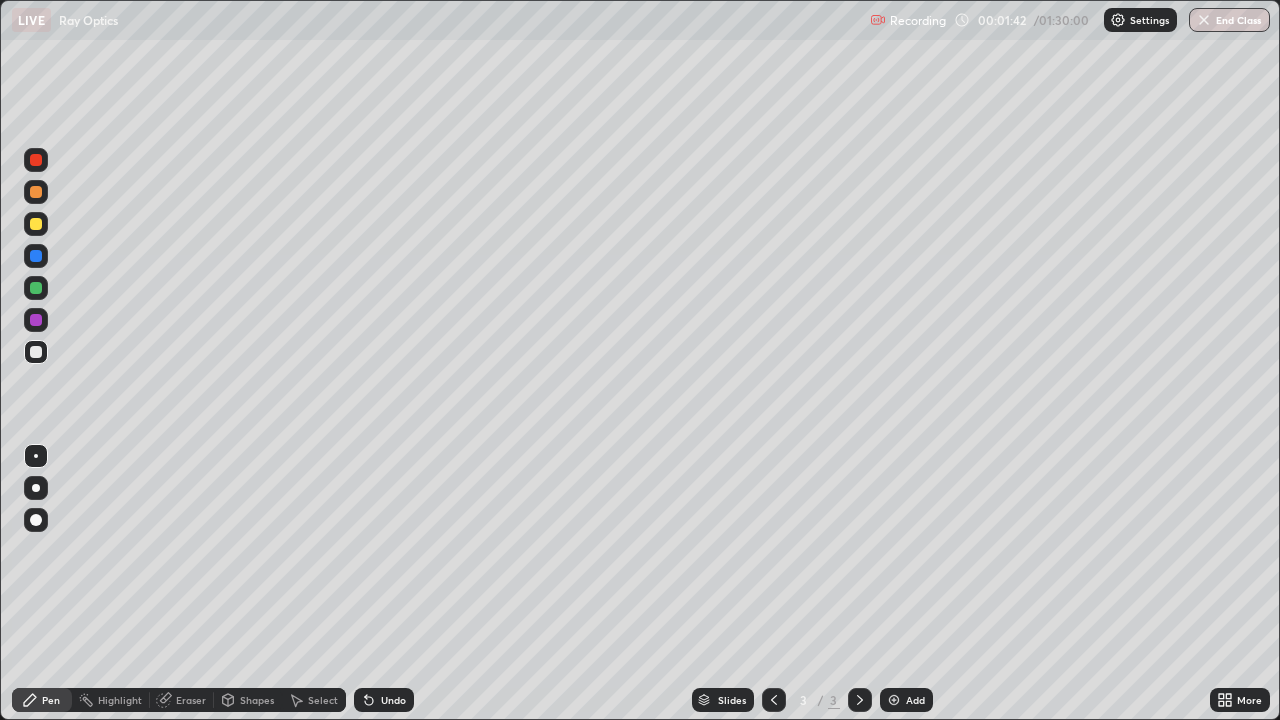 click at bounding box center [36, 224] 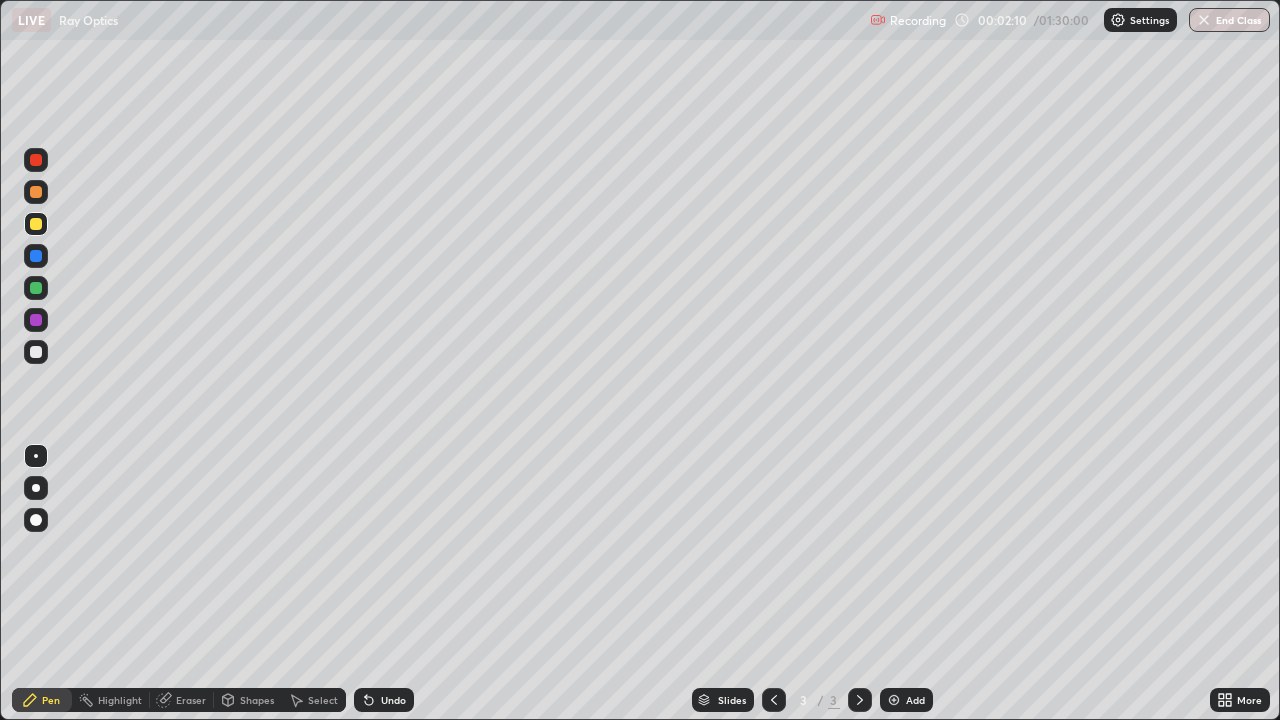 click on "Undo" at bounding box center [393, 700] 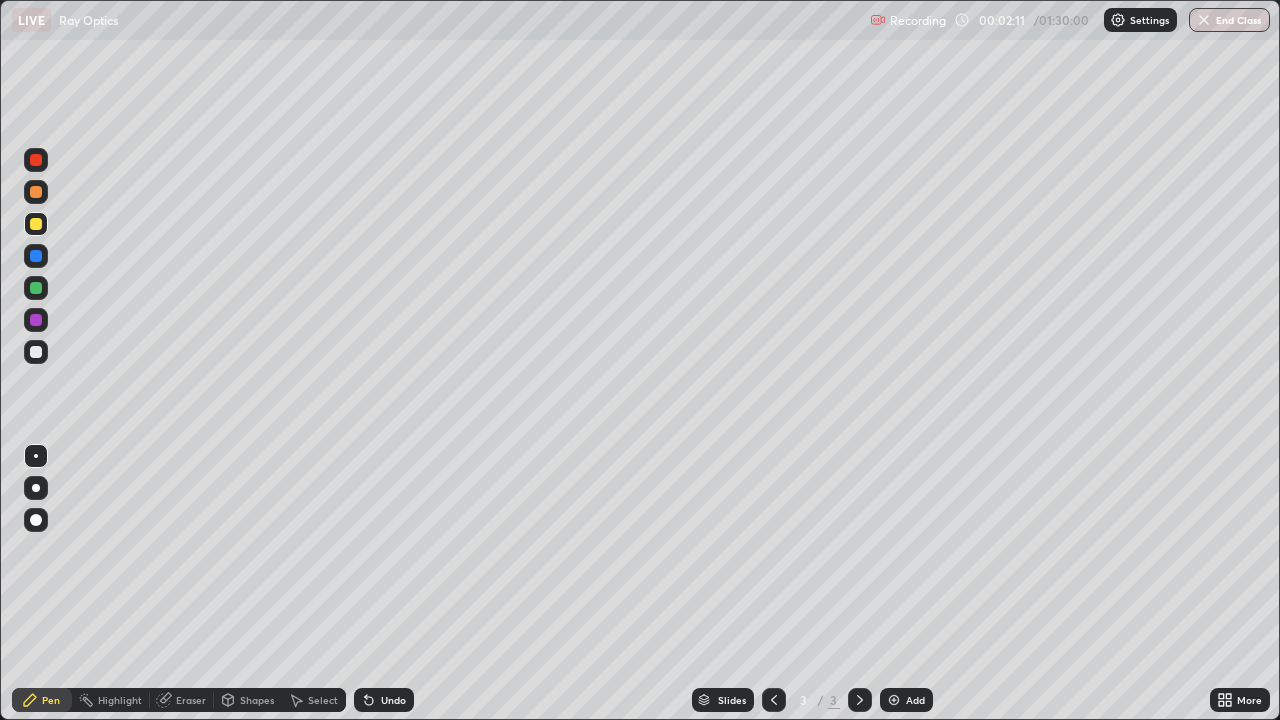 click on "Undo" at bounding box center (384, 700) 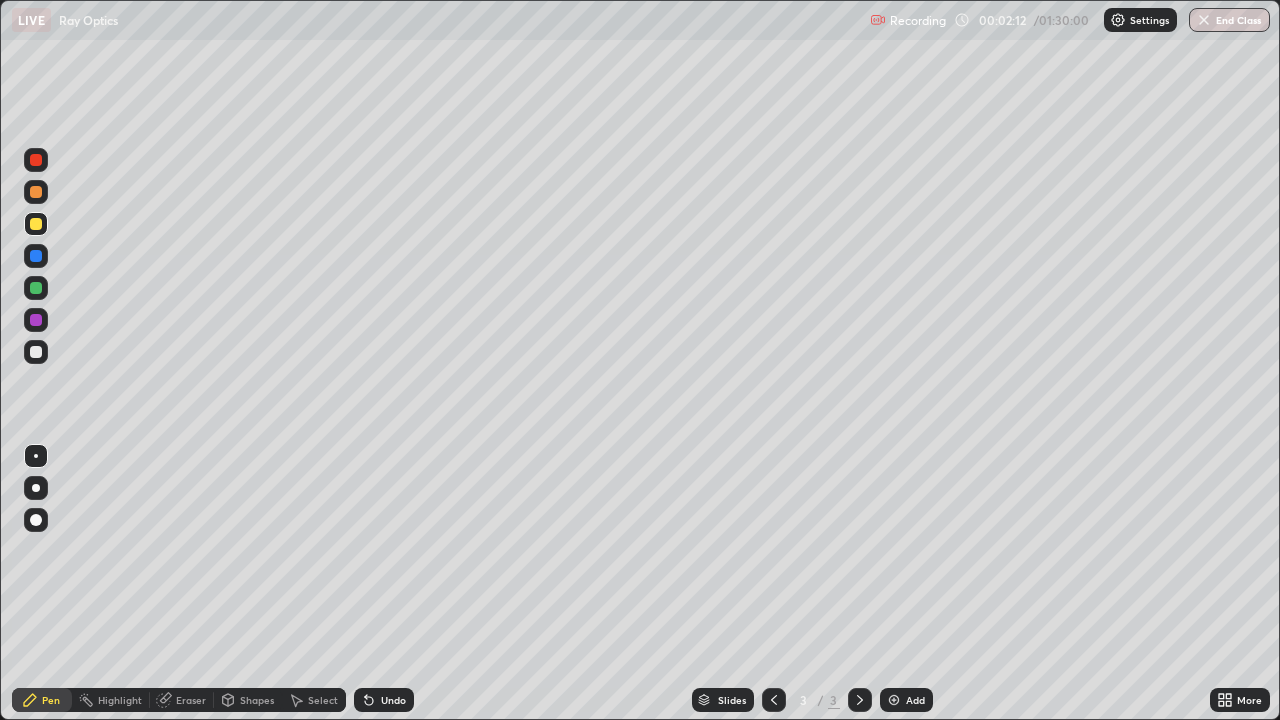 click on "Undo" at bounding box center [393, 700] 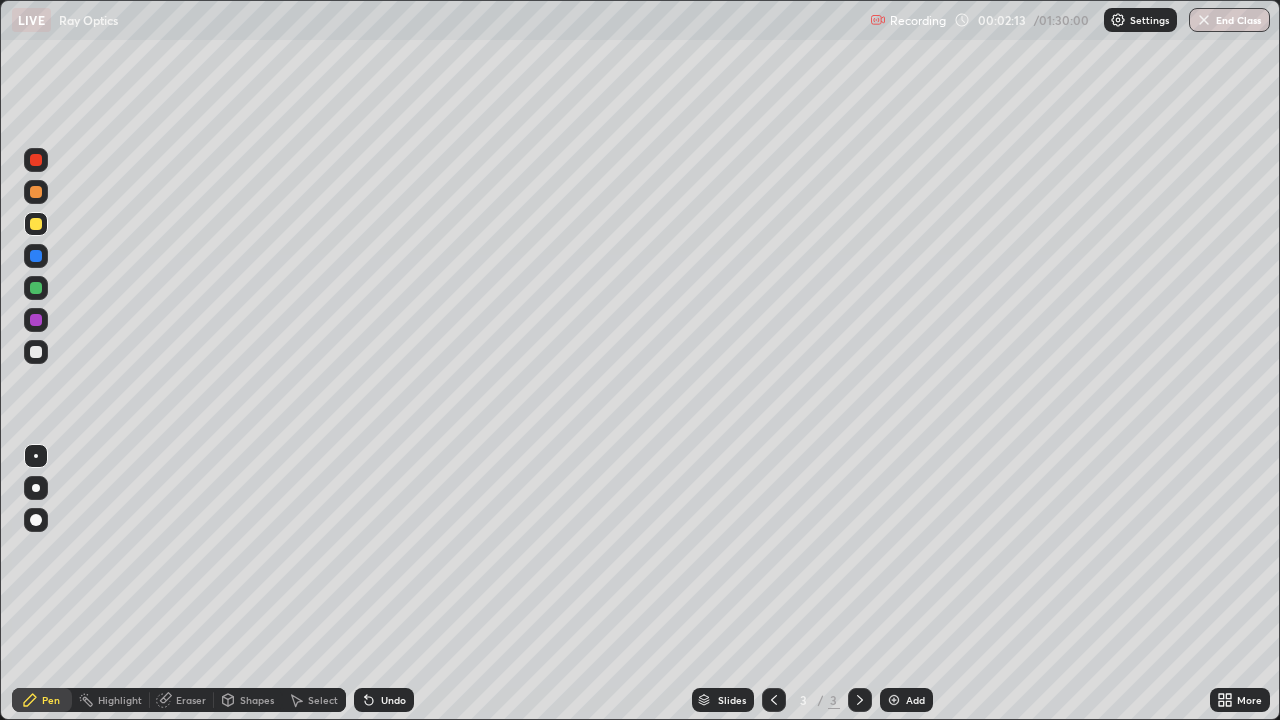 click on "Undo" at bounding box center [393, 700] 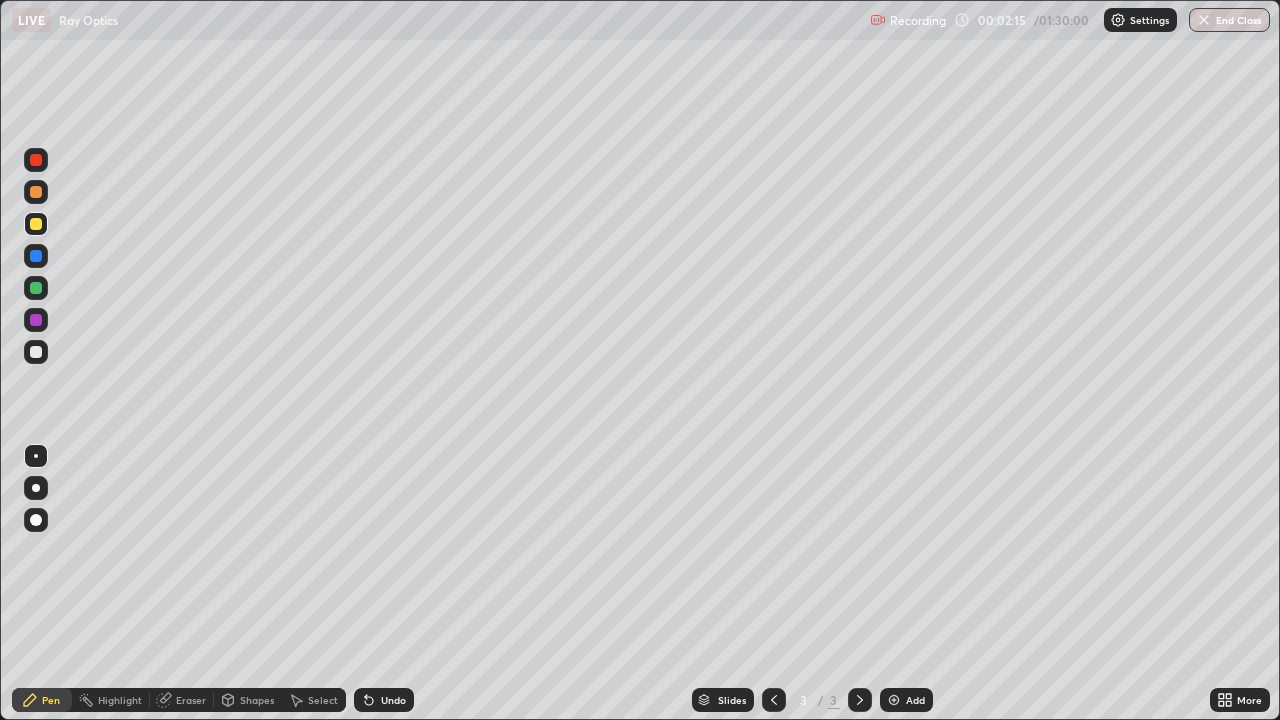 click at bounding box center (36, 352) 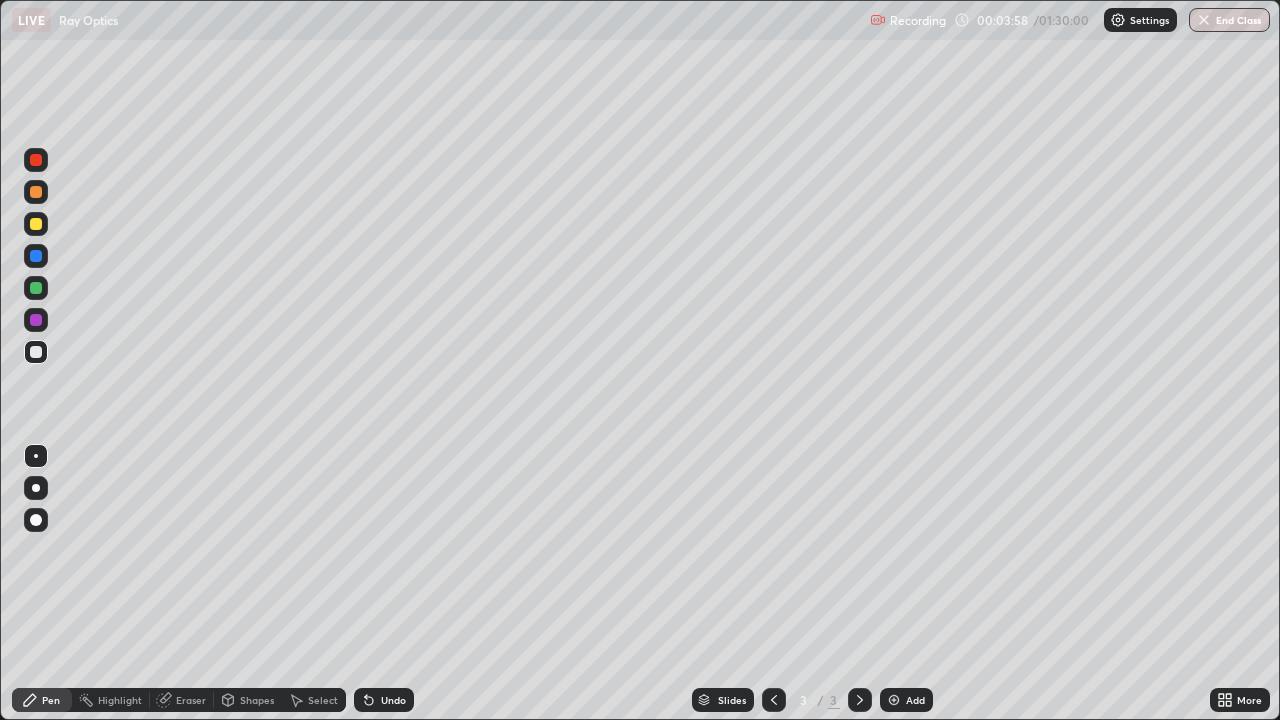 click at bounding box center [36, 224] 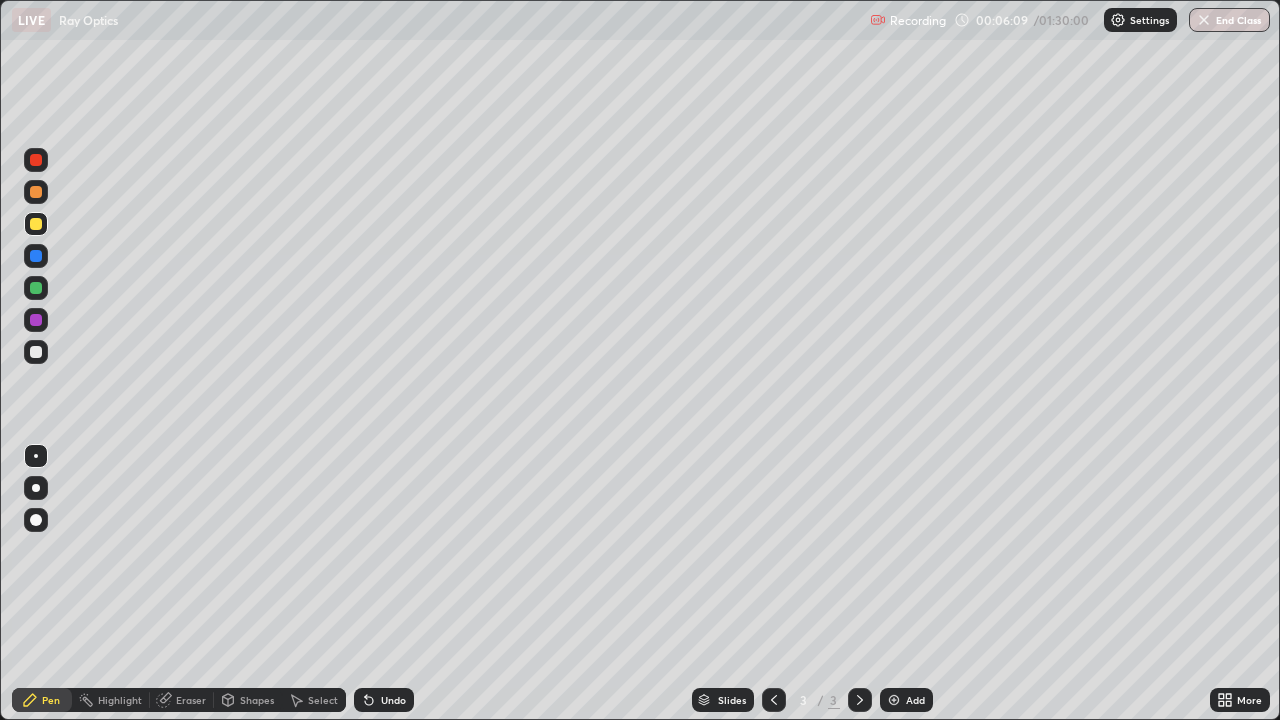 click at bounding box center [36, 288] 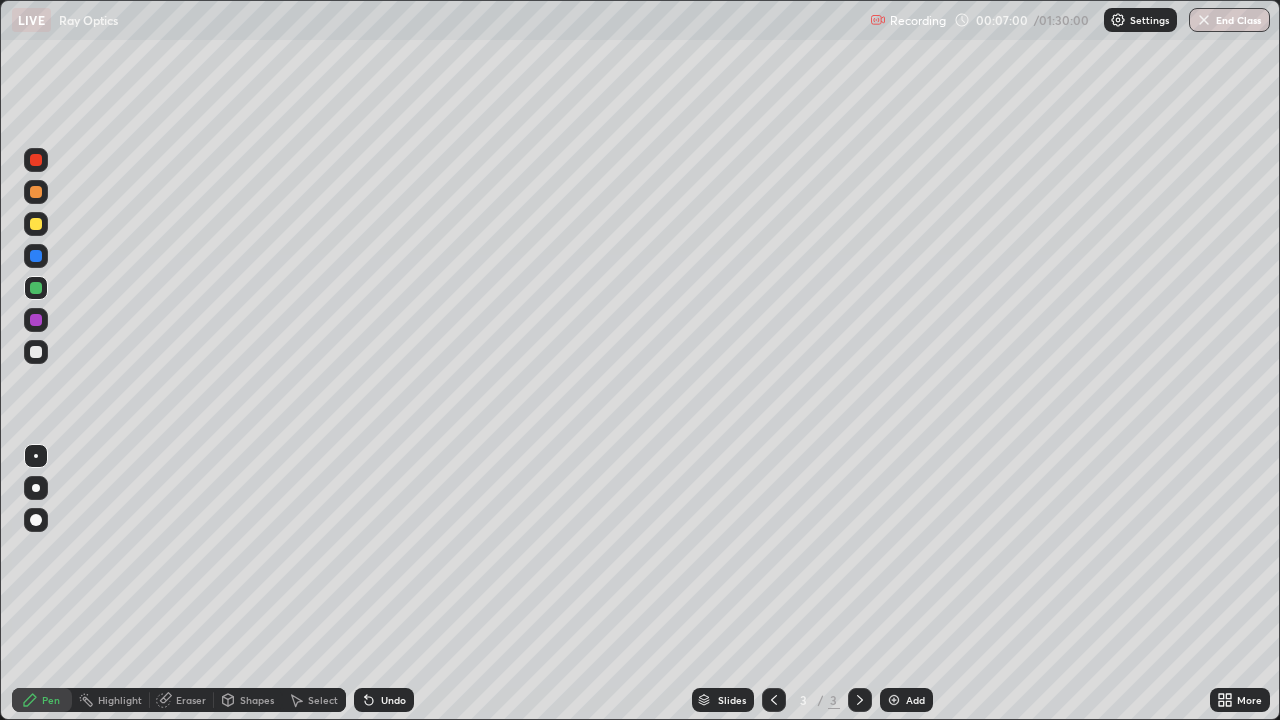 click at bounding box center (36, 352) 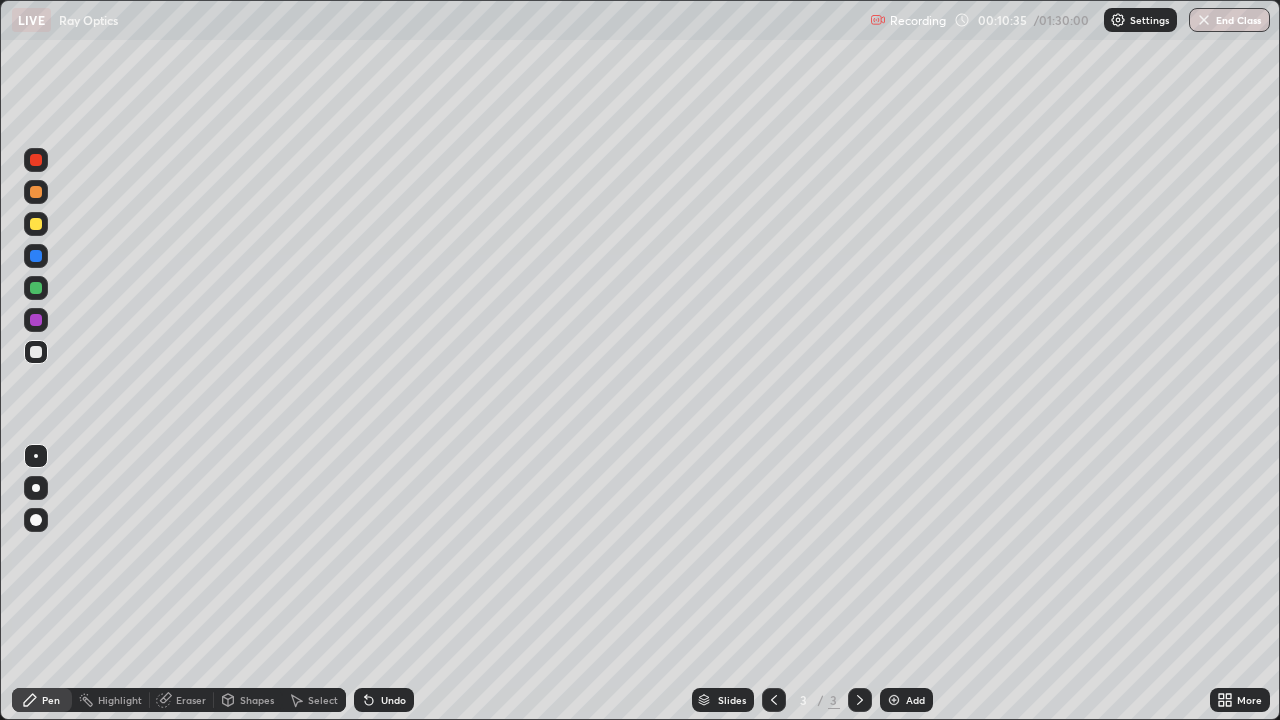 click on "Add" at bounding box center (915, 700) 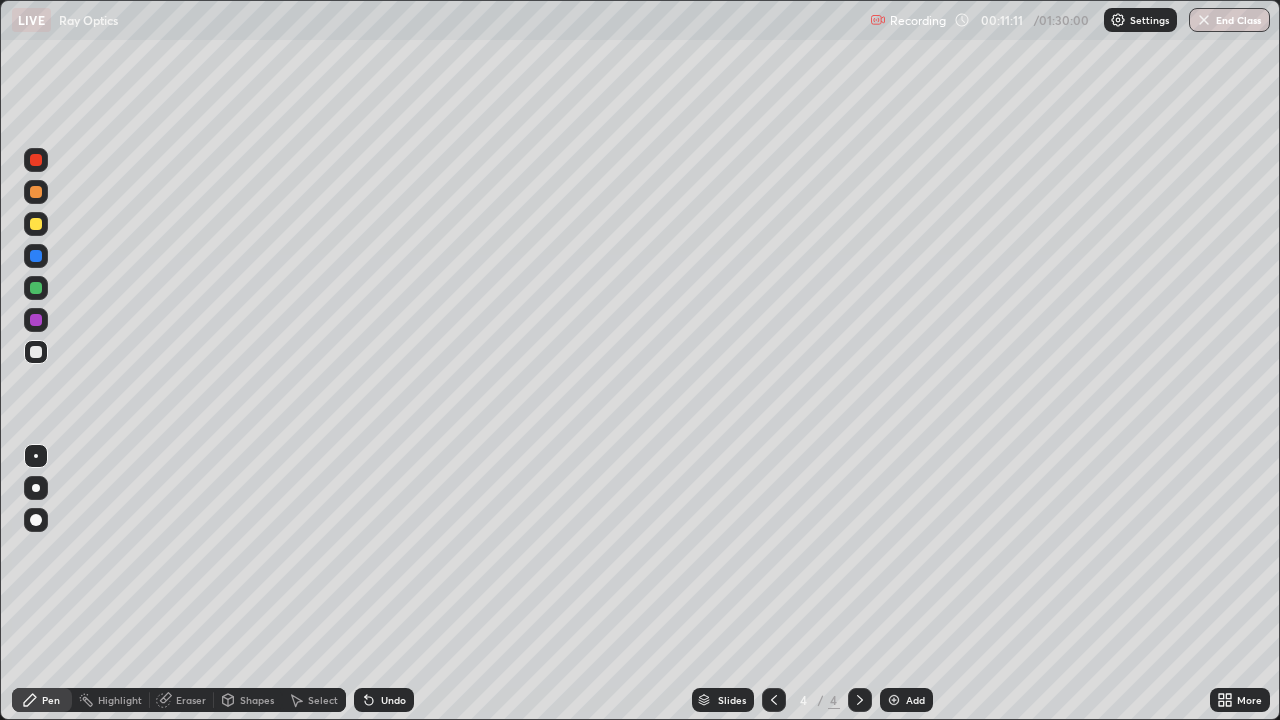click on "Undo" at bounding box center [393, 700] 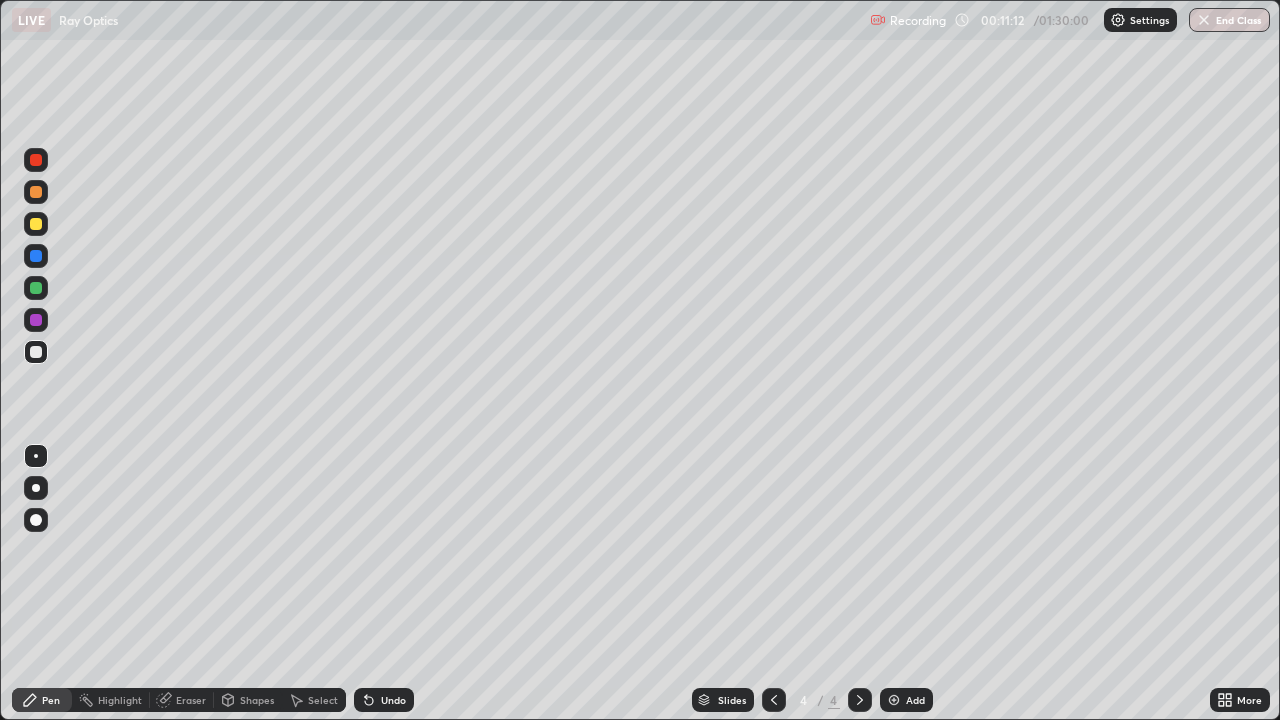 click on "Undo" at bounding box center (393, 700) 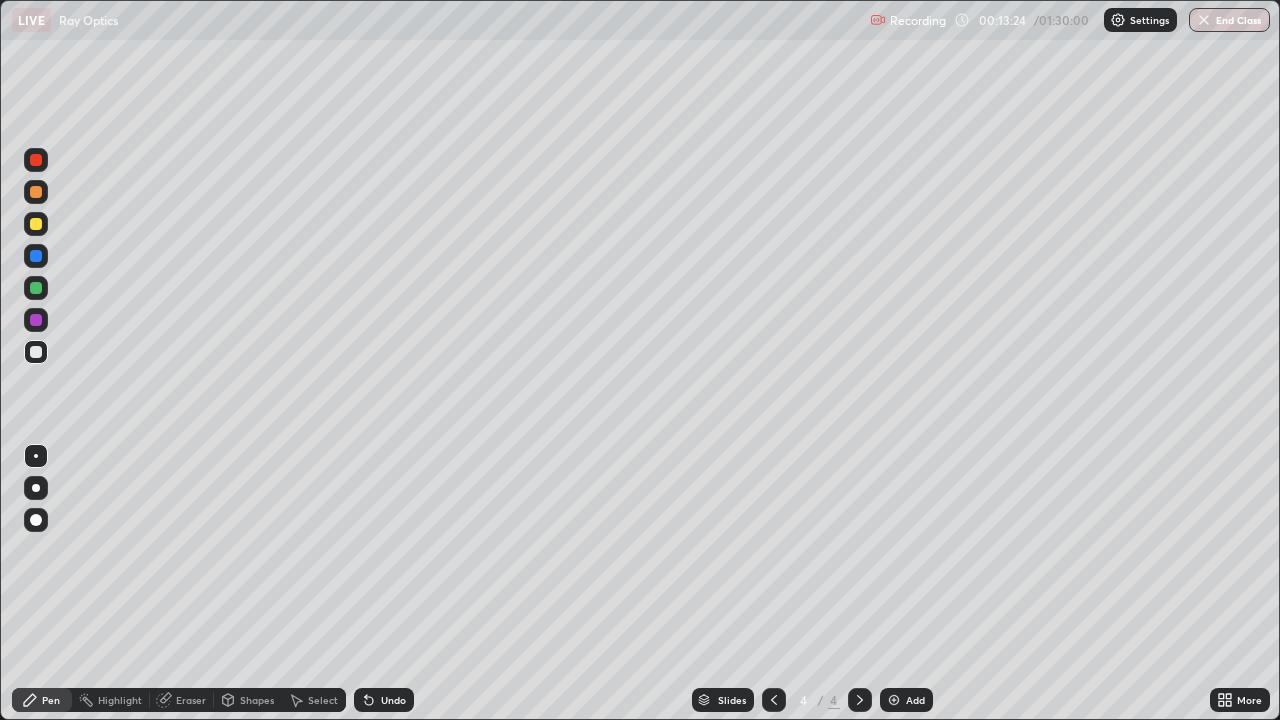 click at bounding box center [36, 288] 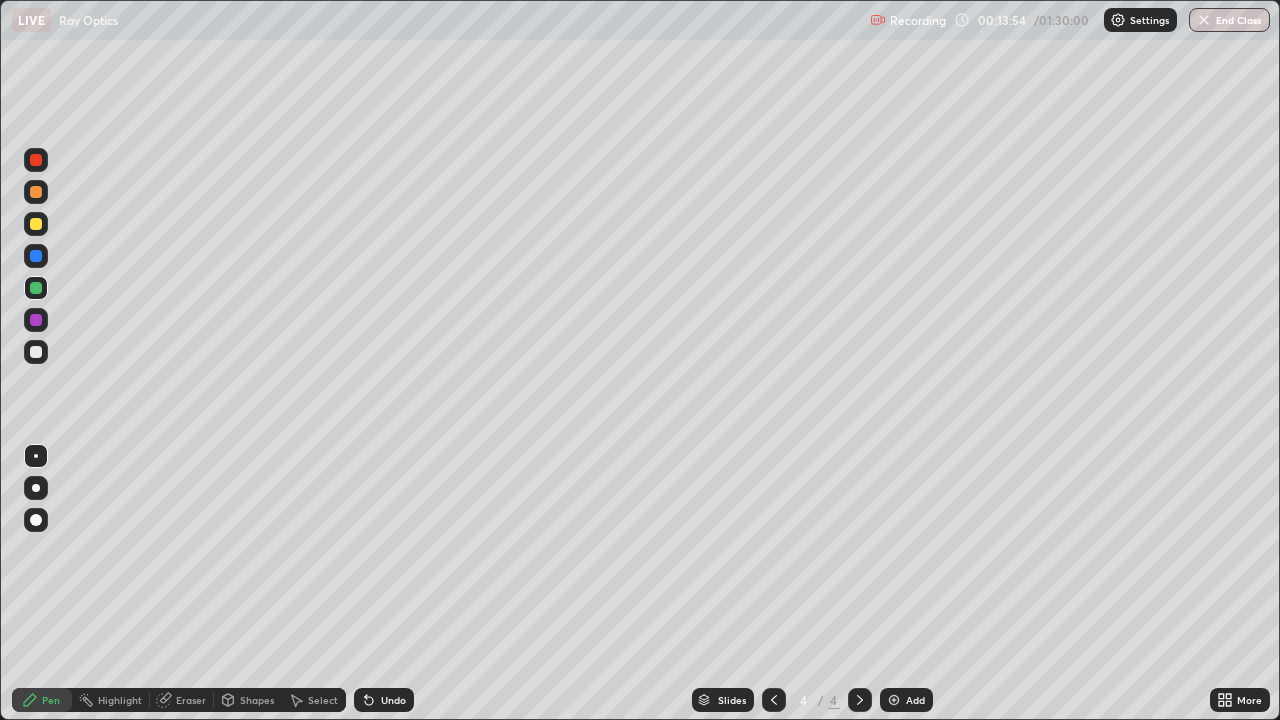 click at bounding box center [36, 224] 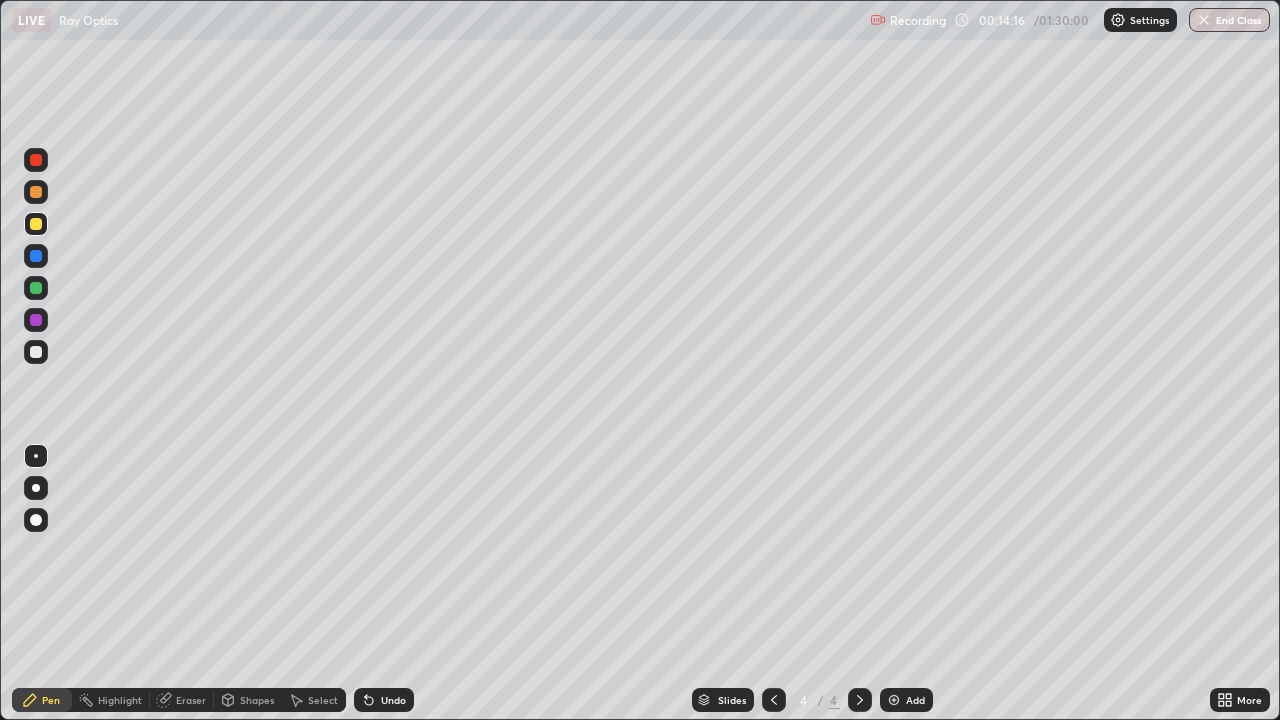click on "Undo" at bounding box center (384, 700) 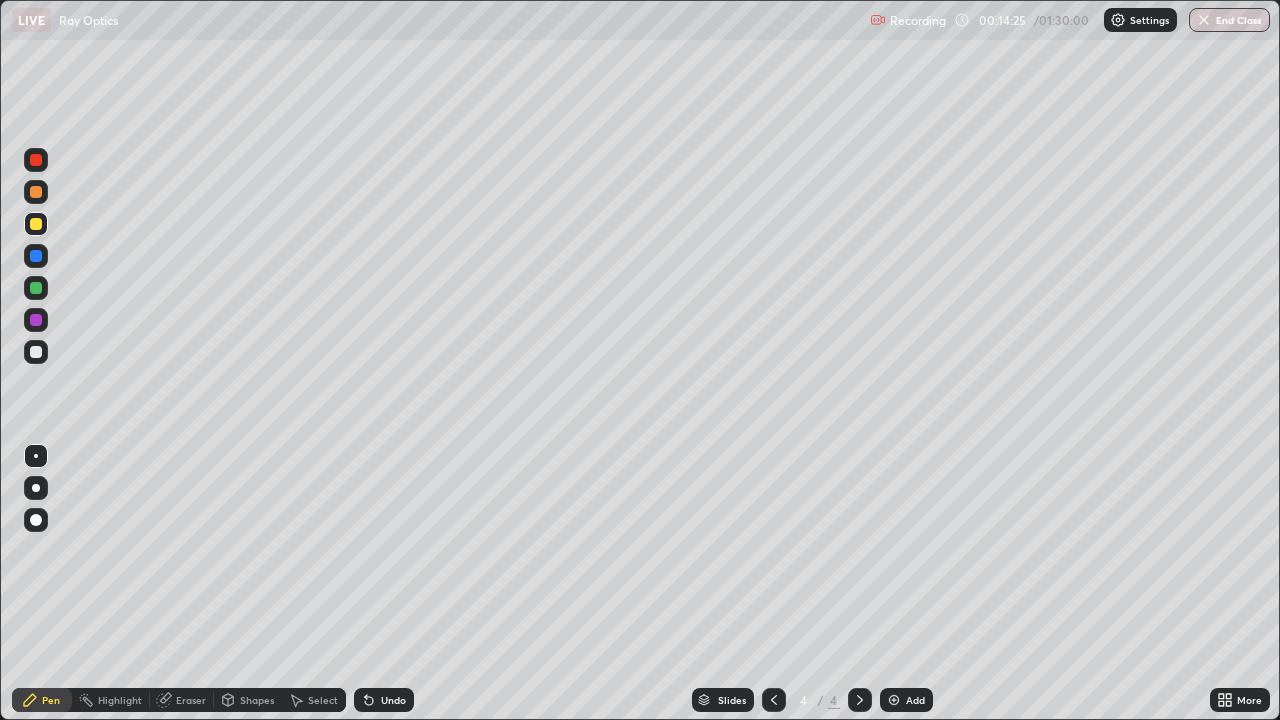 click at bounding box center [36, 352] 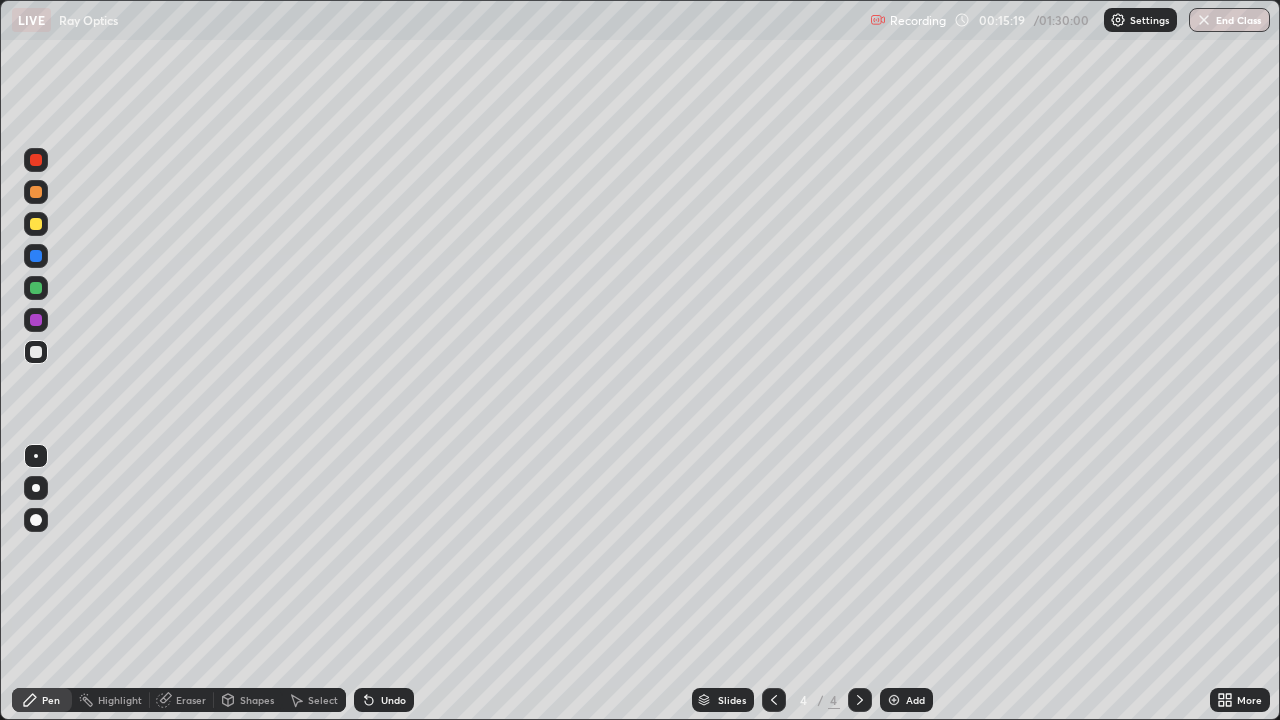click at bounding box center [36, 224] 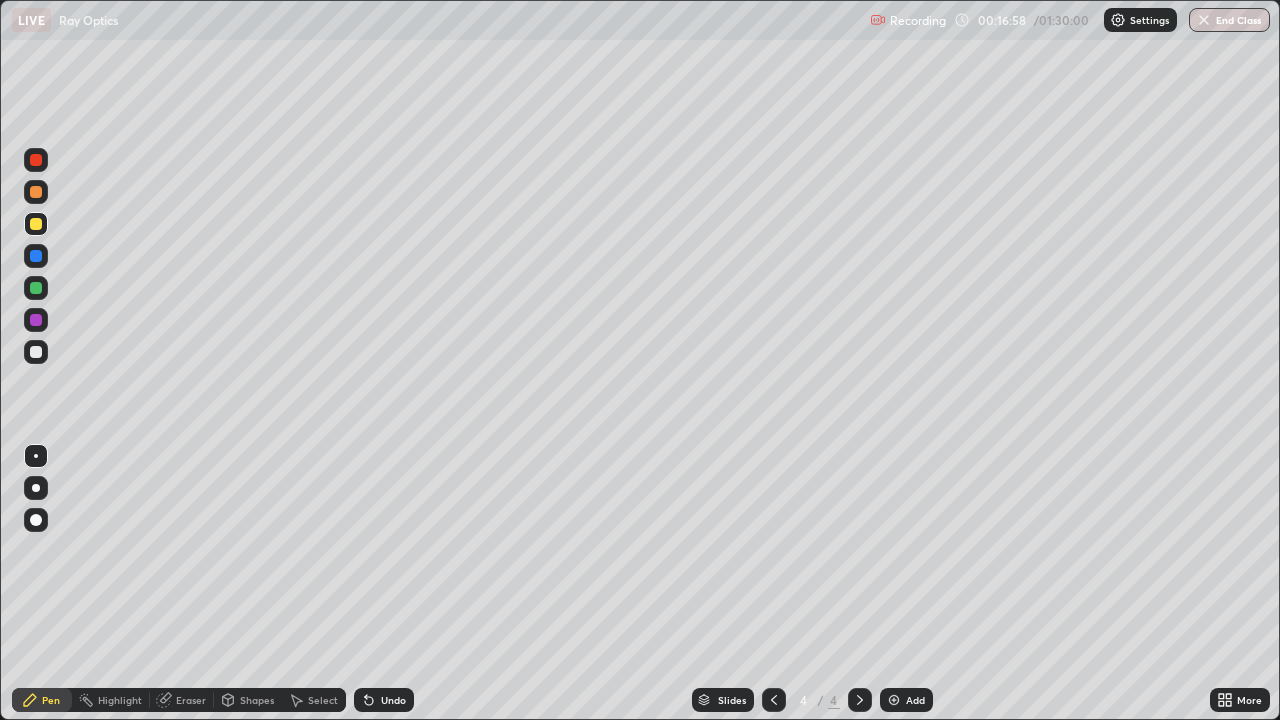 click 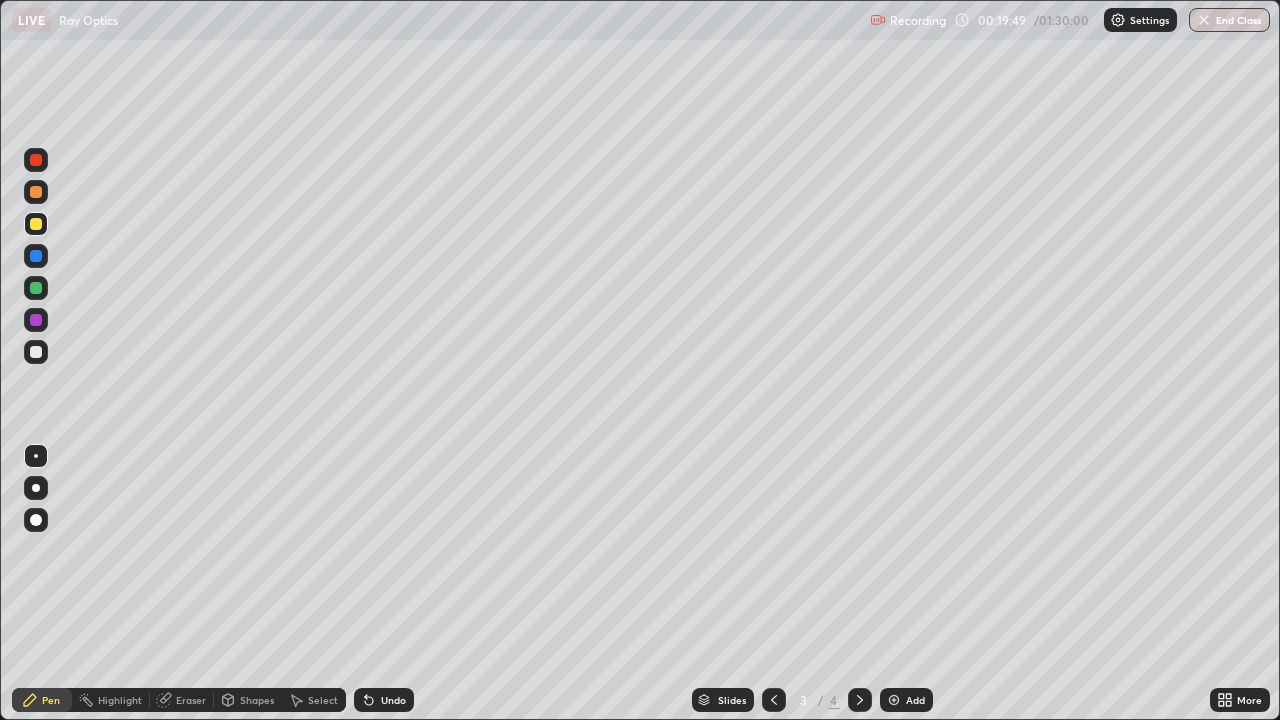 click on "Undo" at bounding box center (384, 700) 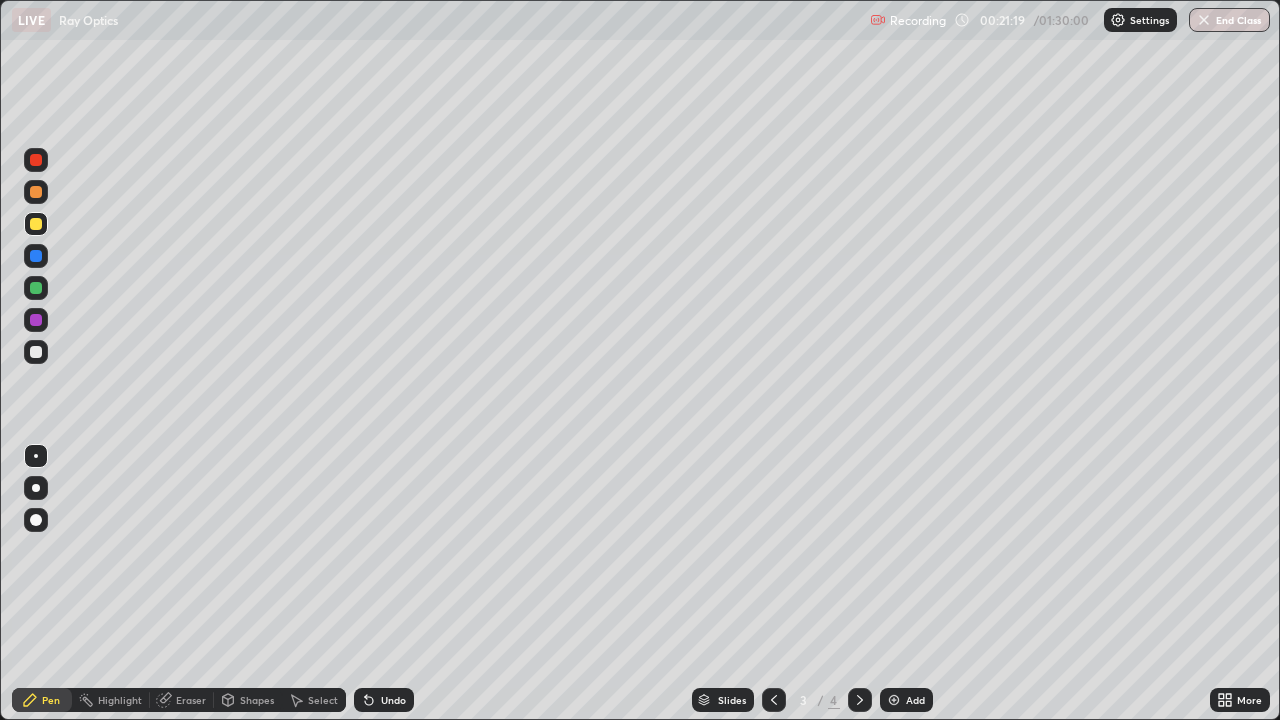 click 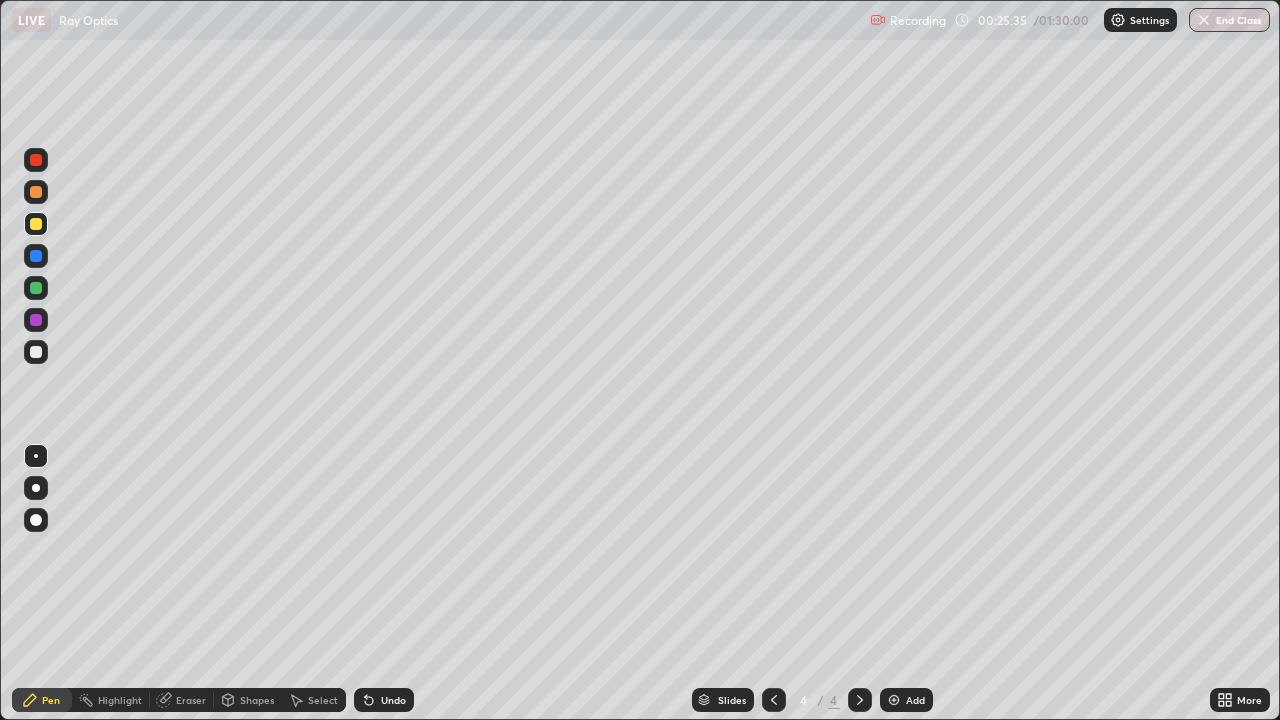 click on "Add" at bounding box center [915, 700] 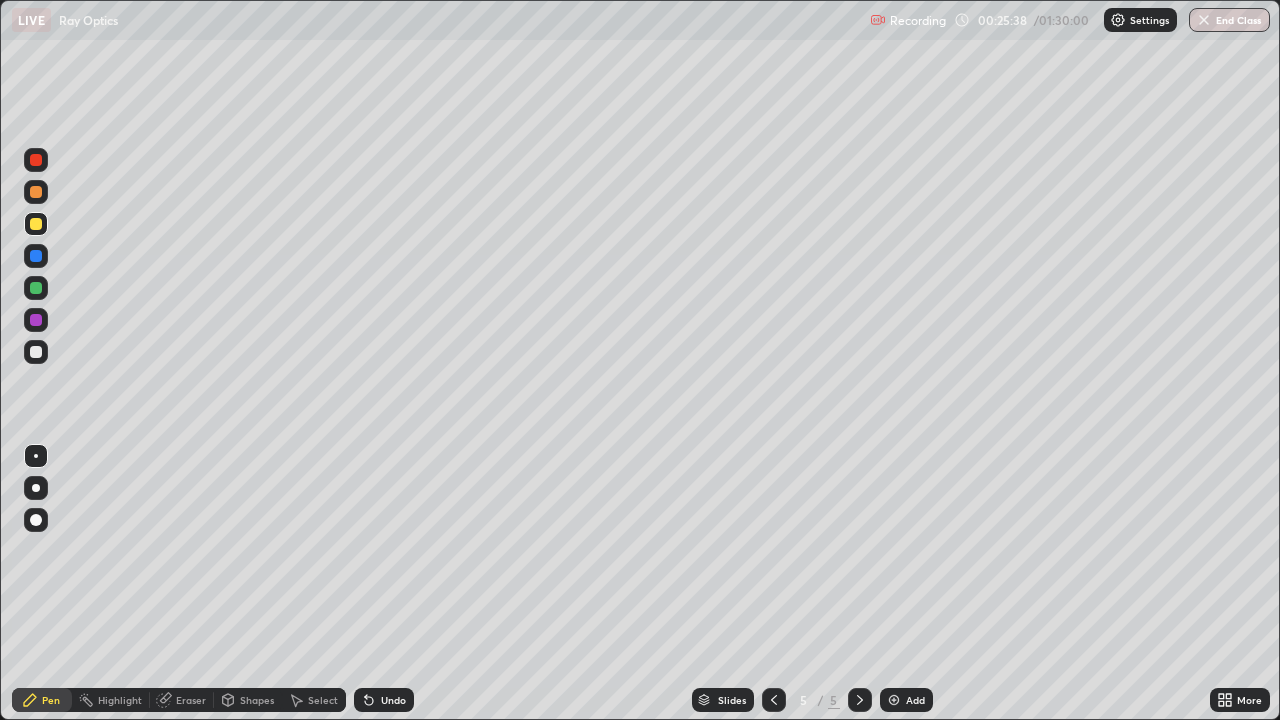 click at bounding box center [36, 352] 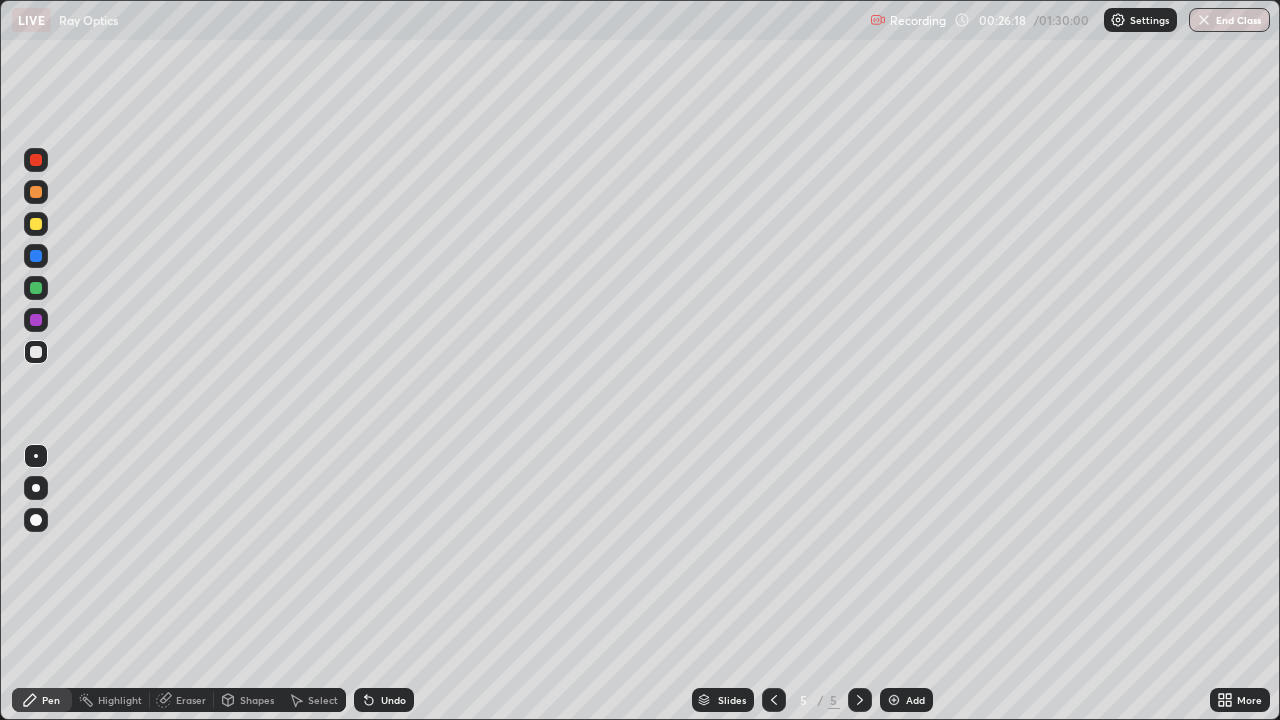 click on "Undo" at bounding box center [393, 700] 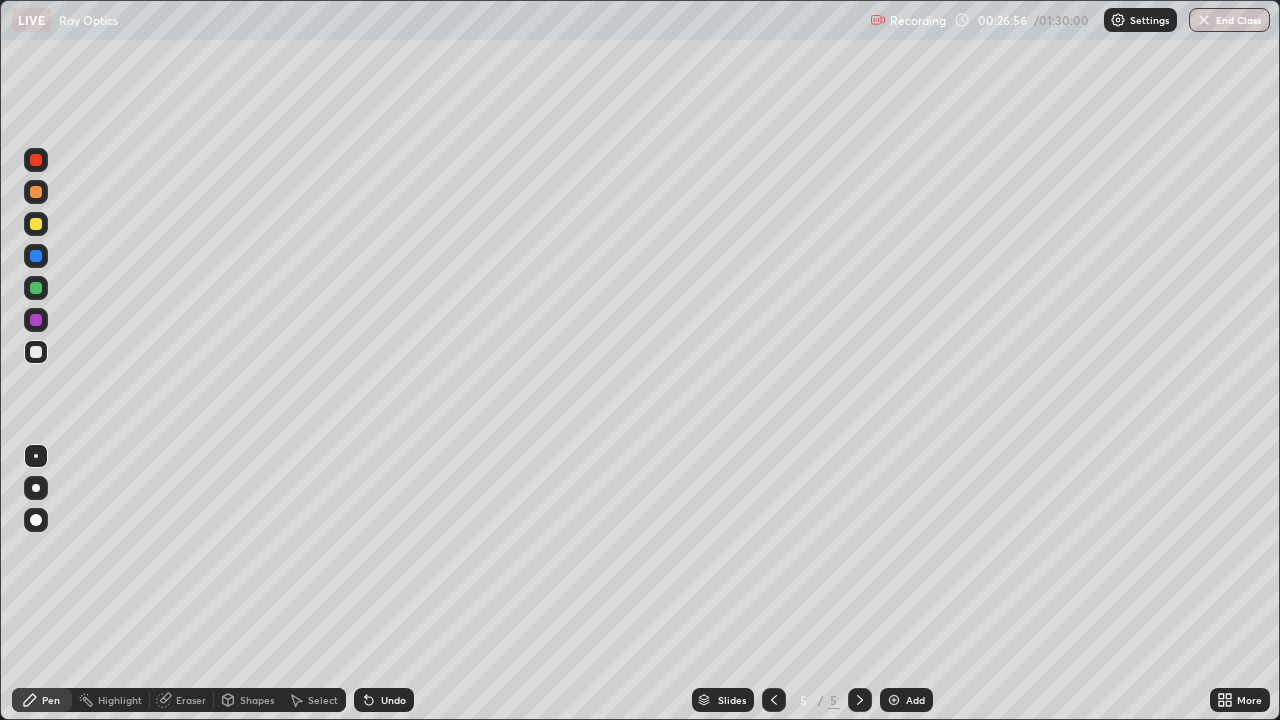 click at bounding box center (36, 224) 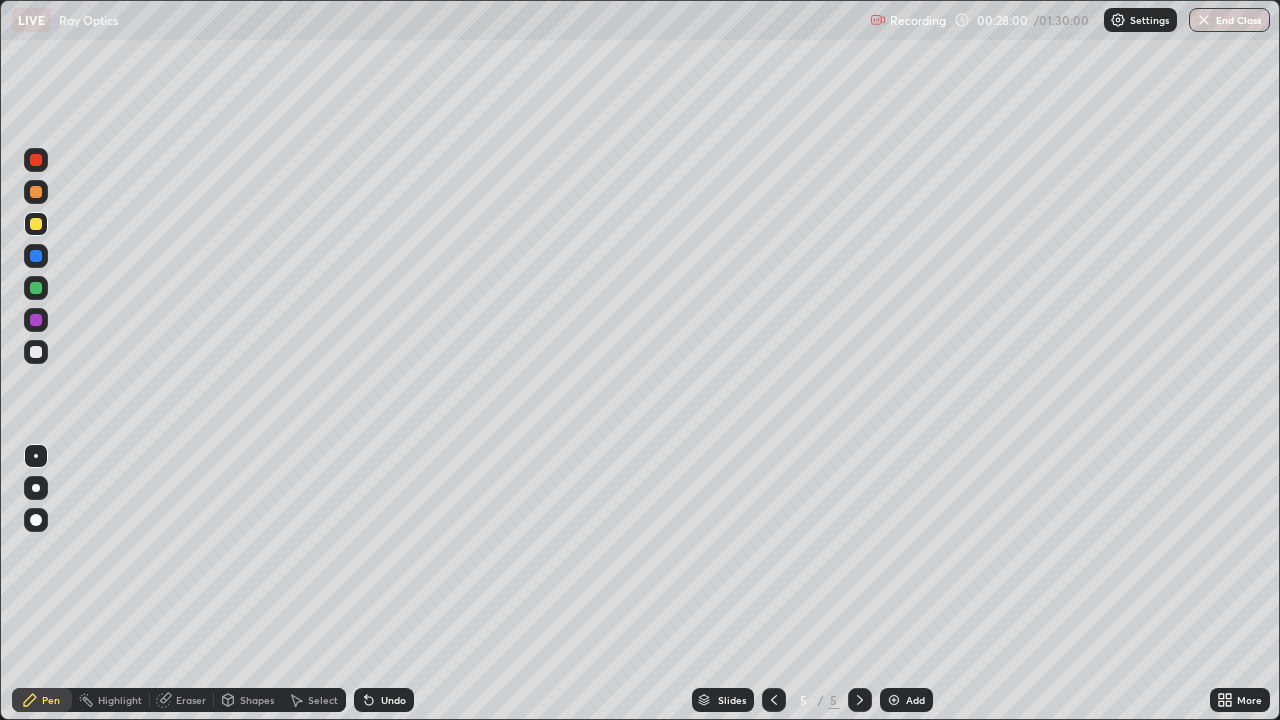 click at bounding box center (36, 288) 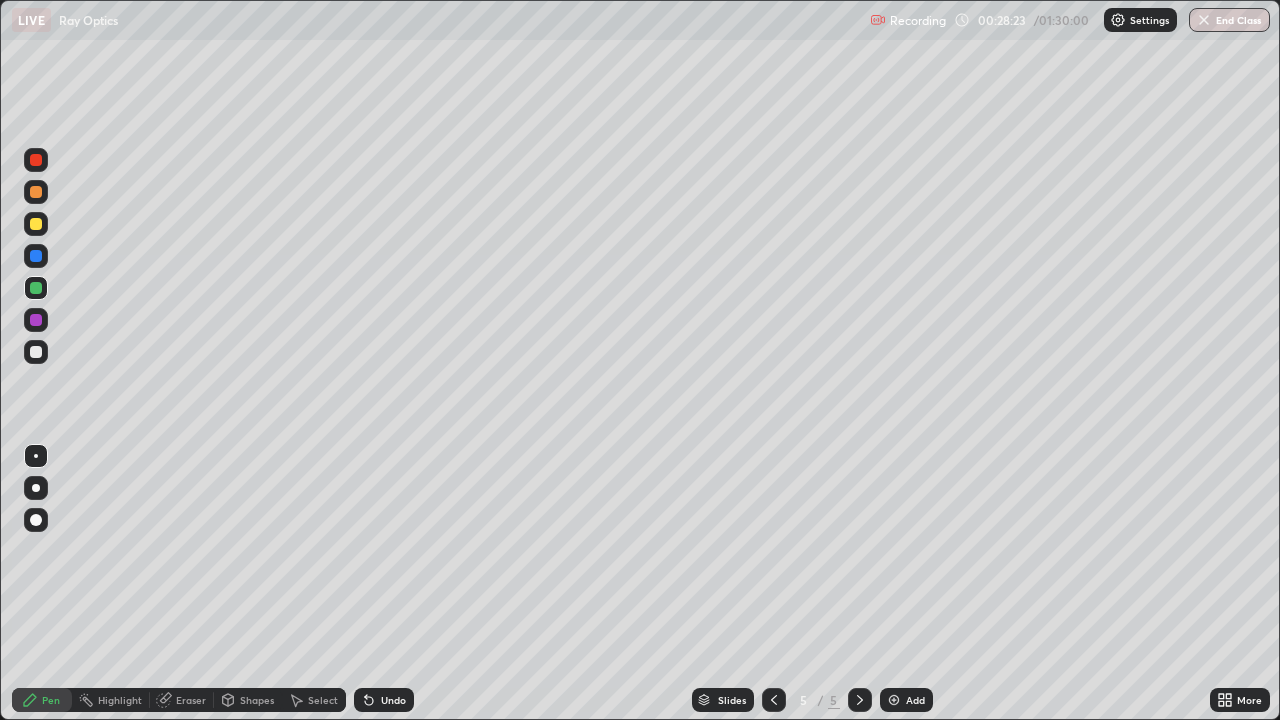 click at bounding box center [36, 224] 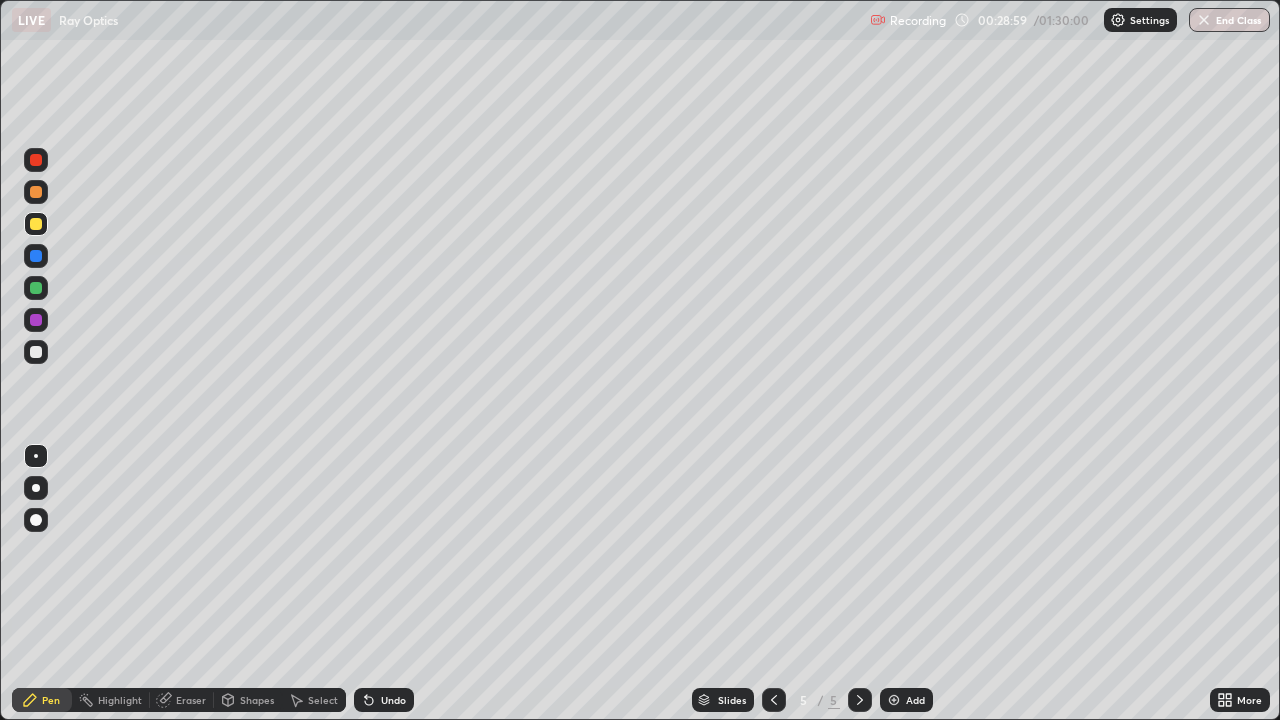 click at bounding box center [36, 352] 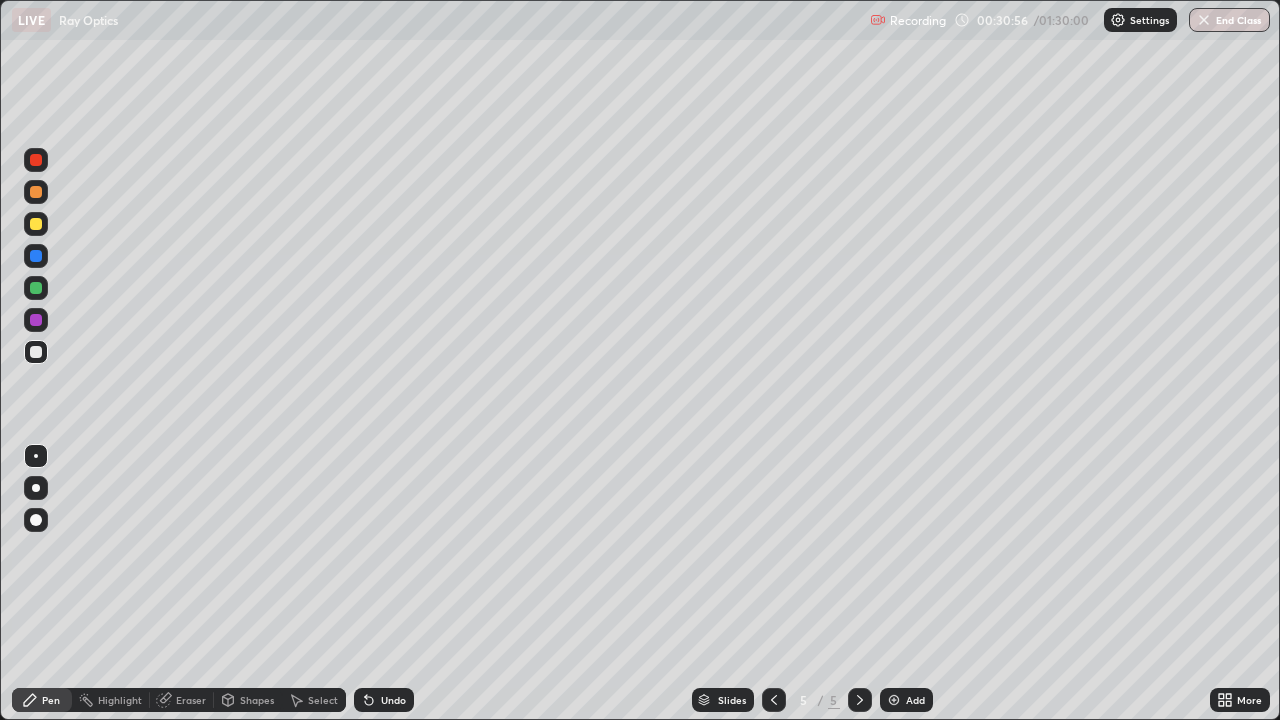 click 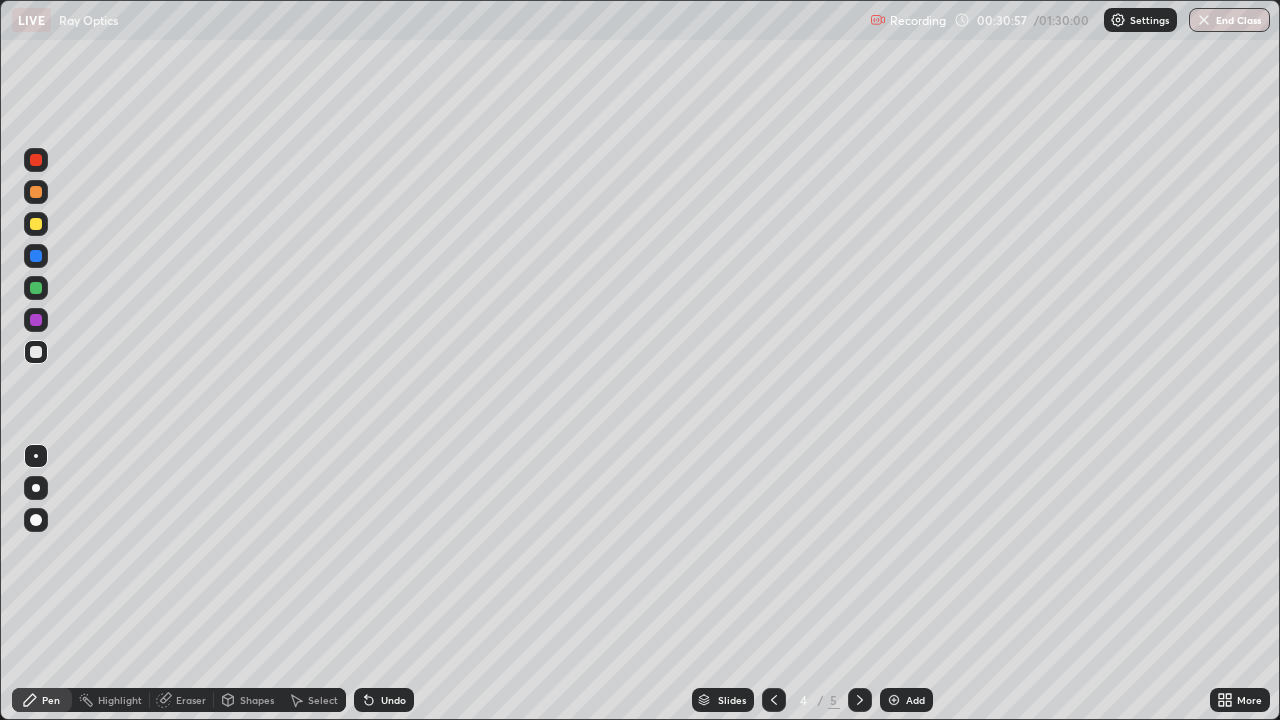 click 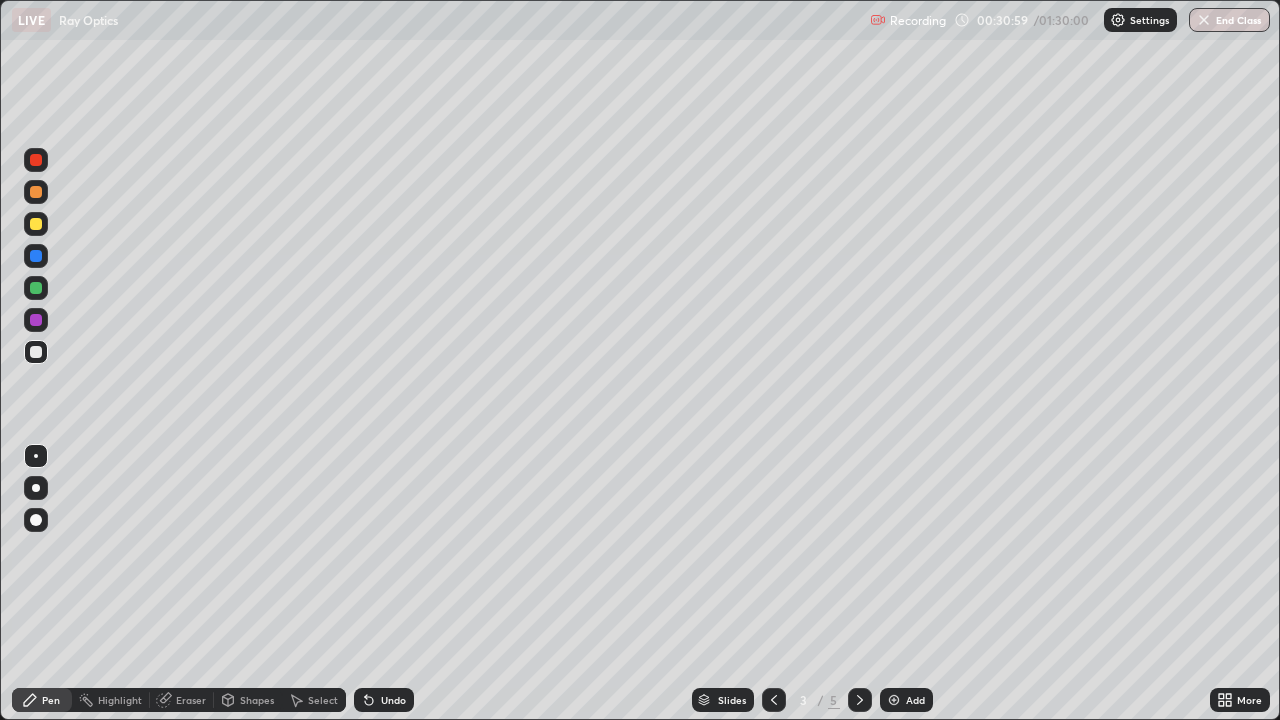 click at bounding box center [36, 288] 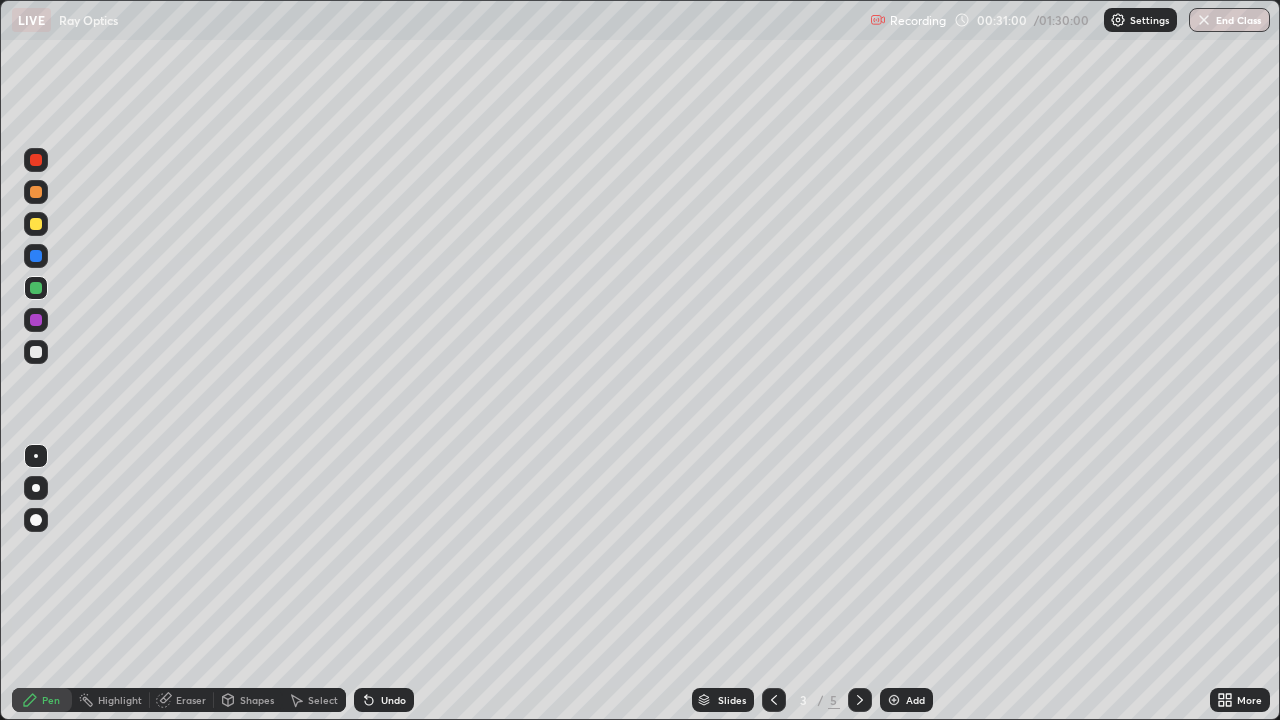 click at bounding box center [36, 224] 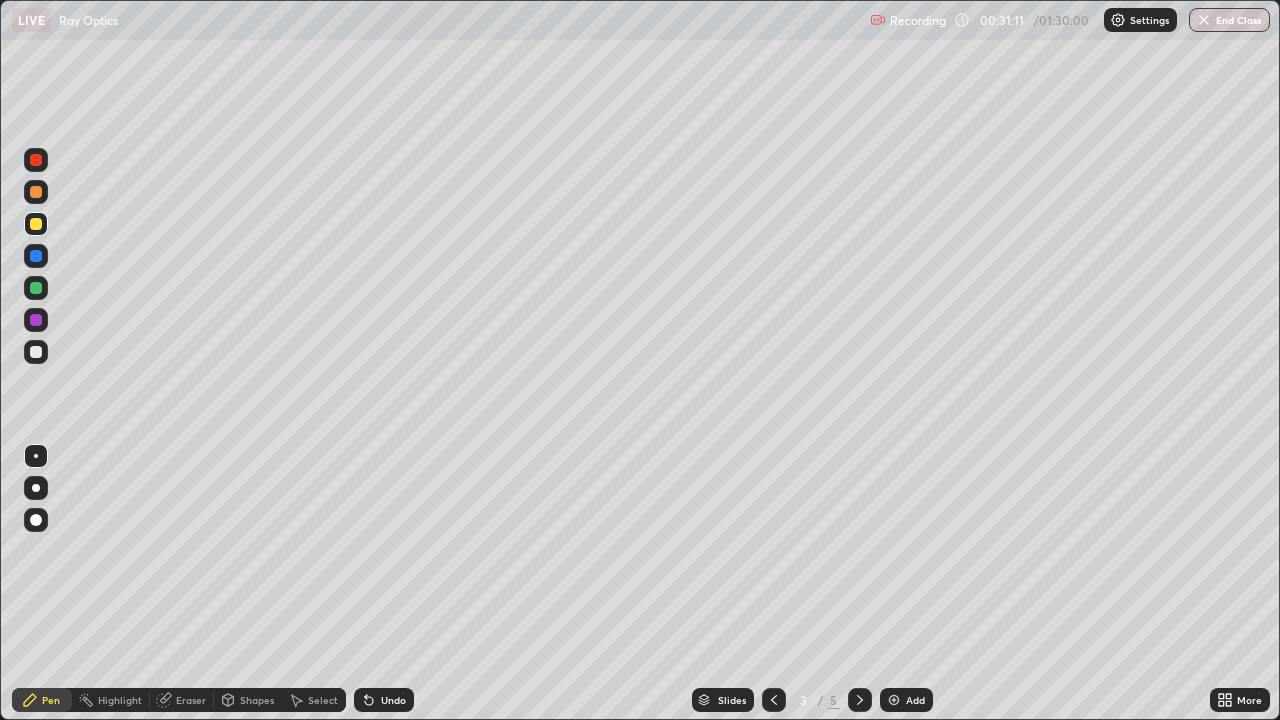 click at bounding box center [860, 700] 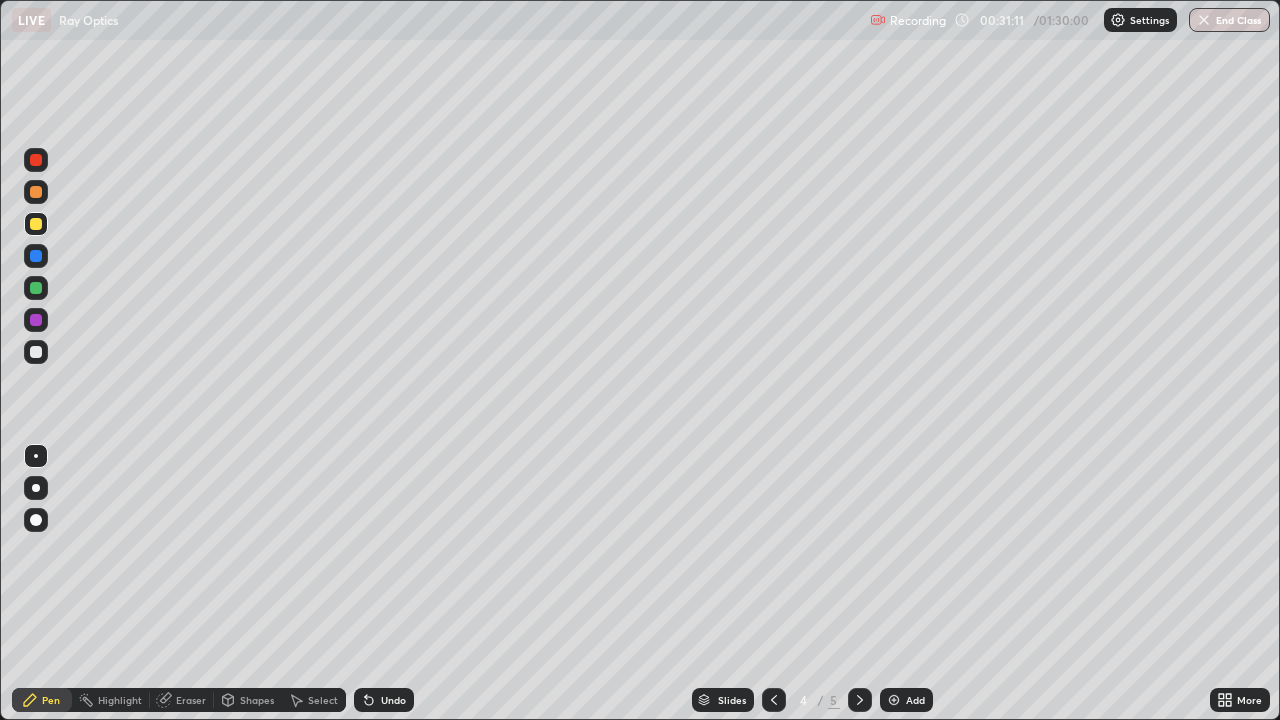 click 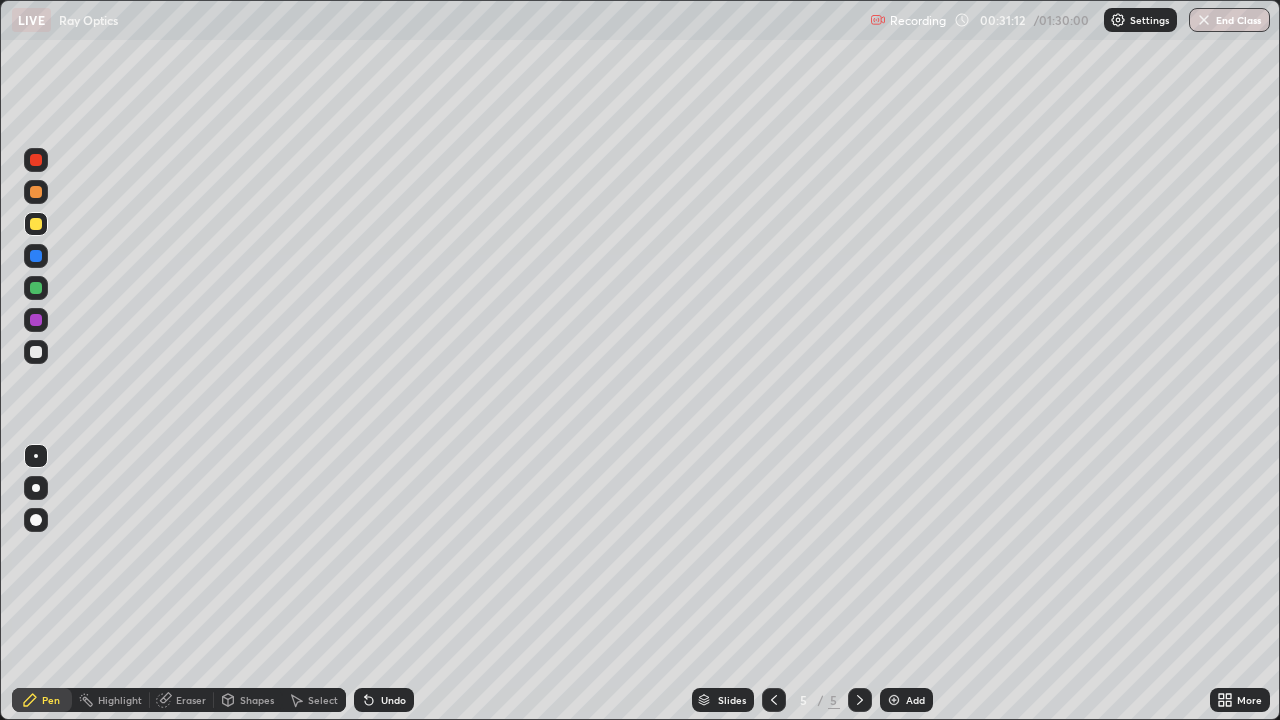 click on "Add" at bounding box center [906, 700] 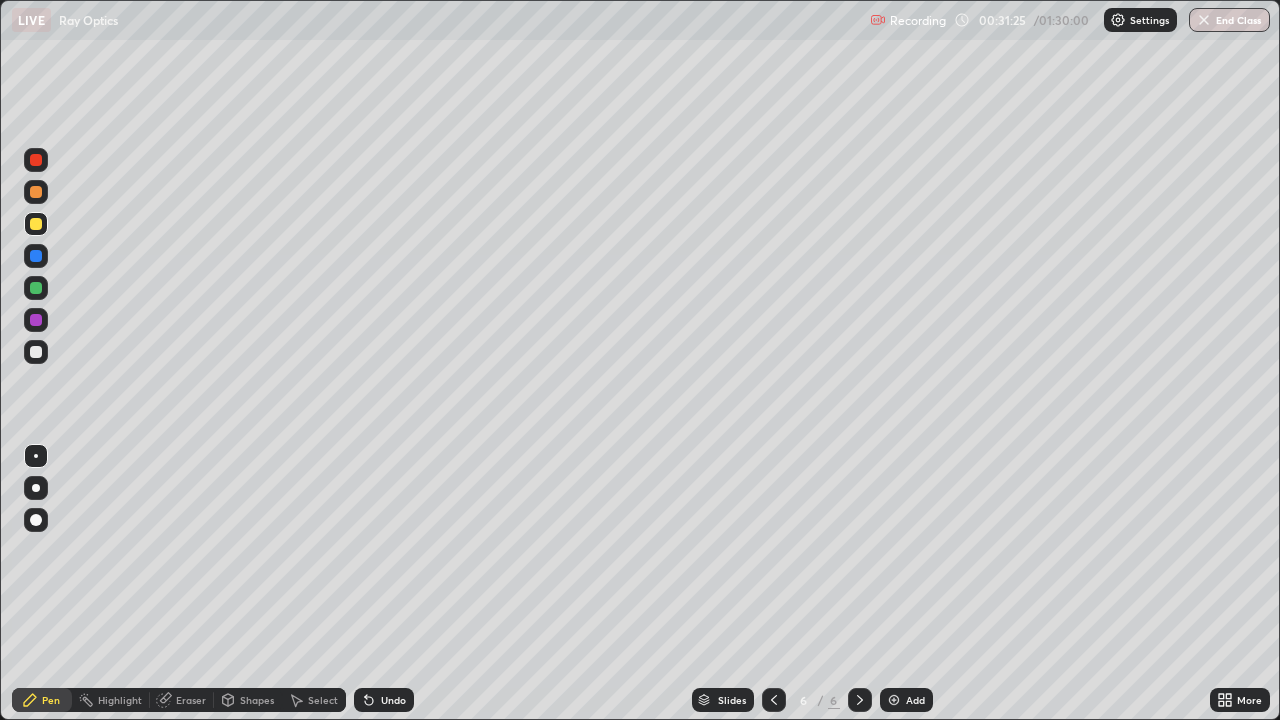 click at bounding box center (36, 352) 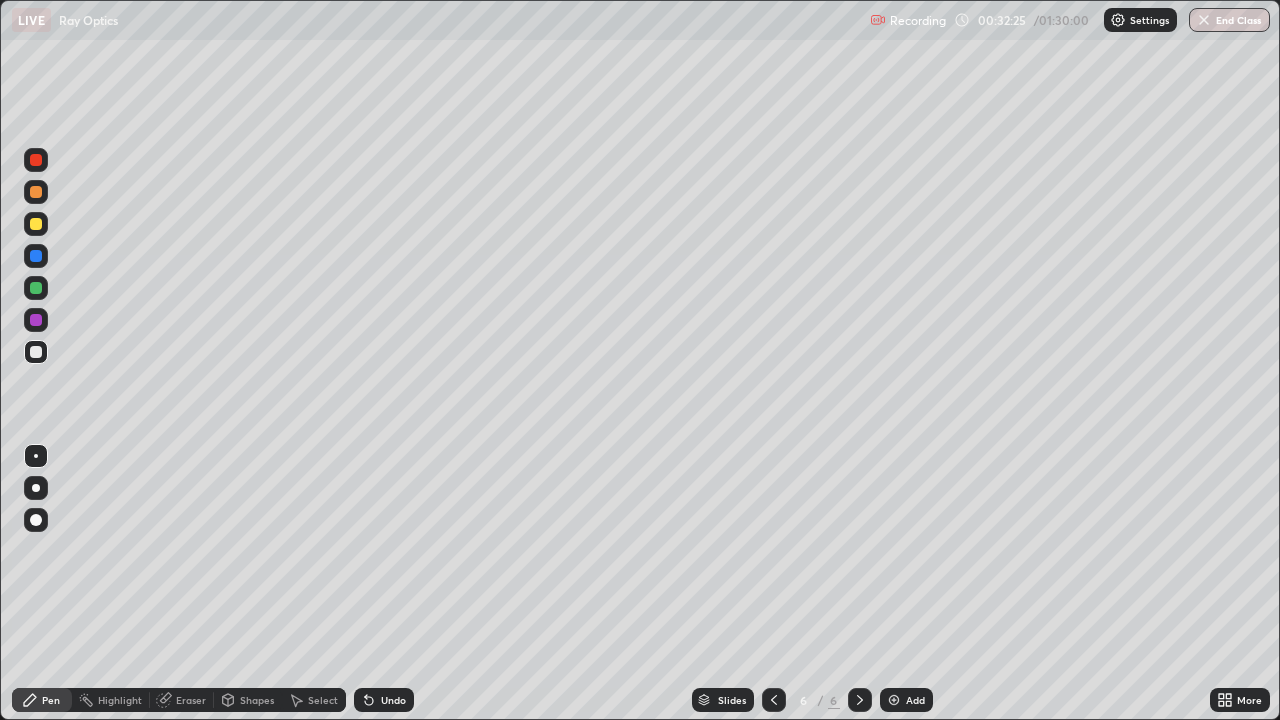 click at bounding box center [36, 288] 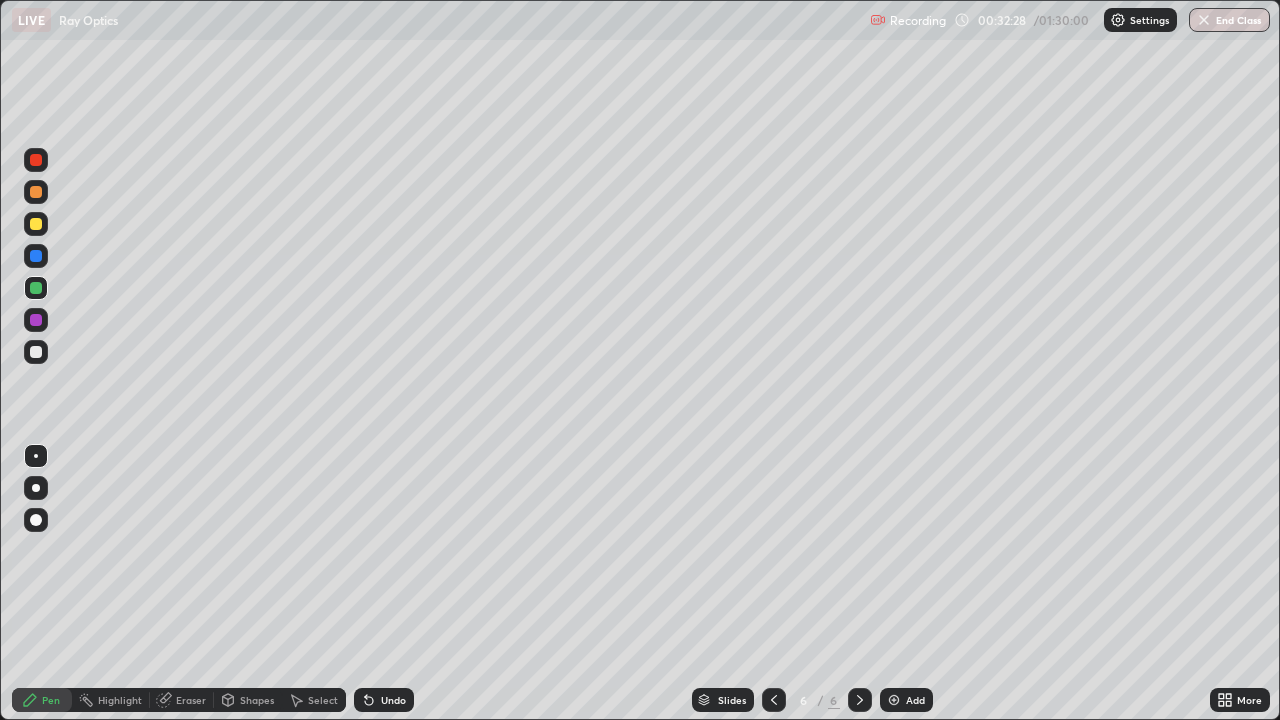 click on "Undo" at bounding box center (384, 700) 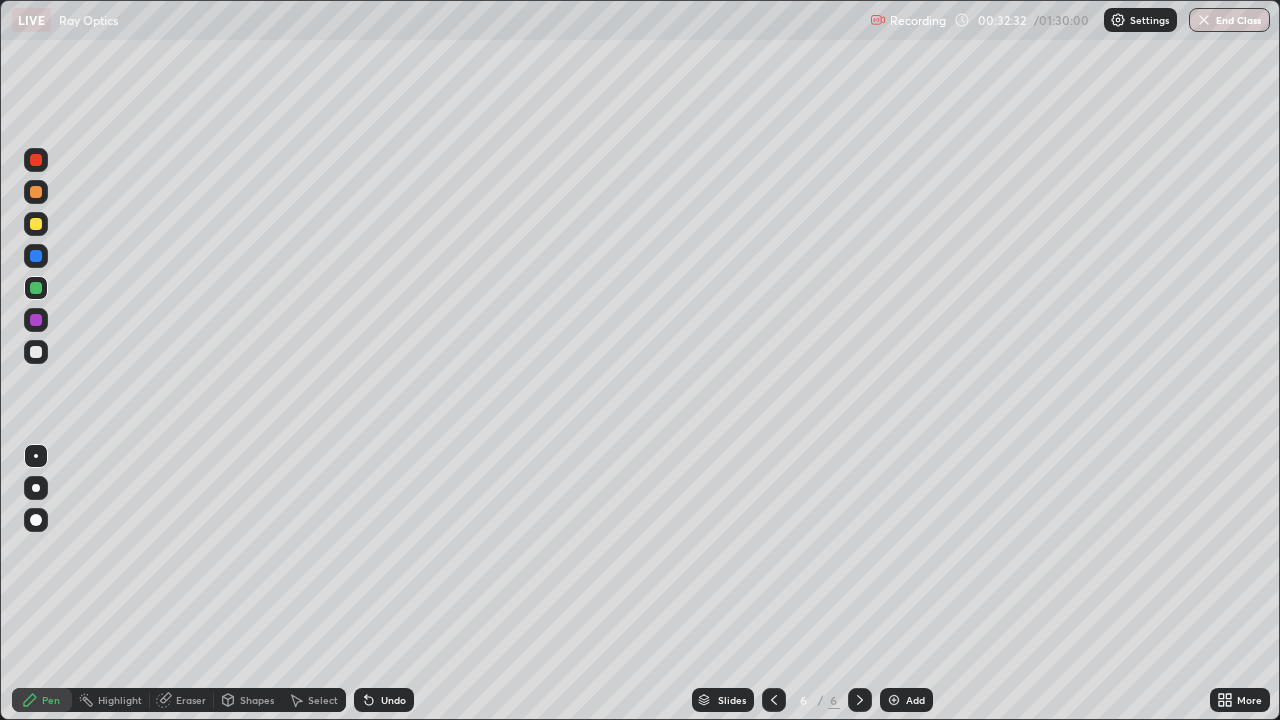 click at bounding box center [36, 352] 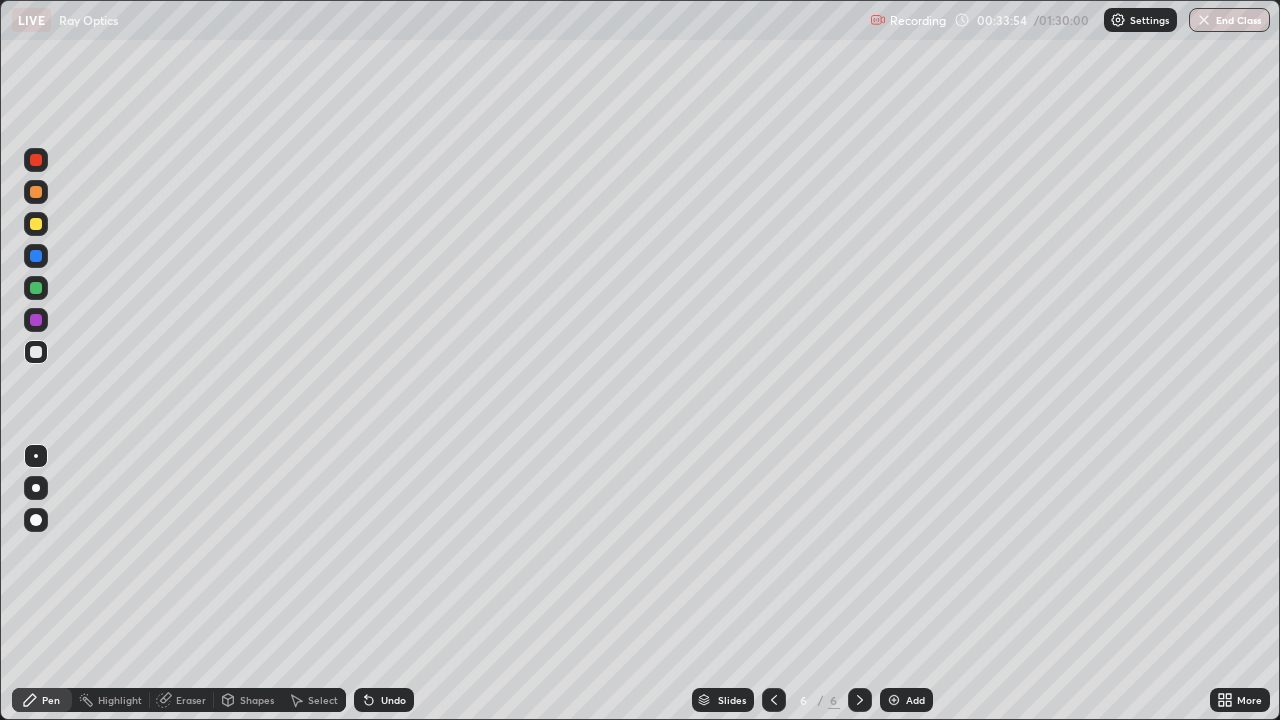 click at bounding box center (36, 288) 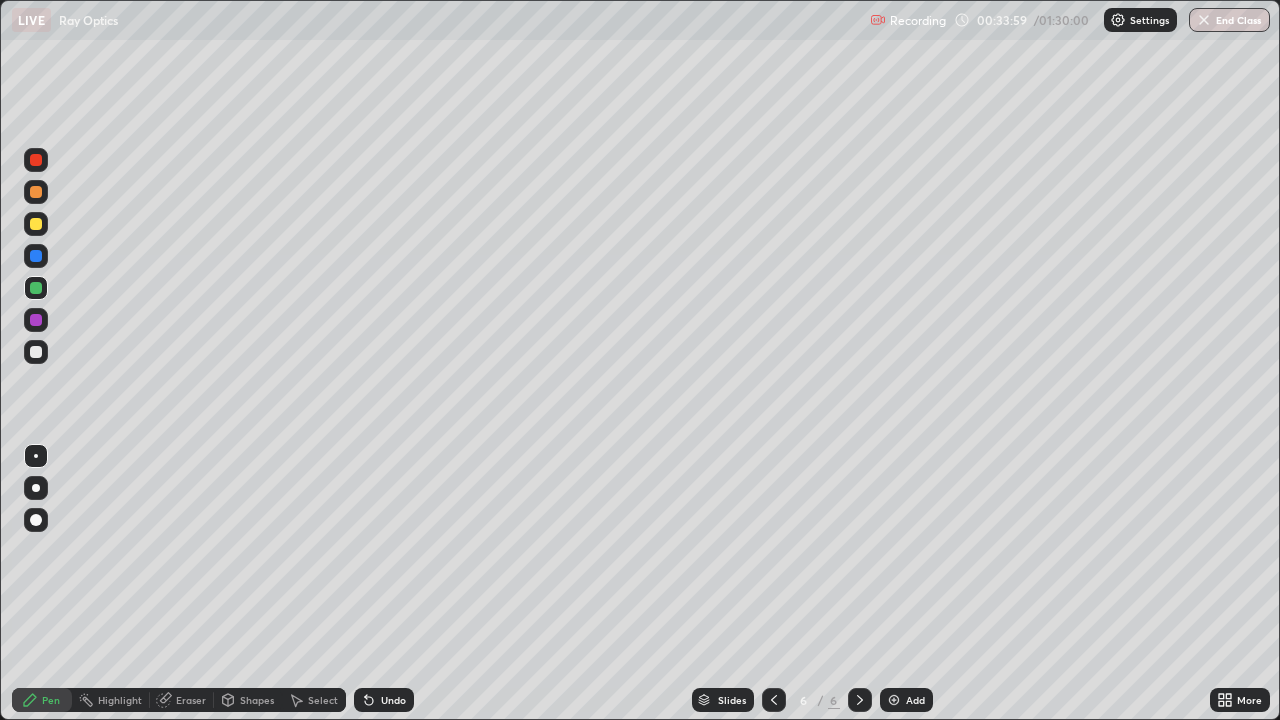 click at bounding box center [36, 352] 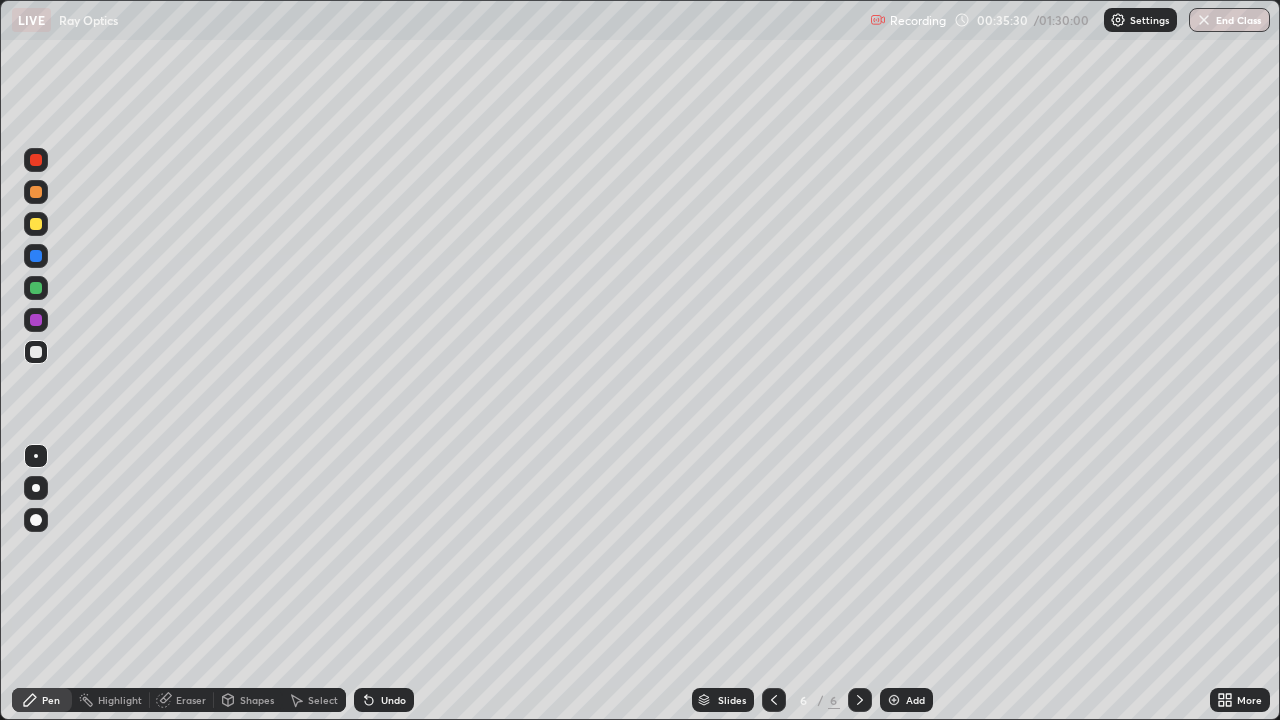 click at bounding box center (36, 192) 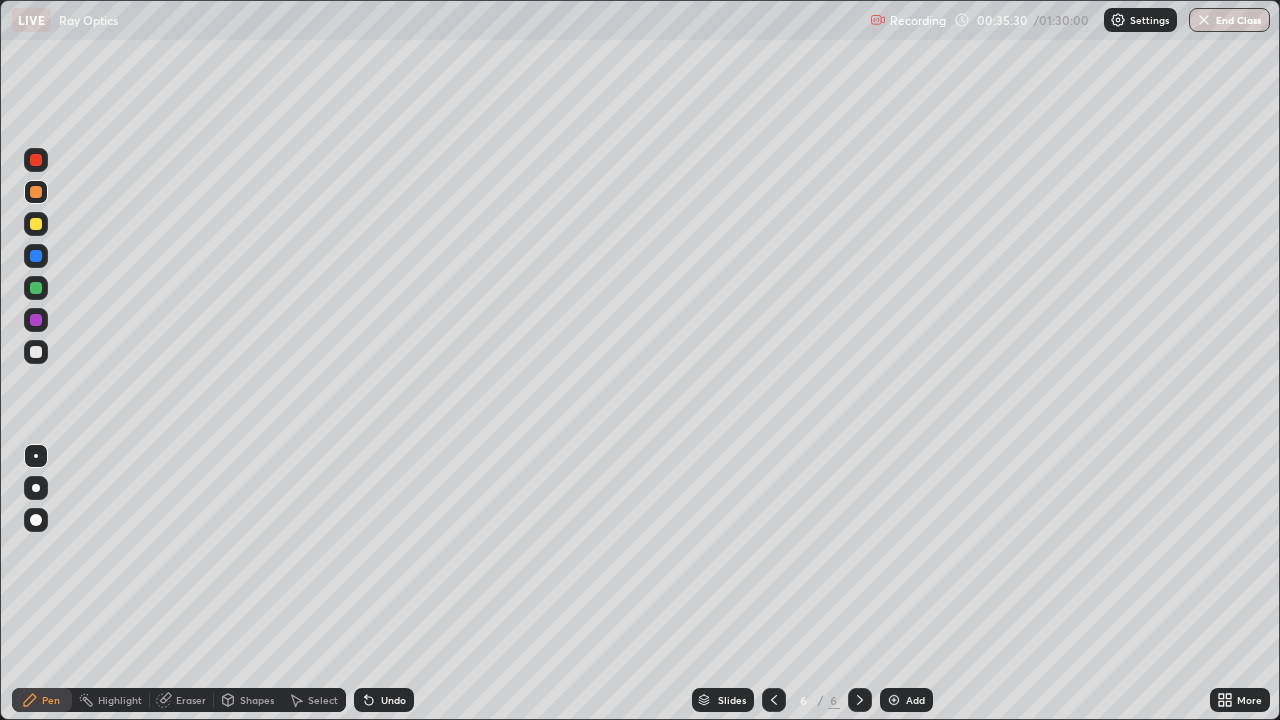 click on "Highlight" at bounding box center [111, 700] 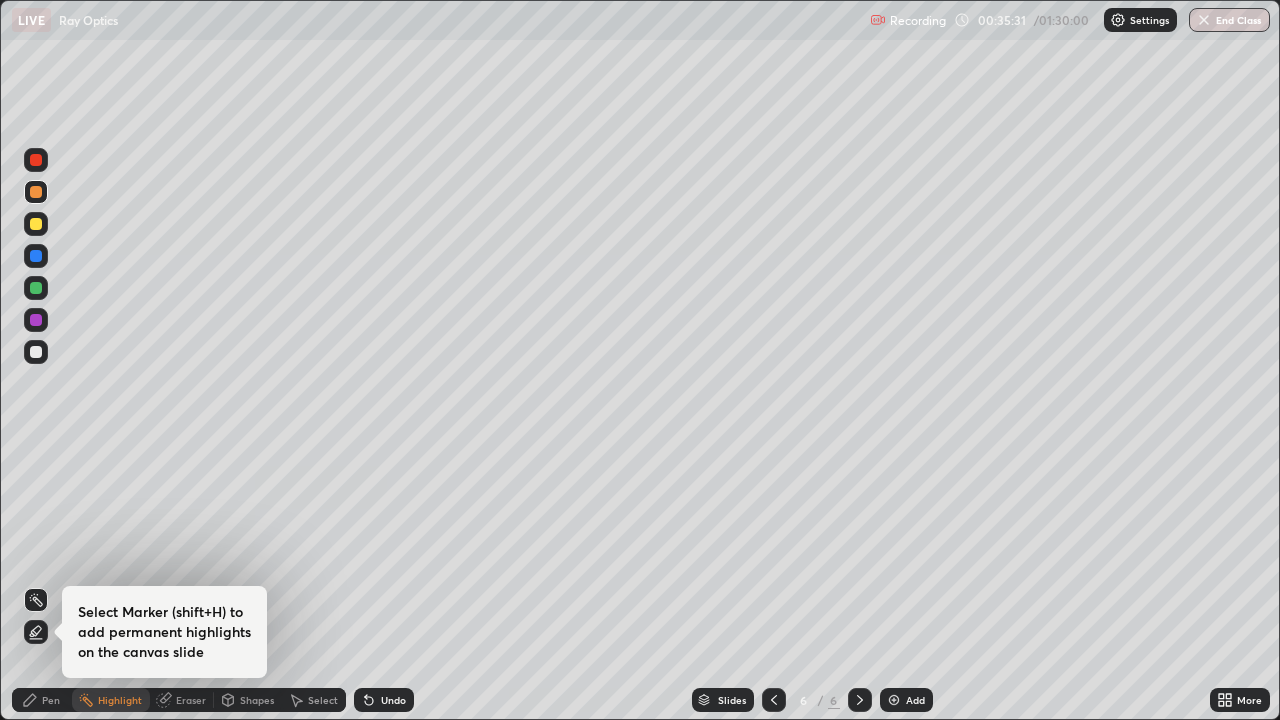 click 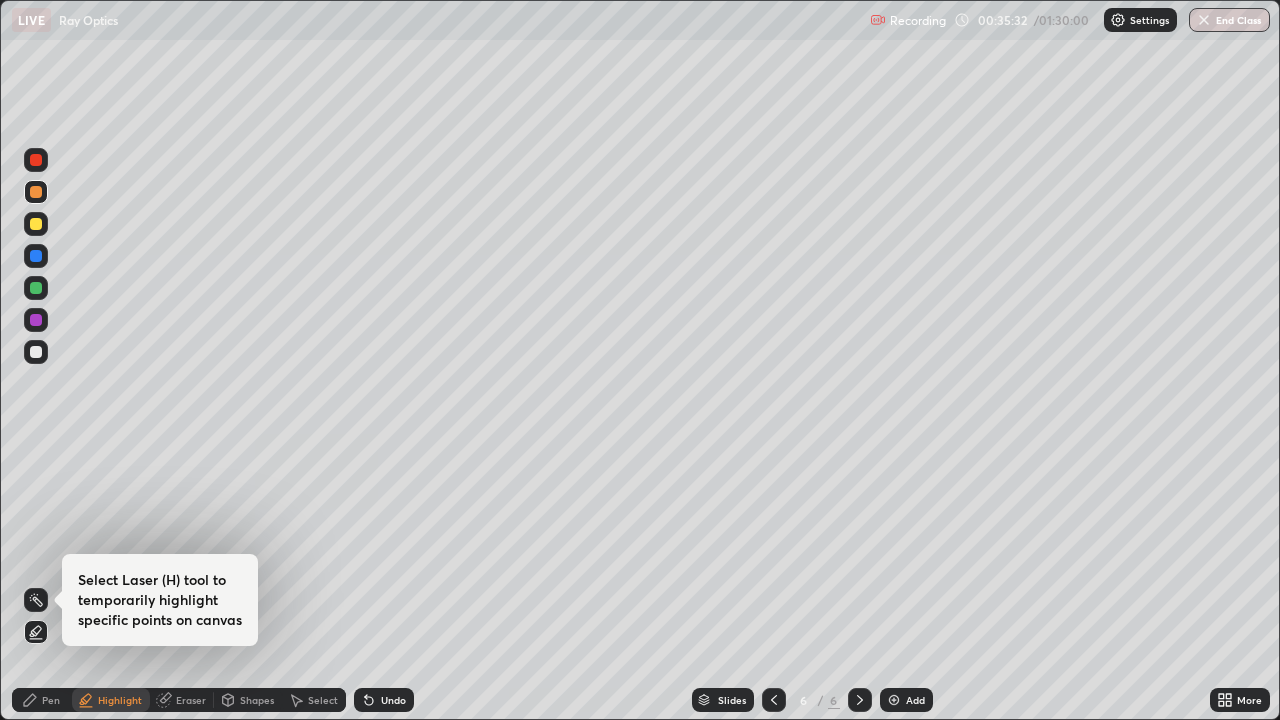 click at bounding box center [36, 288] 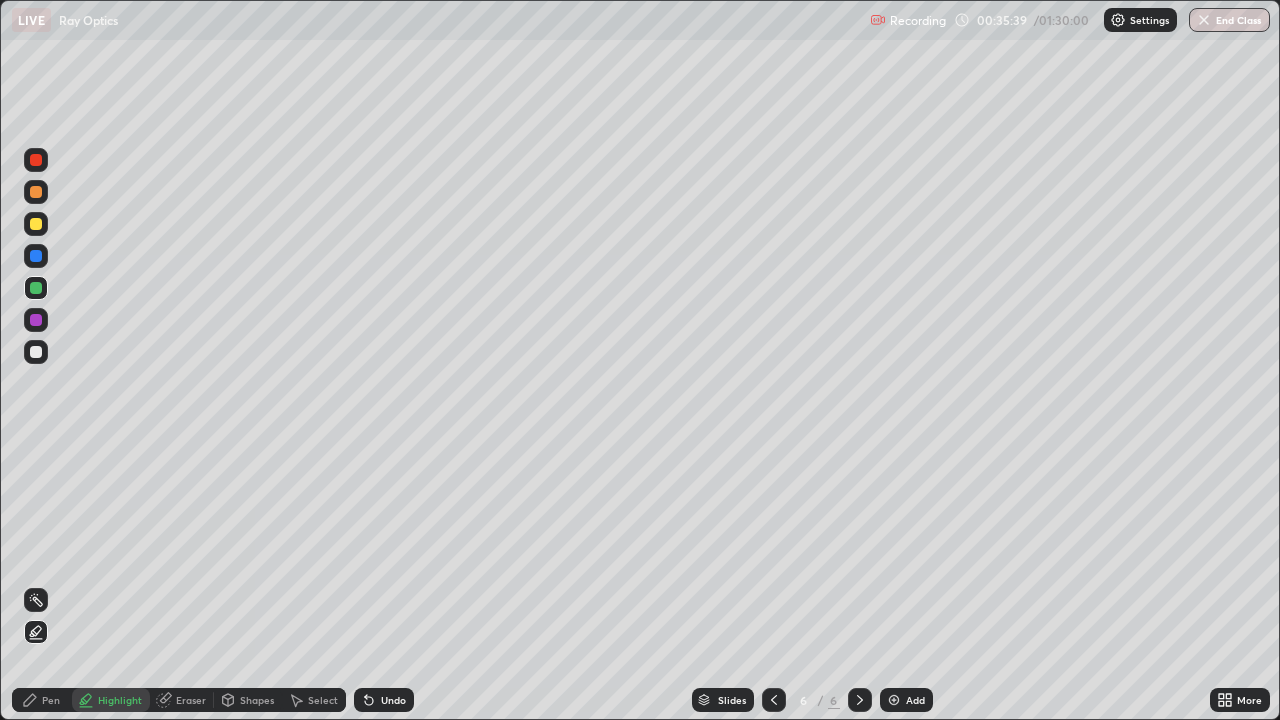 click on "Pen" at bounding box center [42, 700] 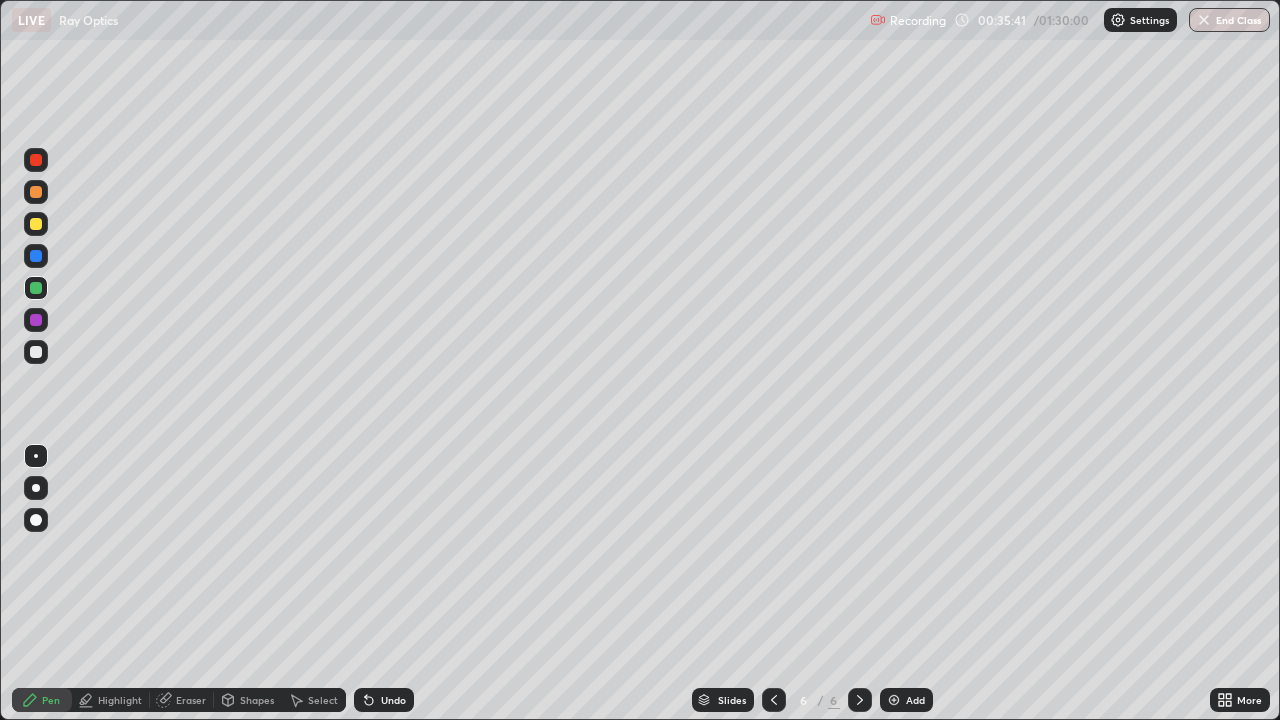 click at bounding box center (36, 352) 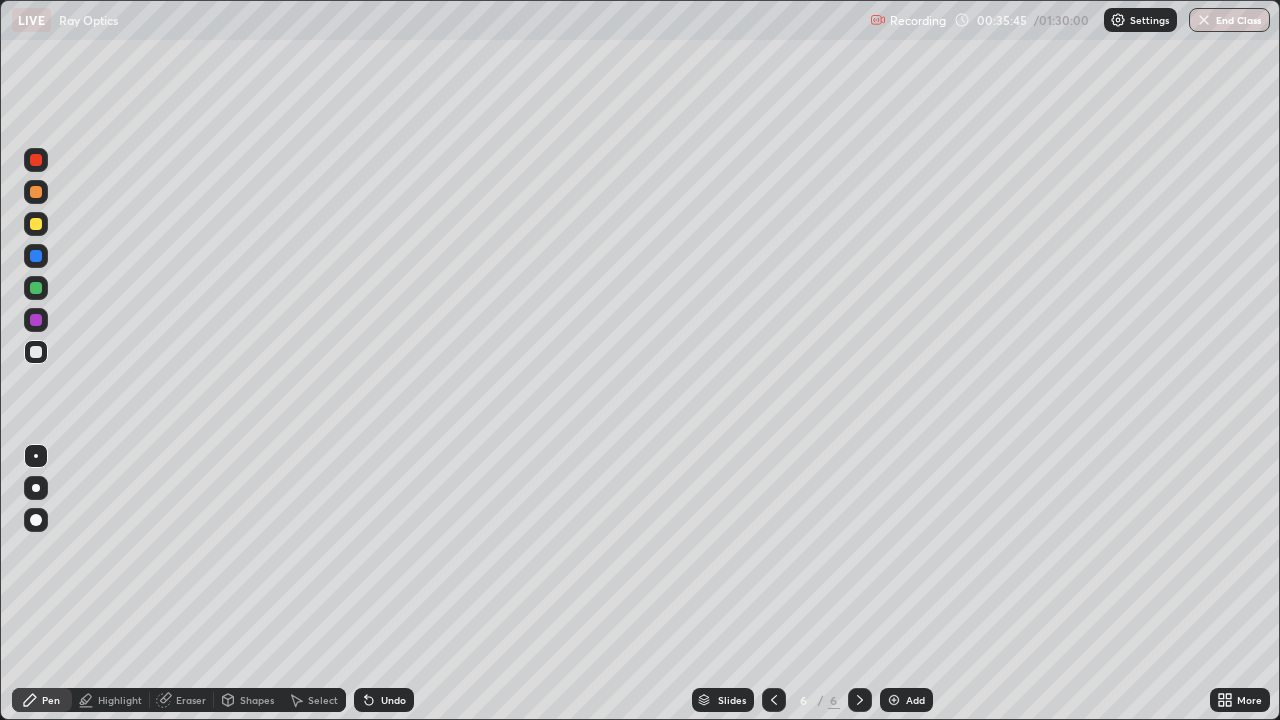 click on "Highlight" at bounding box center [120, 700] 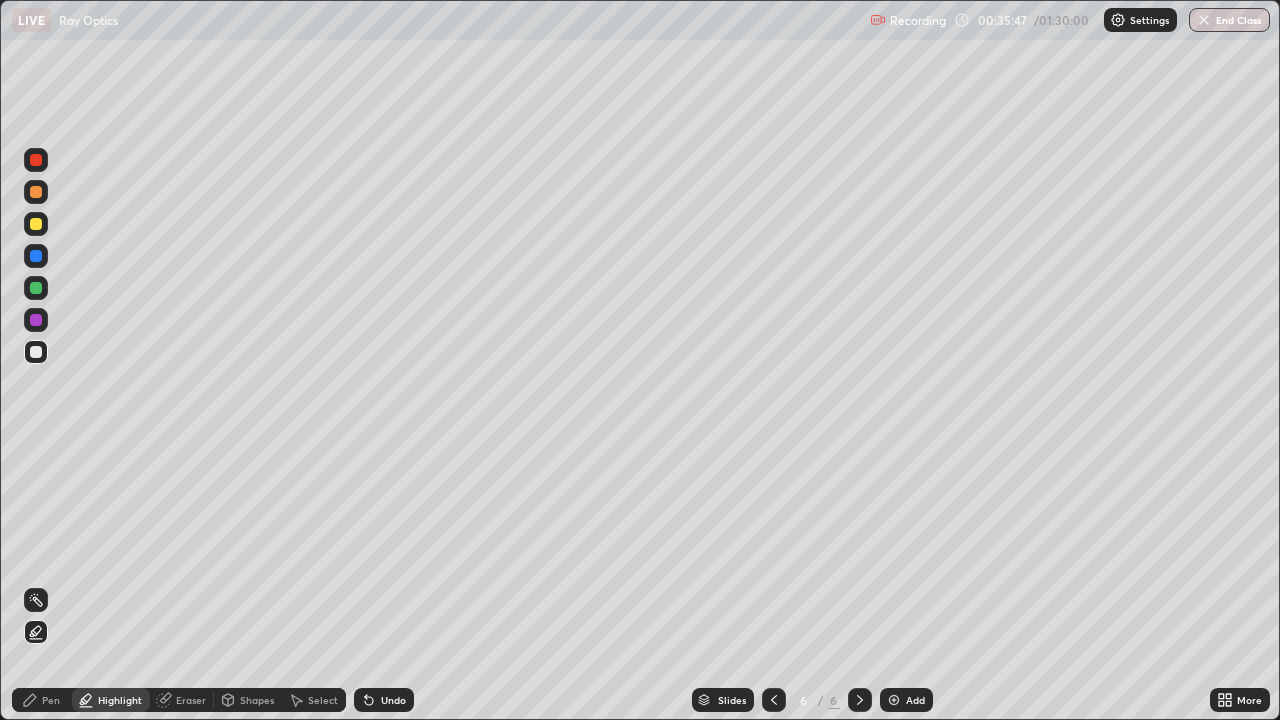 click at bounding box center [36, 320] 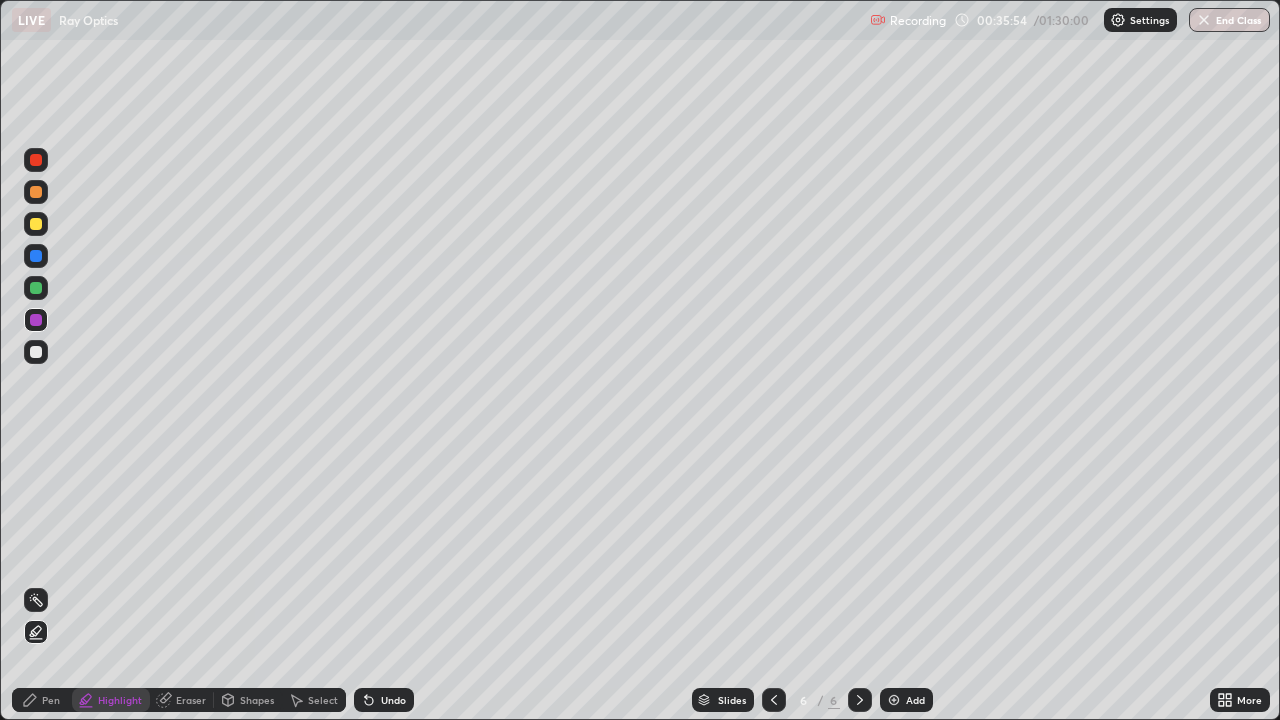 click on "Pen" at bounding box center (51, 700) 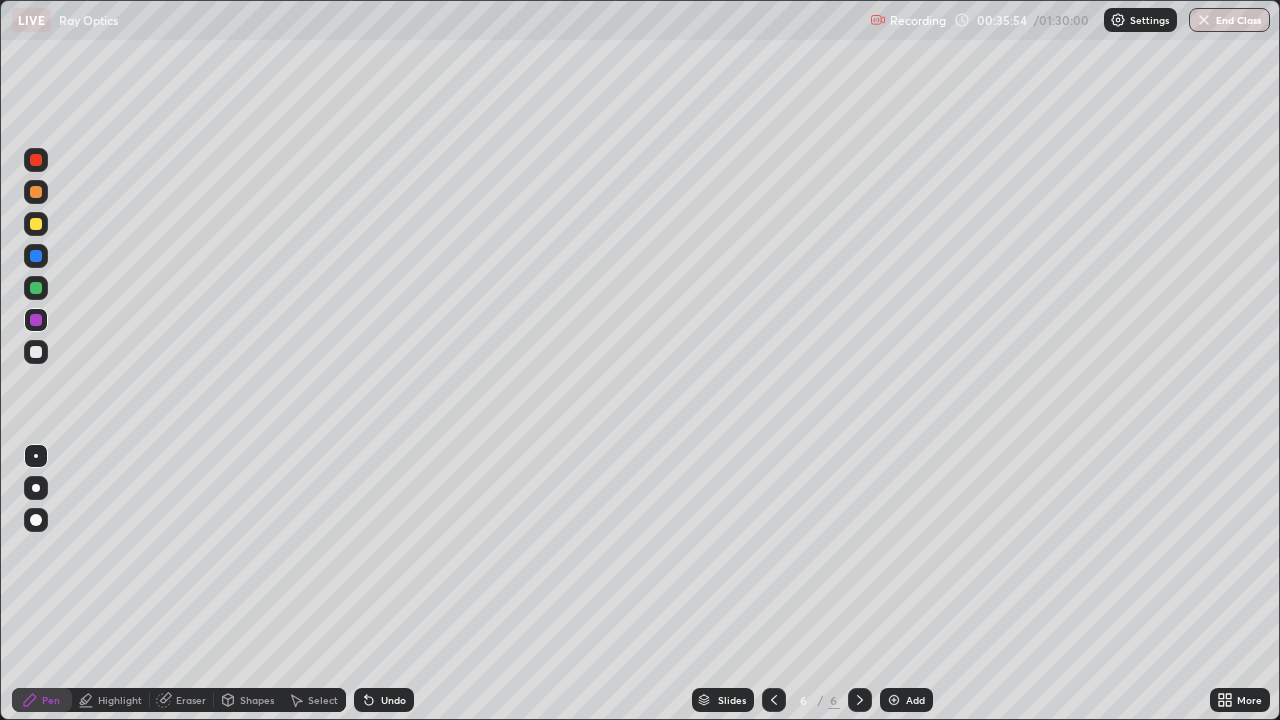 click at bounding box center [36, 320] 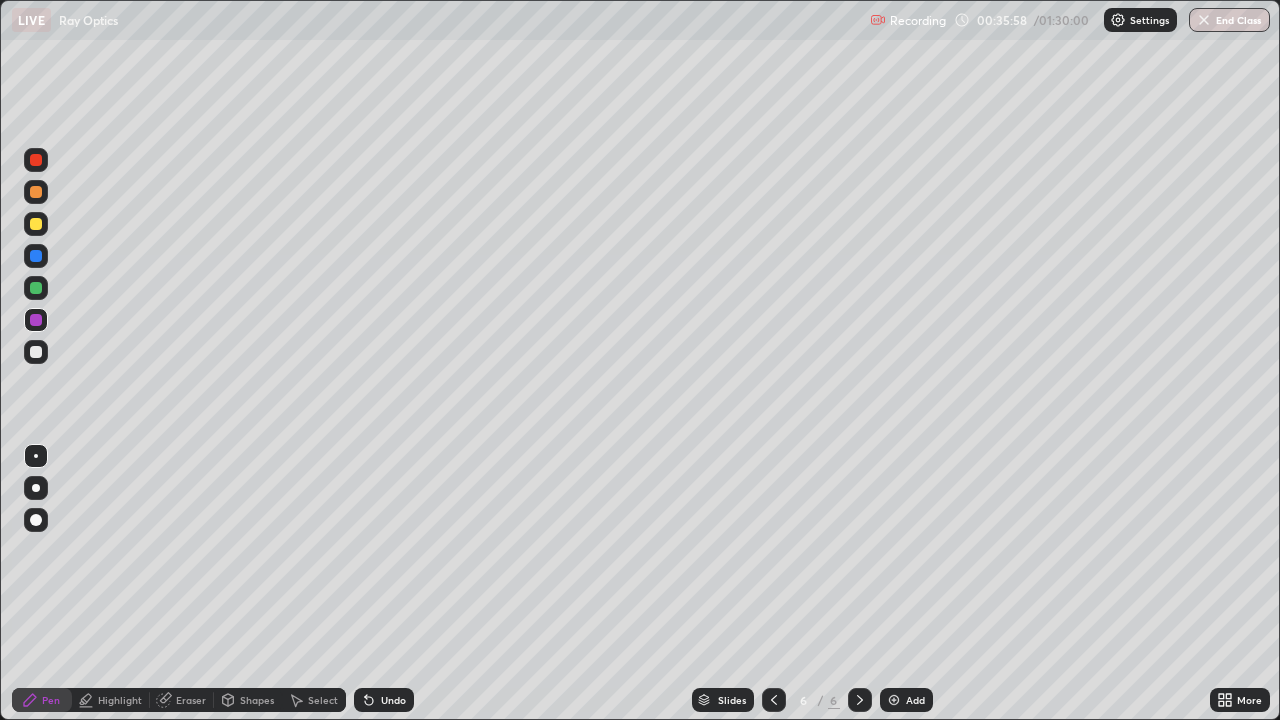 click on "Undo" at bounding box center [393, 700] 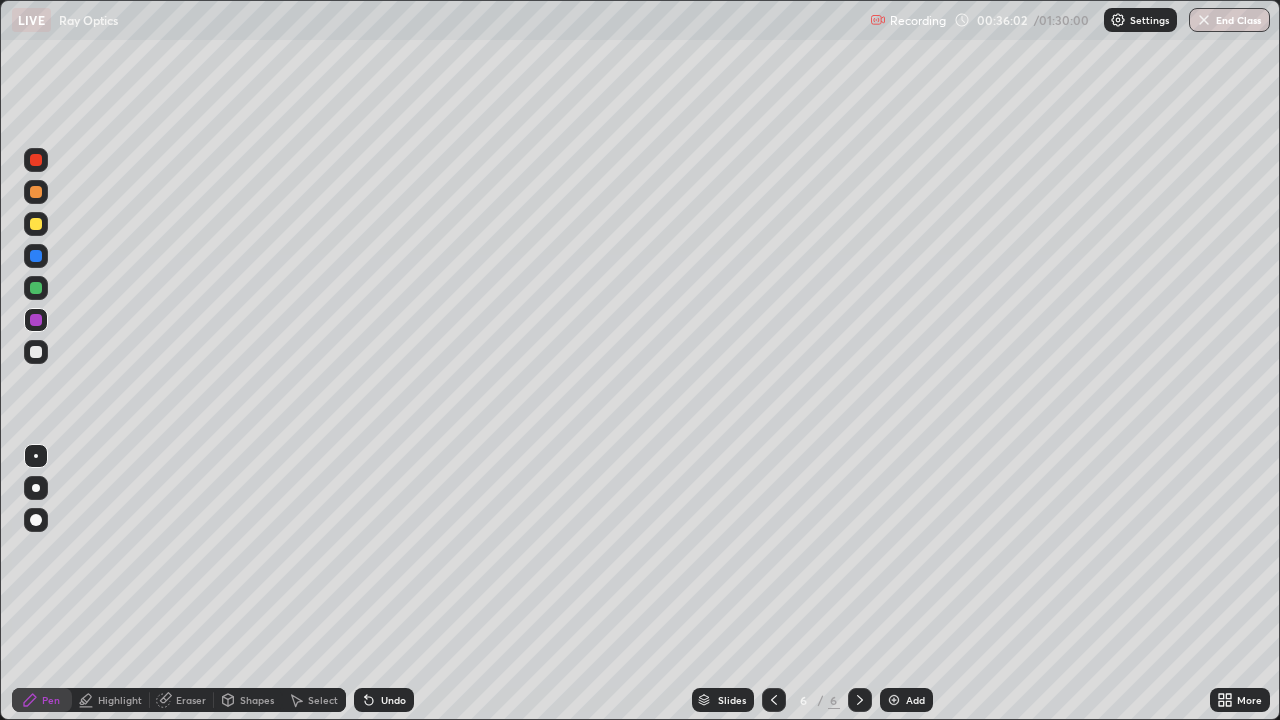 click on "Highlight" at bounding box center [120, 700] 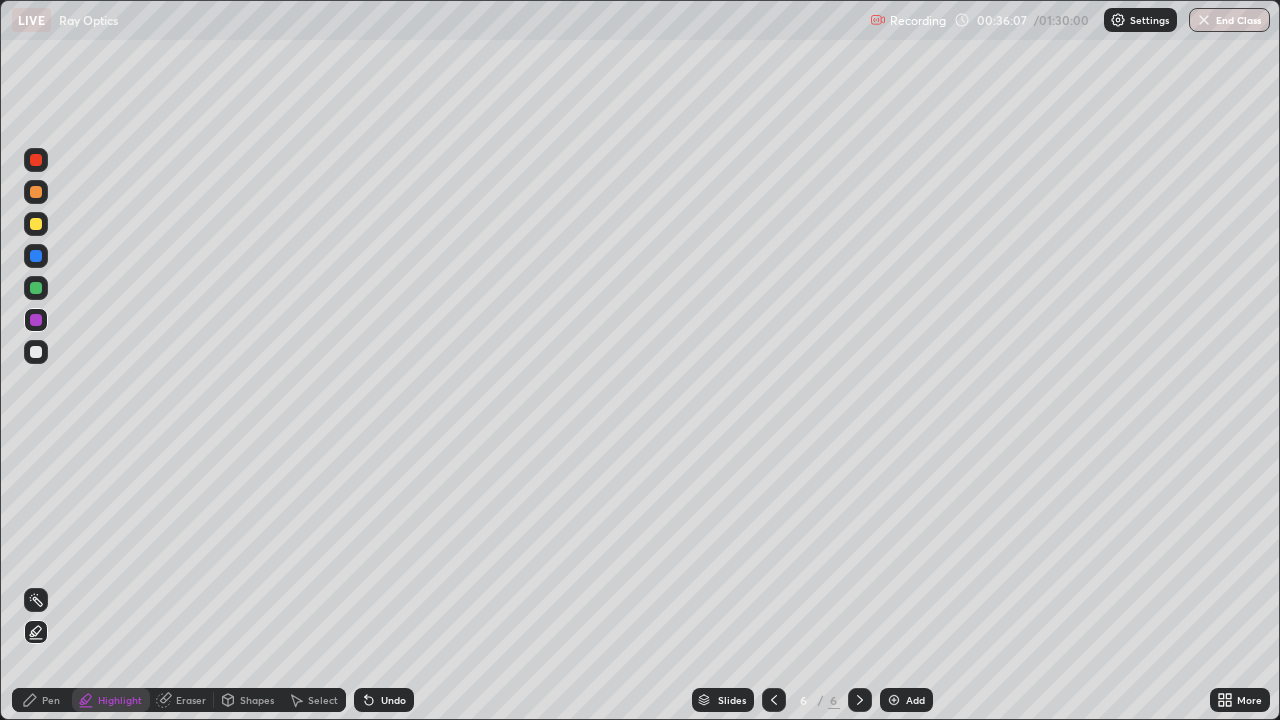 click on "Undo" at bounding box center [393, 700] 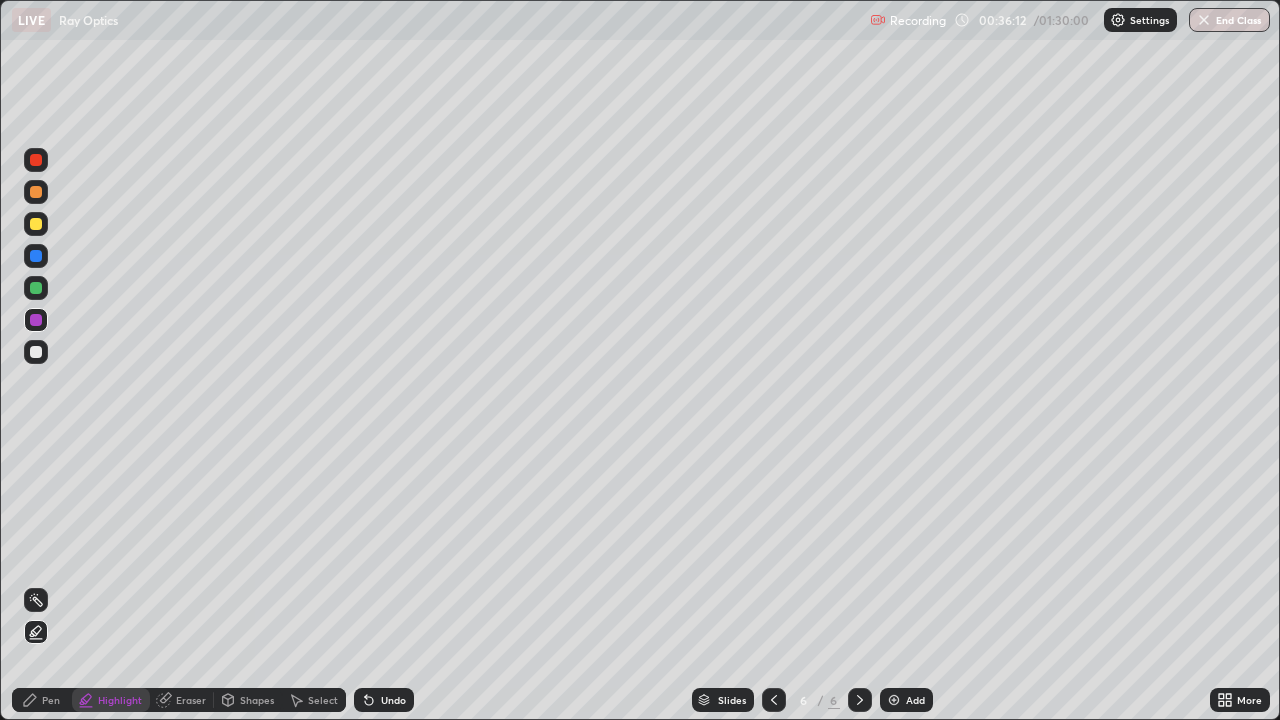click on "Pen" at bounding box center [42, 700] 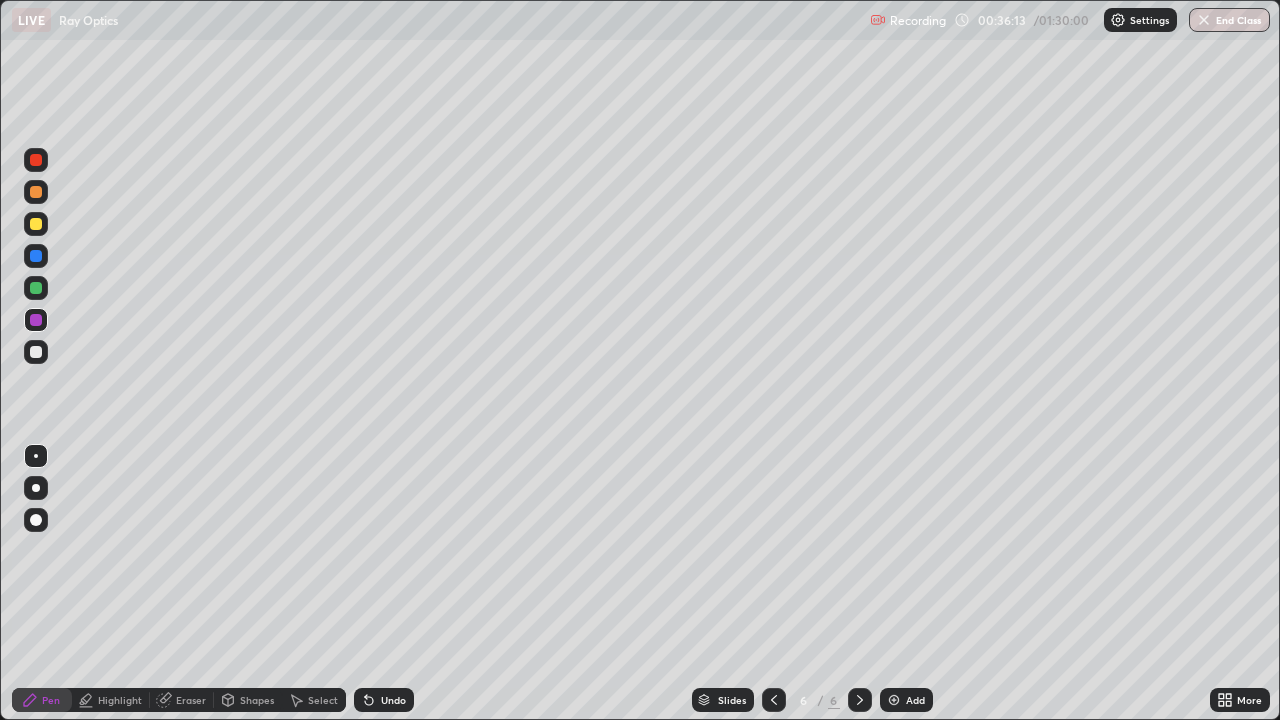 click at bounding box center [36, 352] 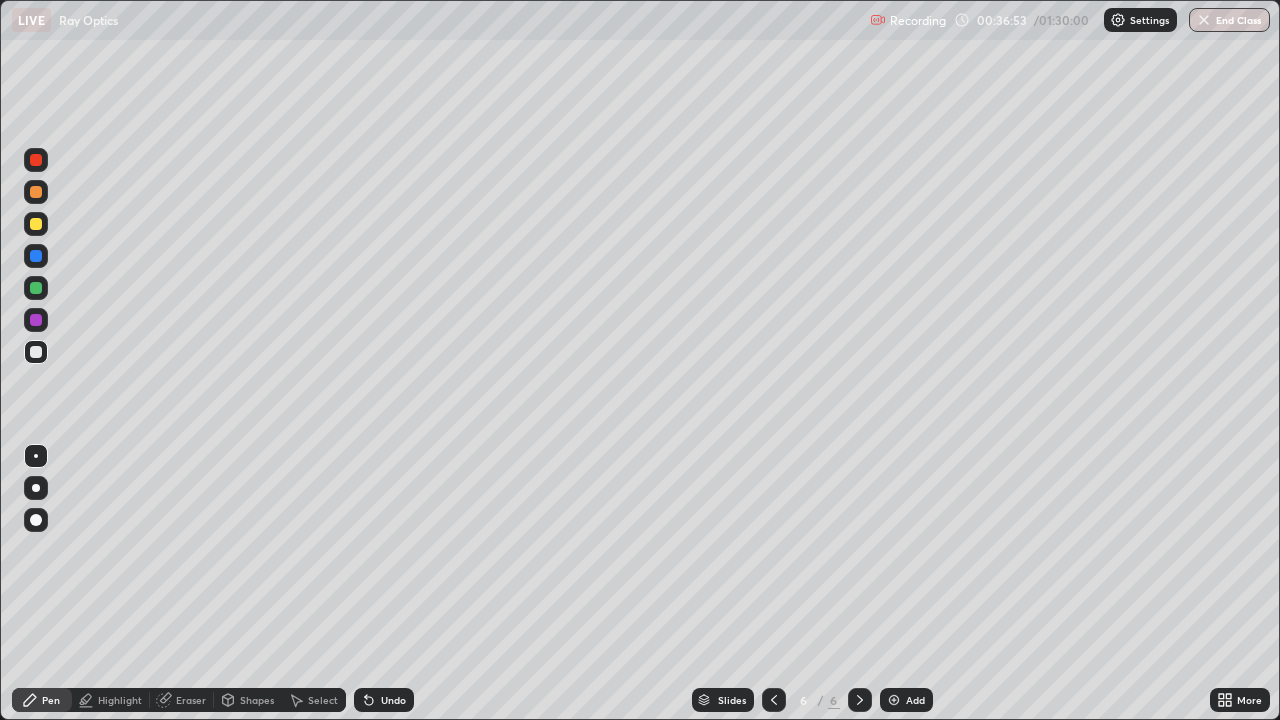 click on "Eraser" at bounding box center [191, 700] 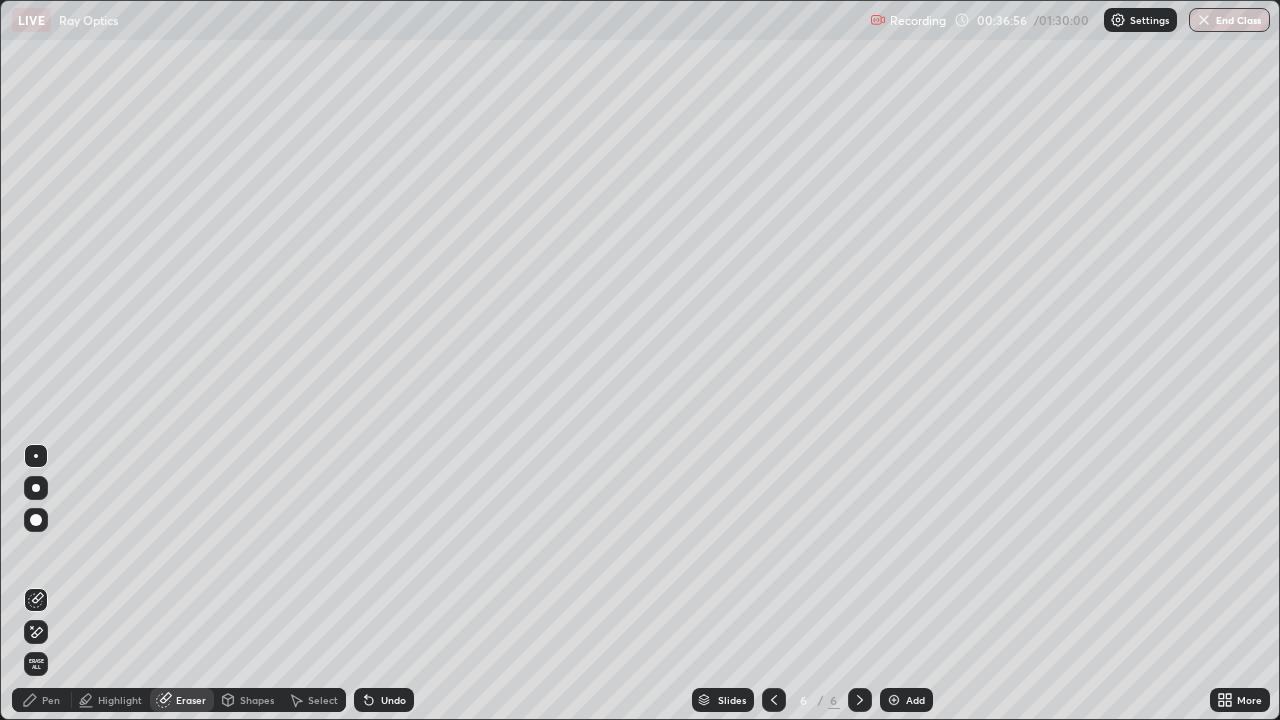click on "Pen" at bounding box center (51, 700) 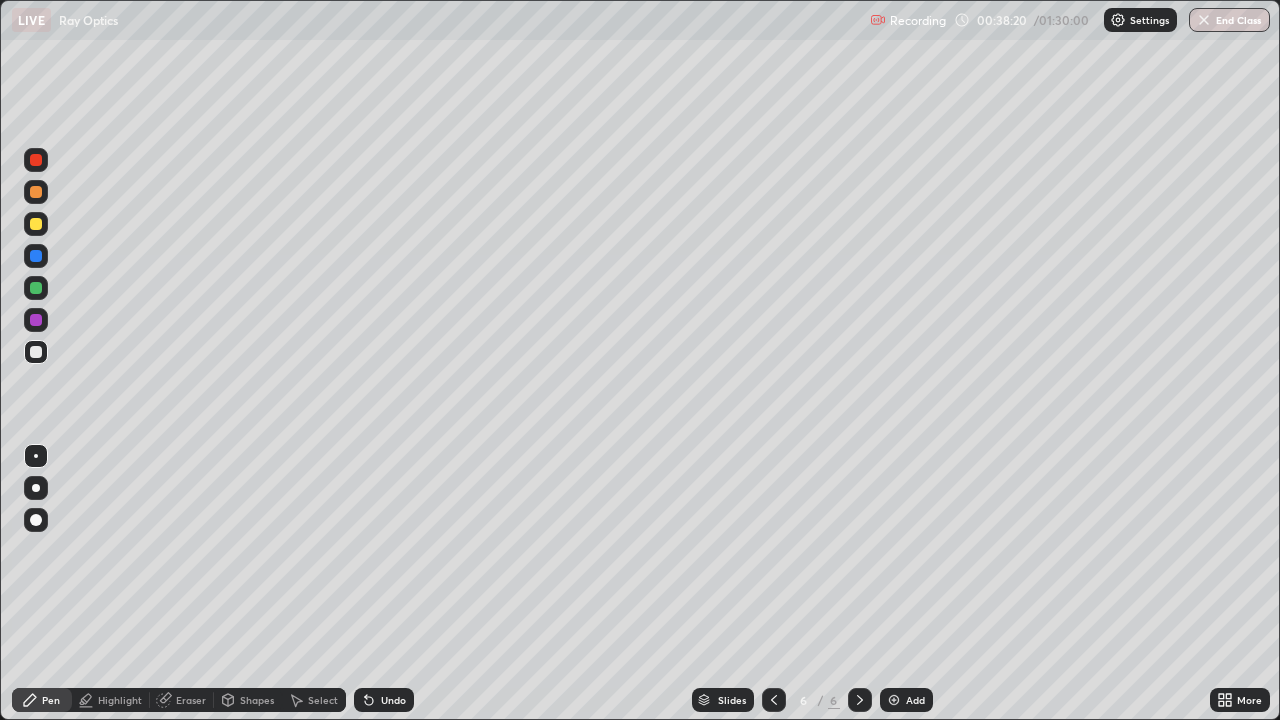 click at bounding box center [36, 224] 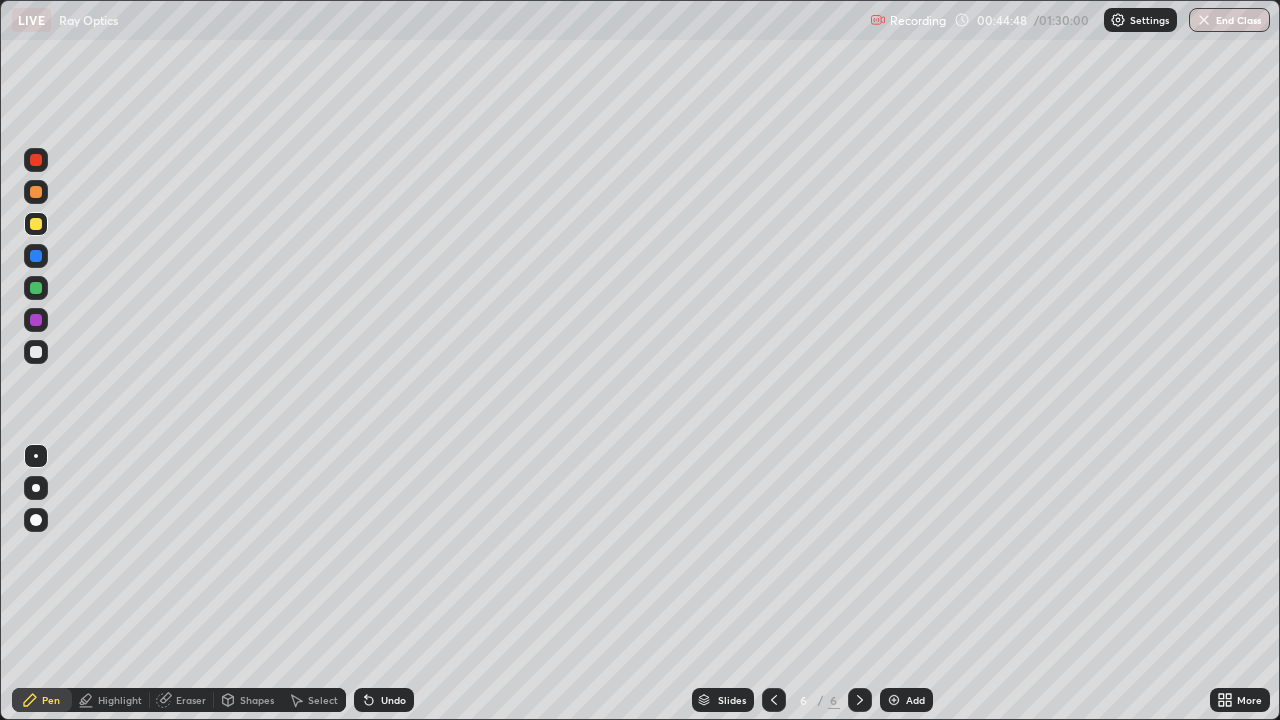 click on "Add" at bounding box center [906, 700] 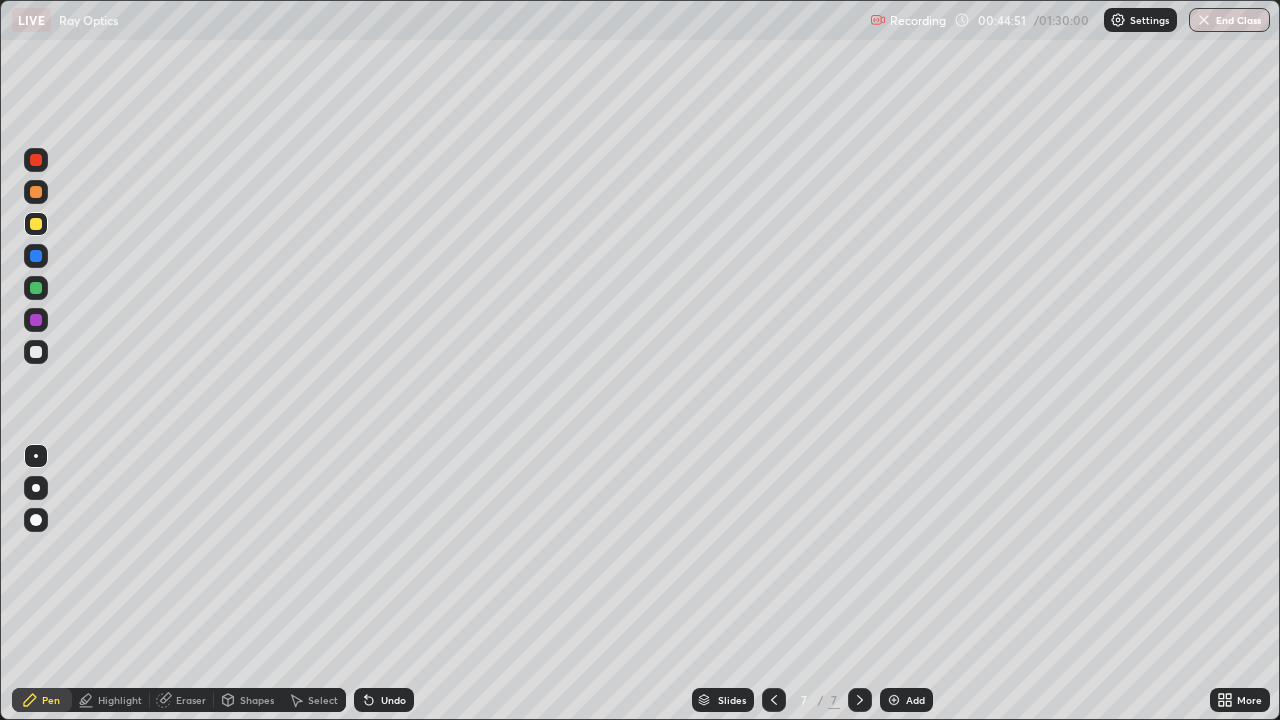 click at bounding box center (36, 352) 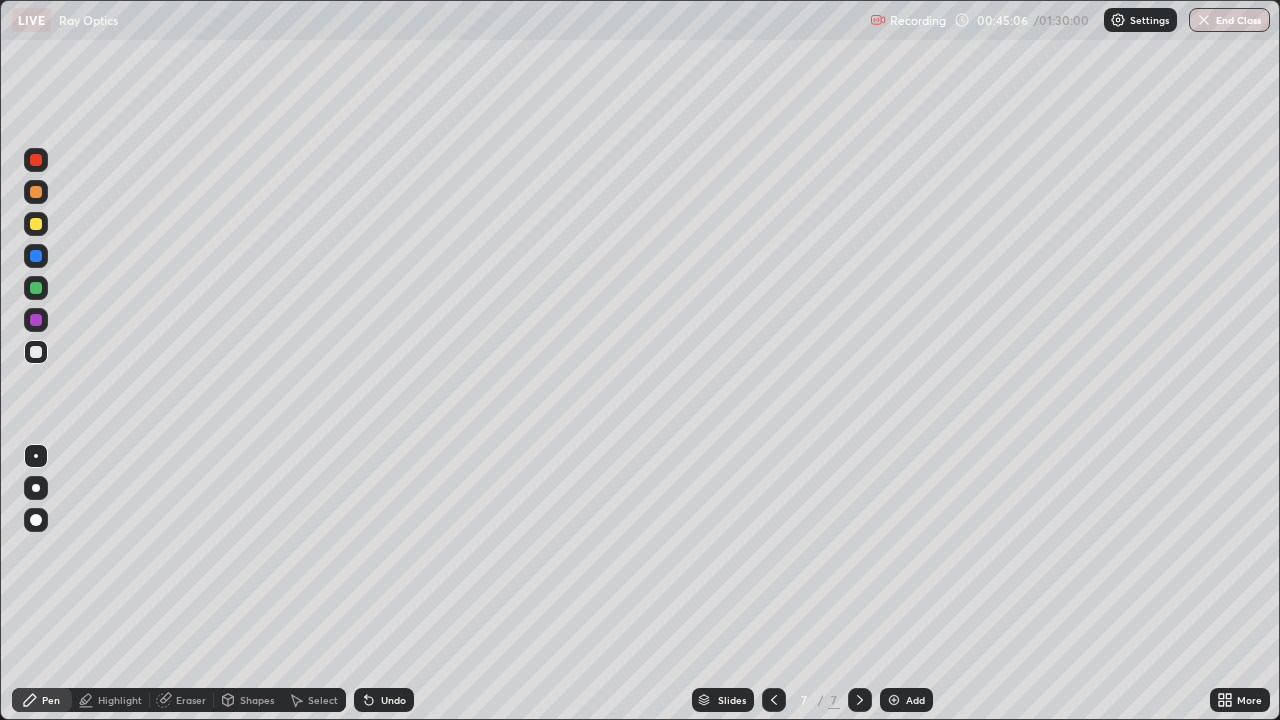 click at bounding box center [36, 224] 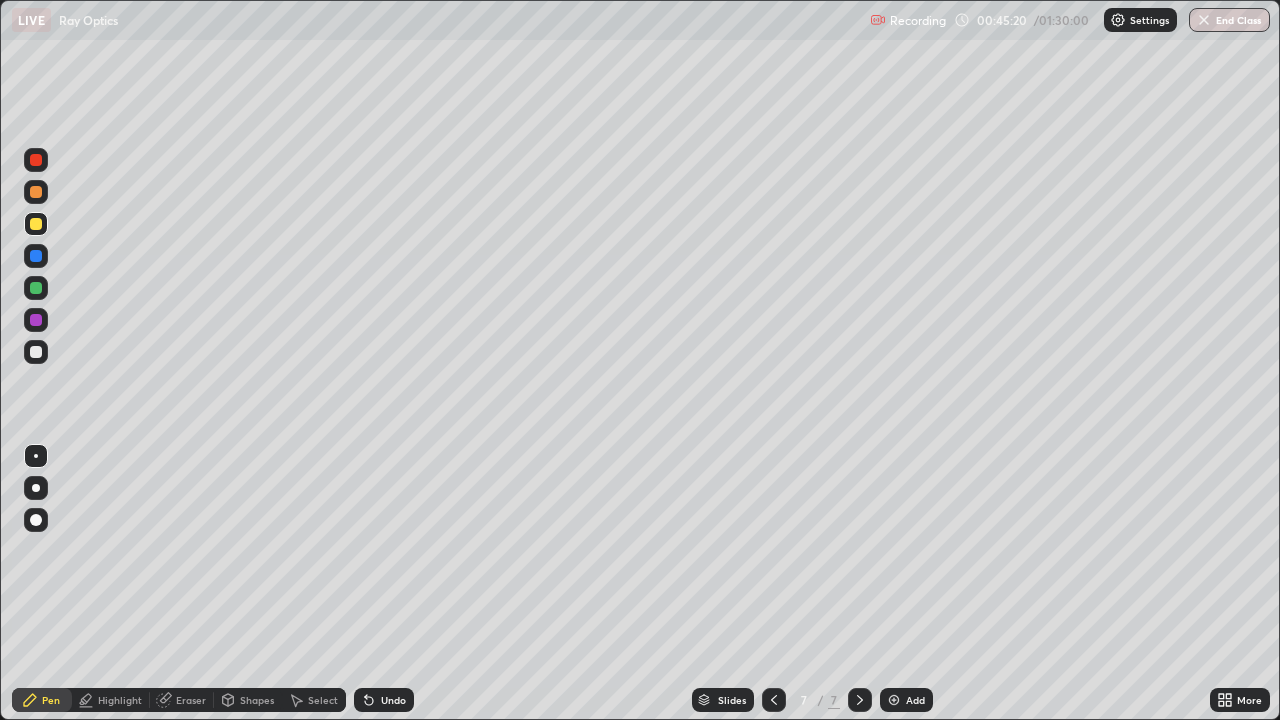 click on "Undo" at bounding box center [384, 700] 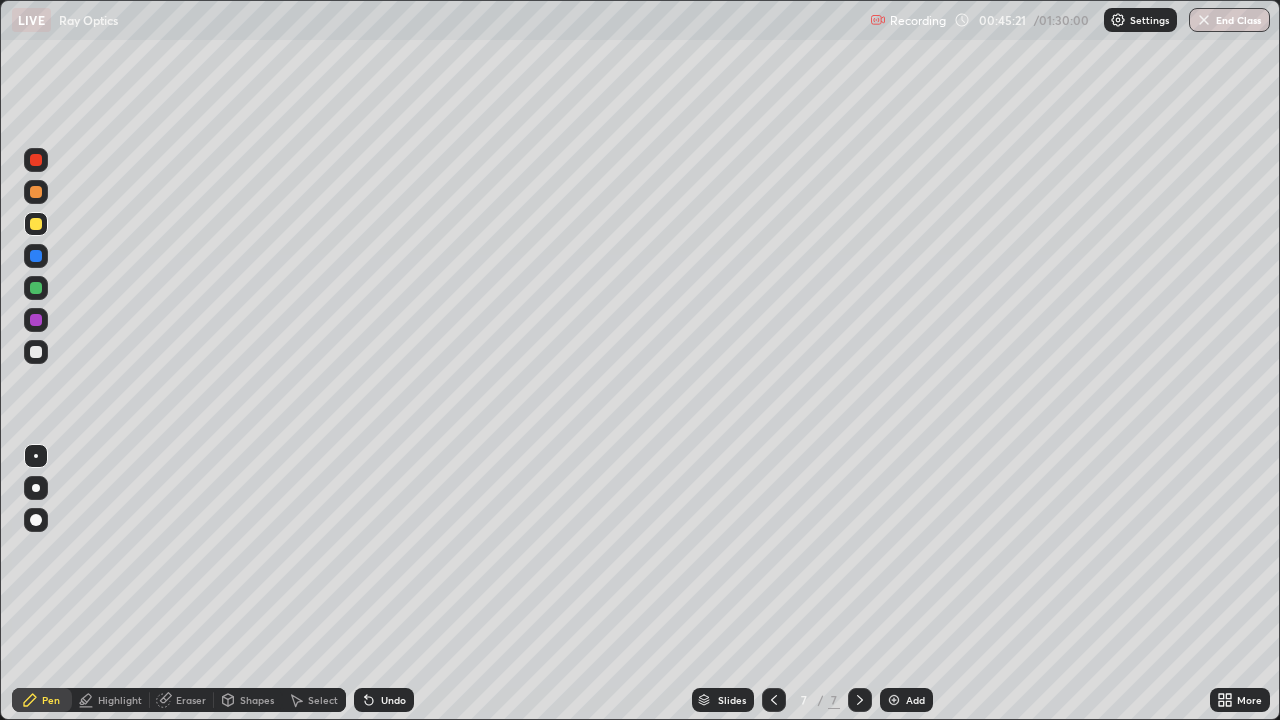 click on "Undo" at bounding box center (384, 700) 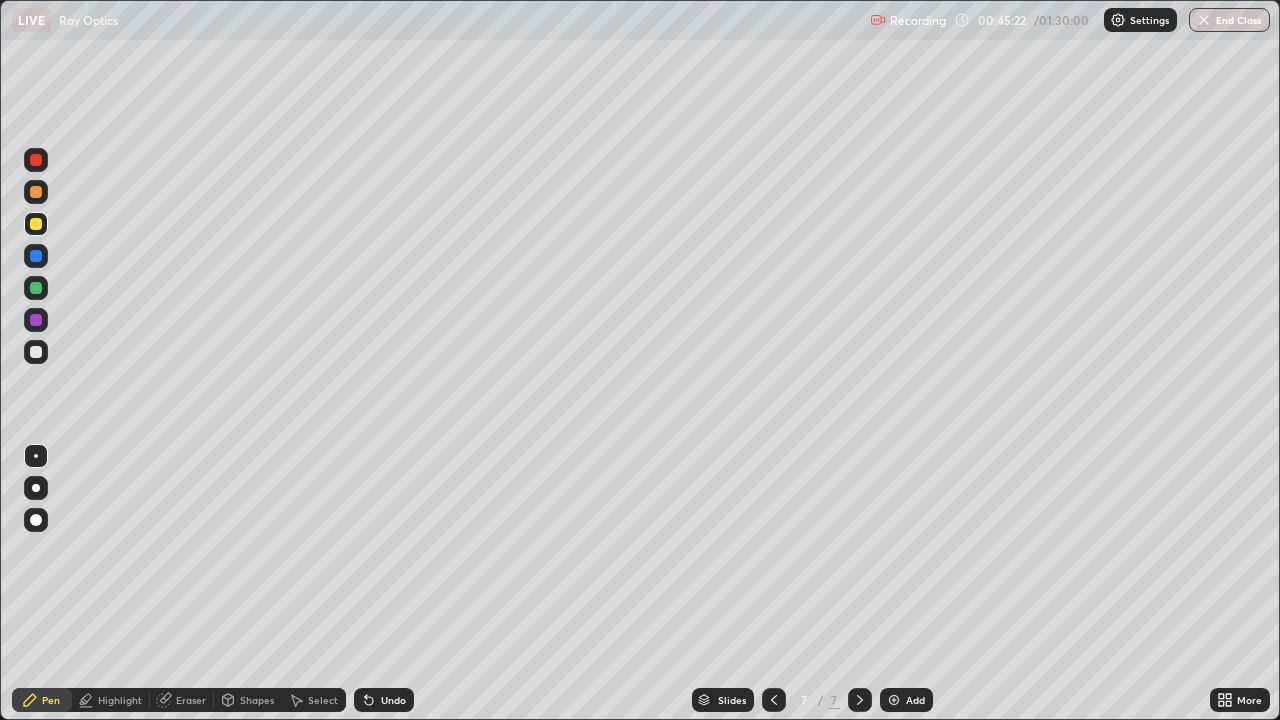 click on "Undo" at bounding box center (393, 700) 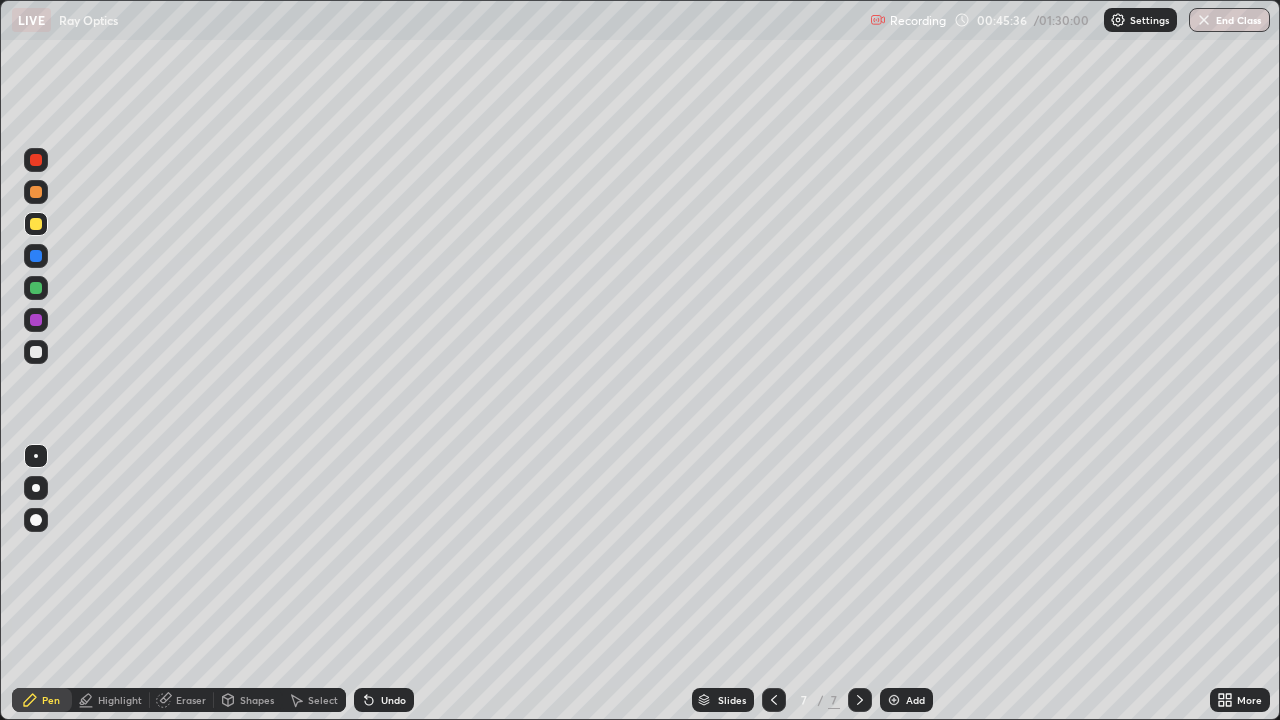 click at bounding box center [36, 288] 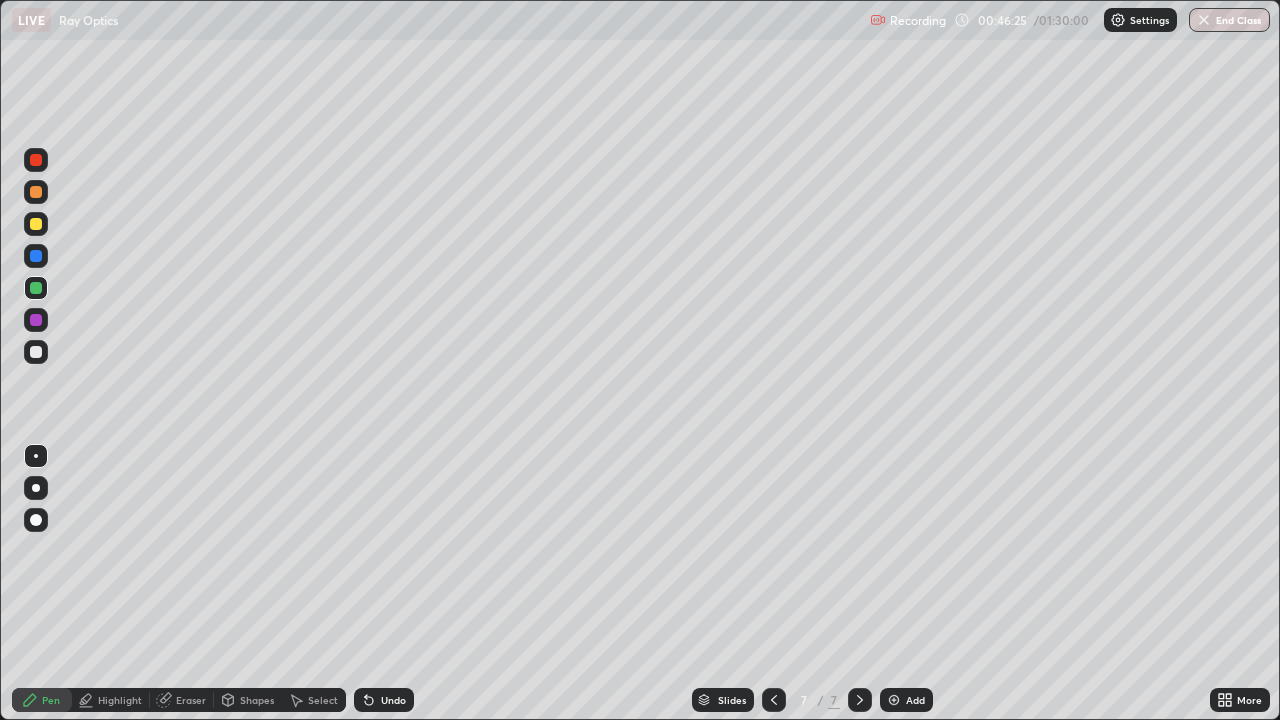 click at bounding box center (36, 352) 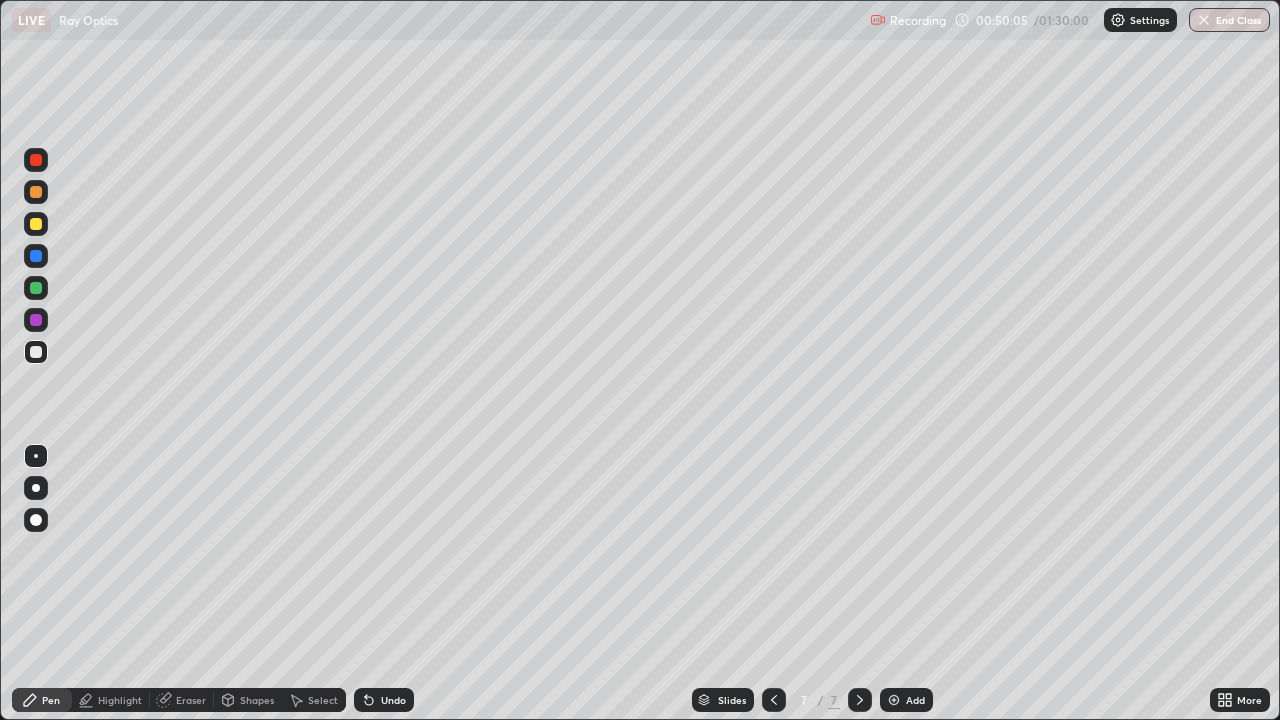 click on "Highlight" at bounding box center (120, 700) 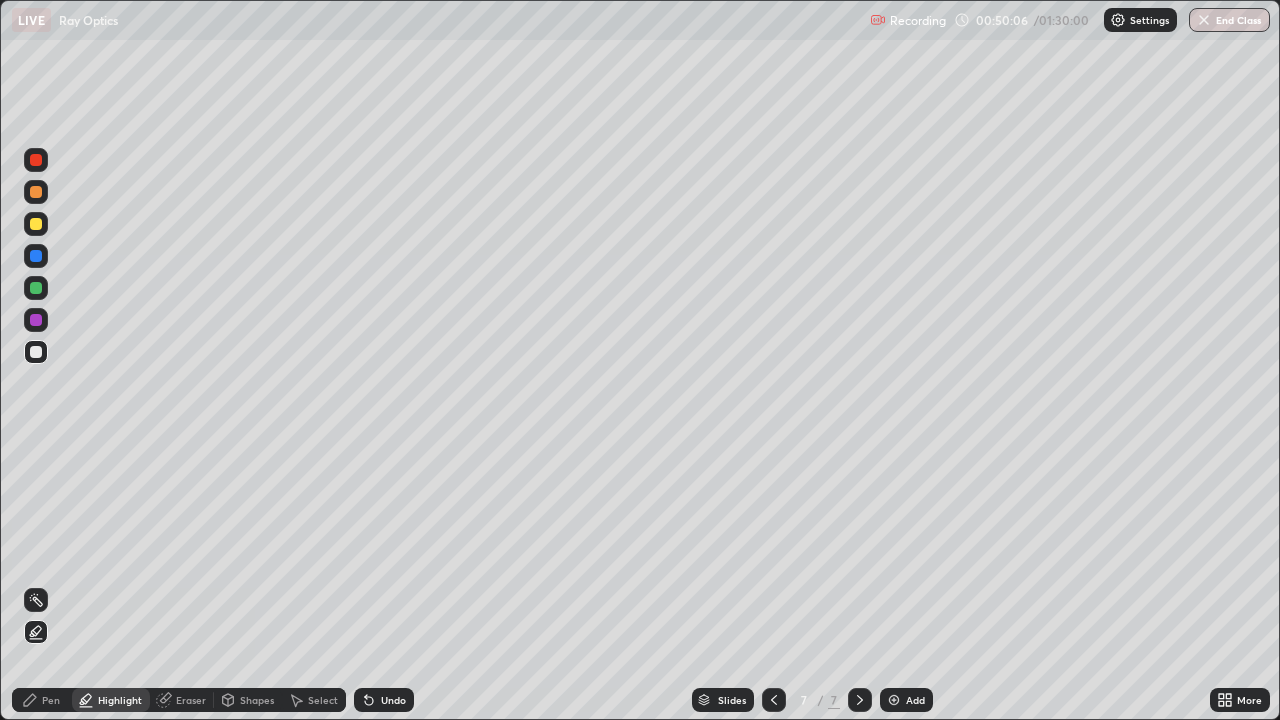 click 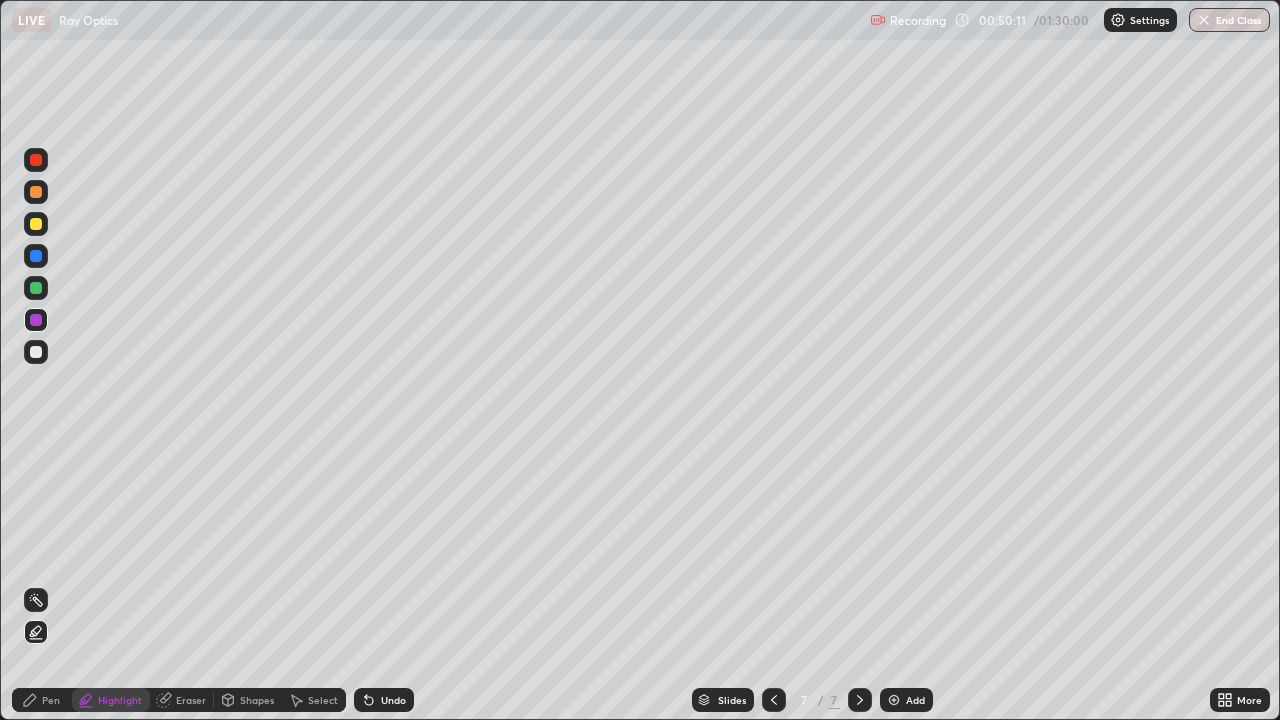 click on "Pen" at bounding box center [51, 700] 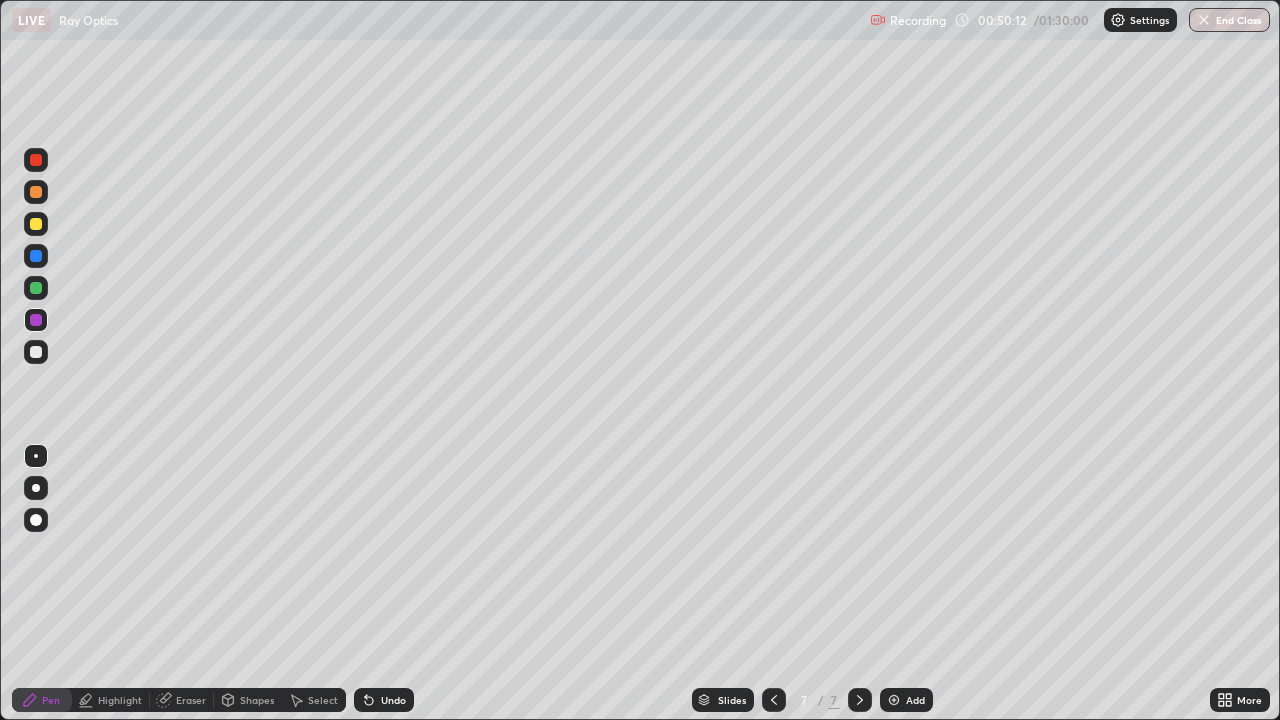 click at bounding box center (36, 288) 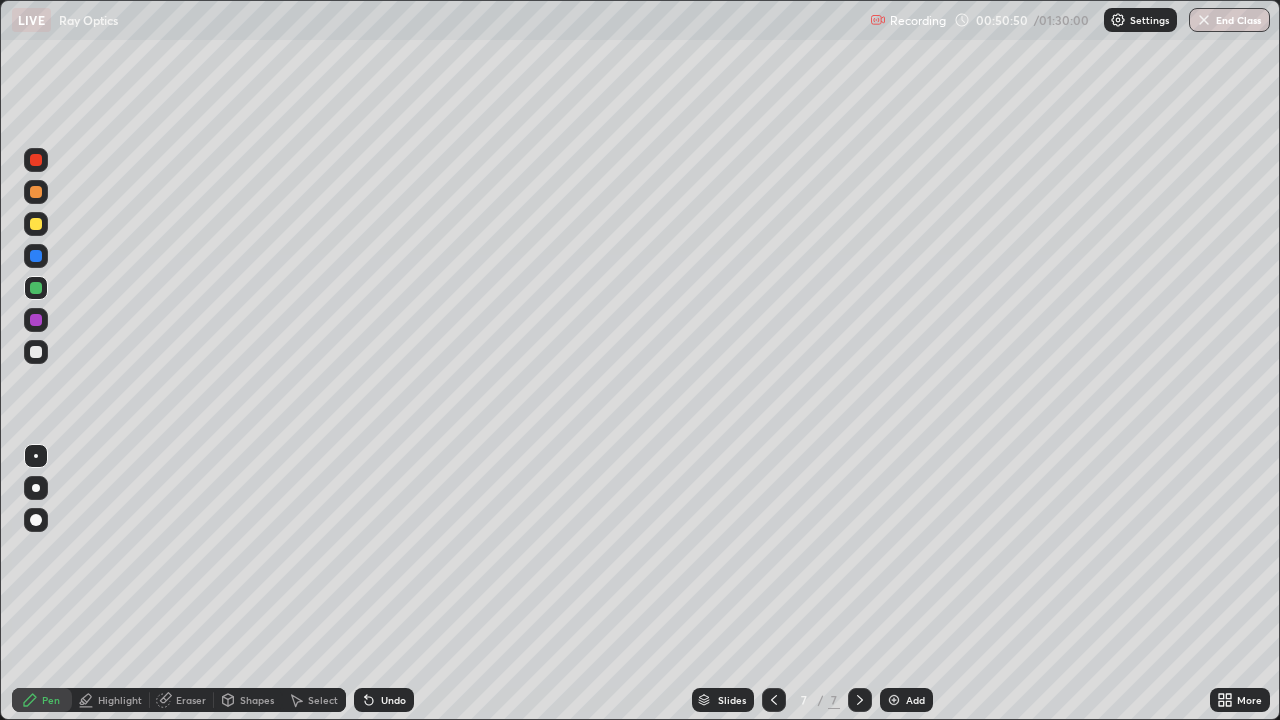 click on "Highlight" at bounding box center [120, 700] 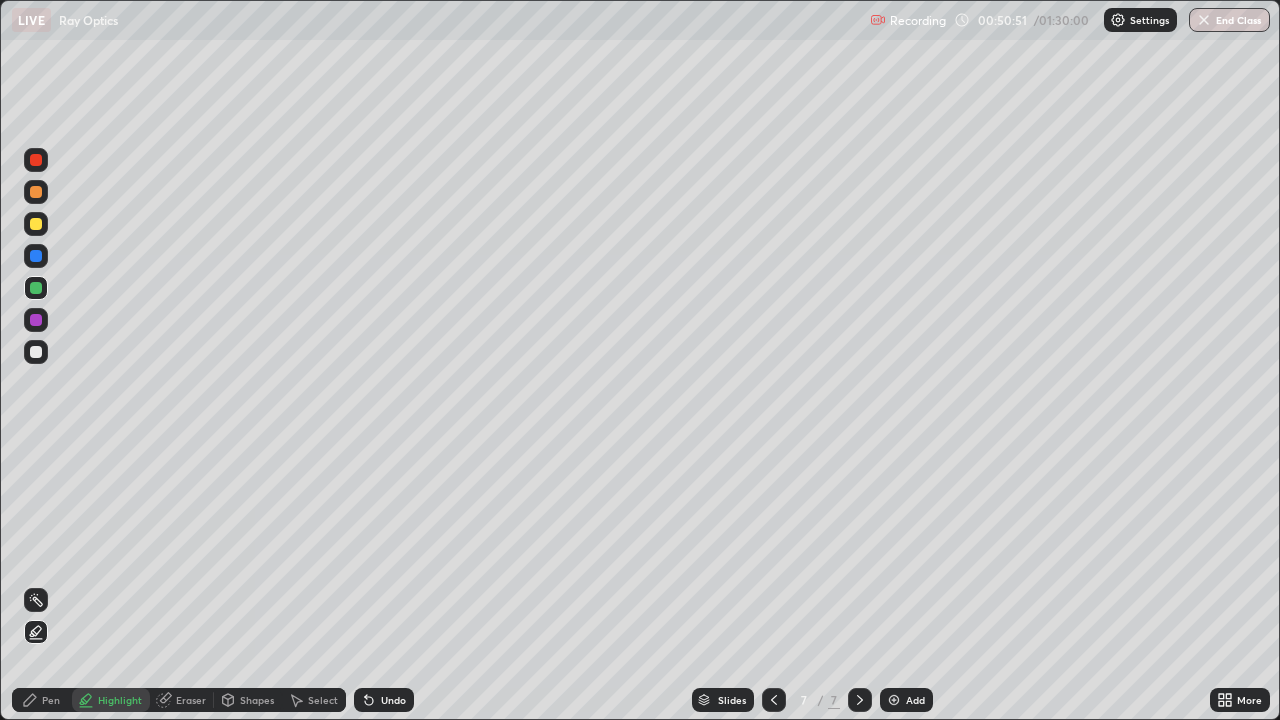 click on "Pen" at bounding box center (51, 700) 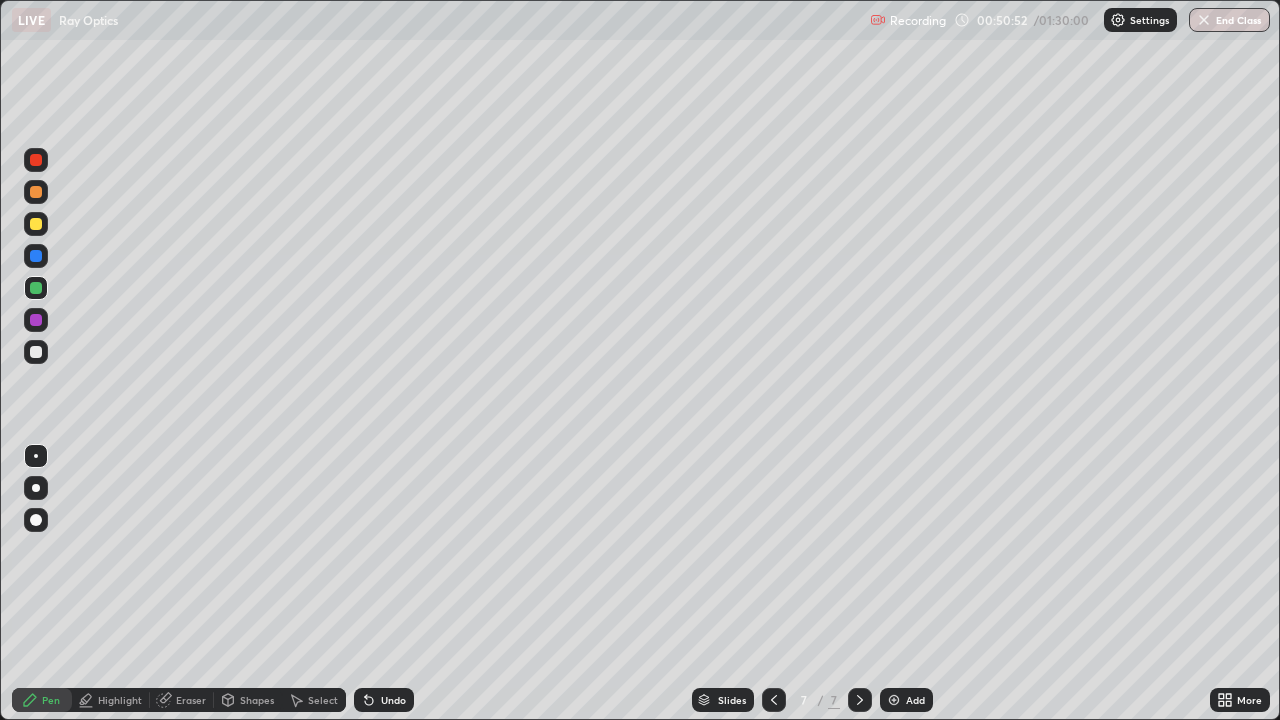 click at bounding box center (36, 224) 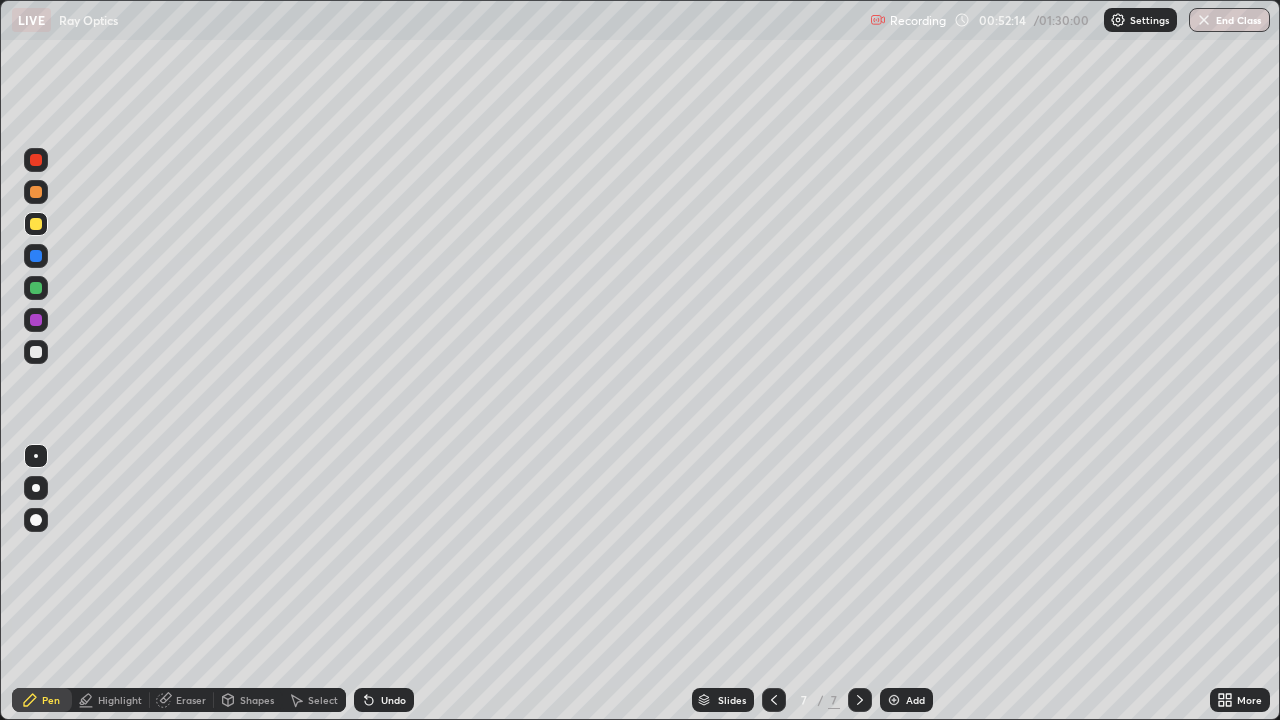 click on "Undo" at bounding box center (393, 700) 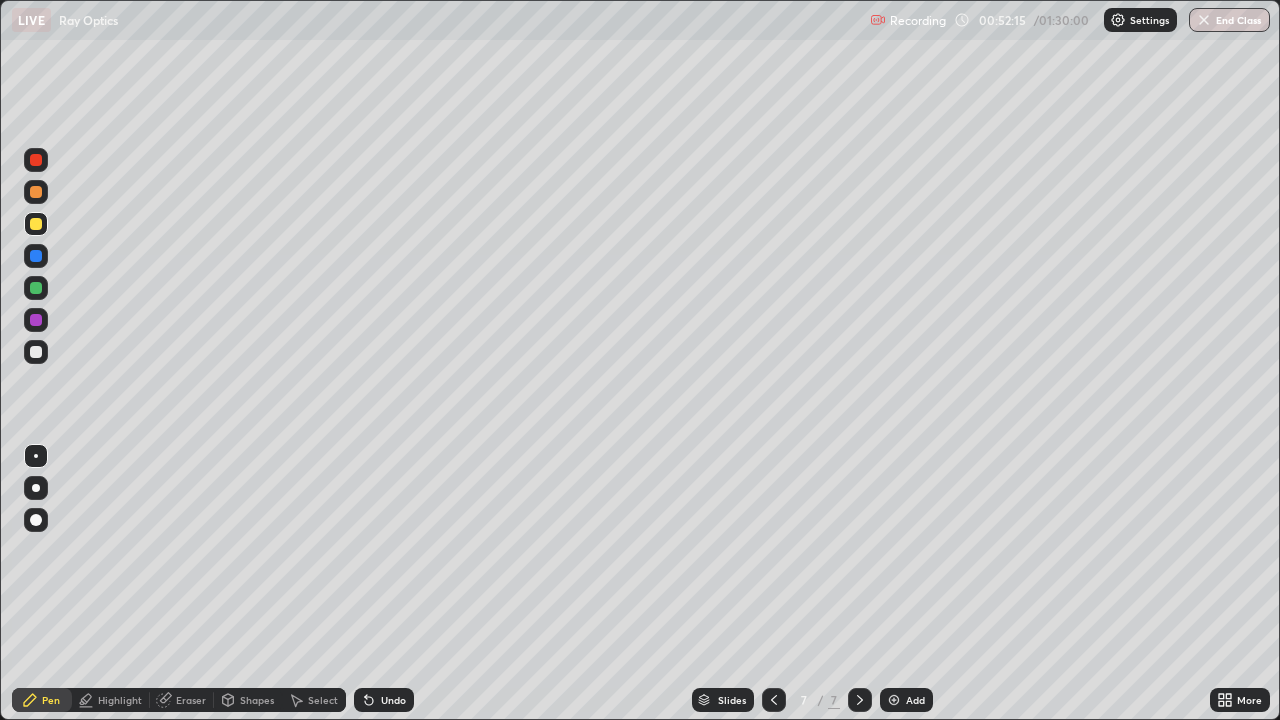 click on "Undo" at bounding box center [384, 700] 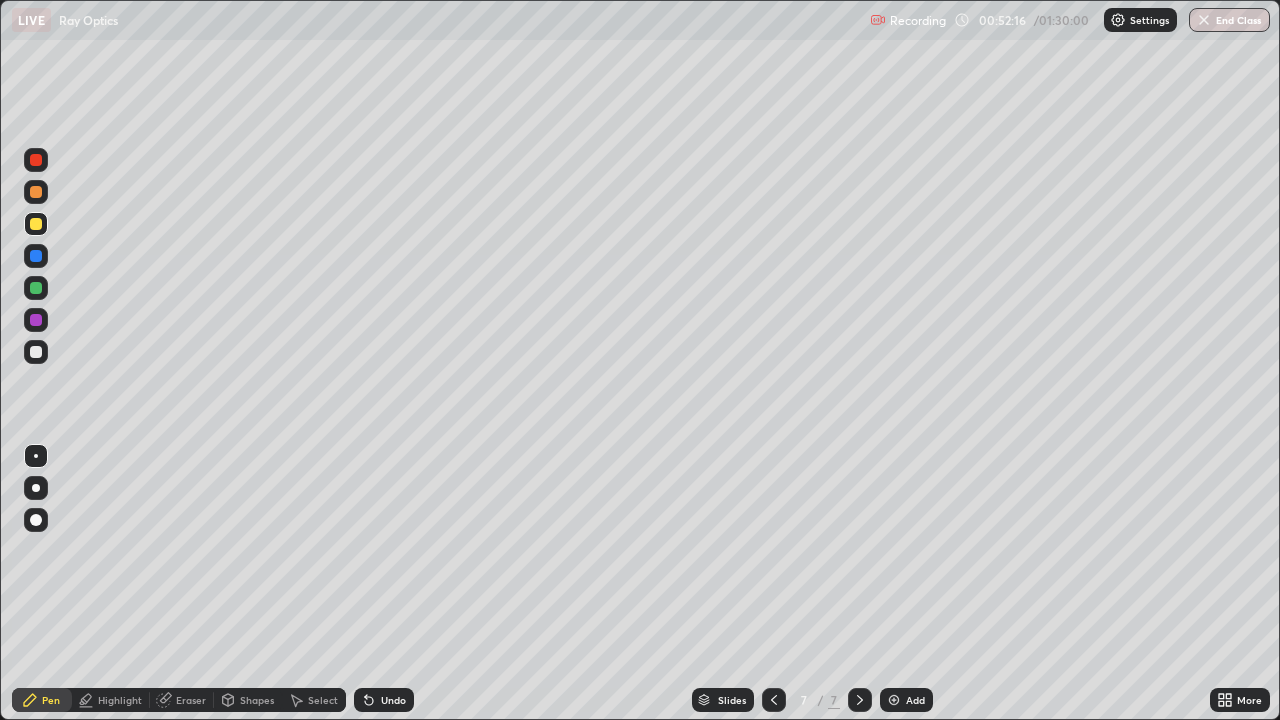 click on "Undo" at bounding box center (393, 700) 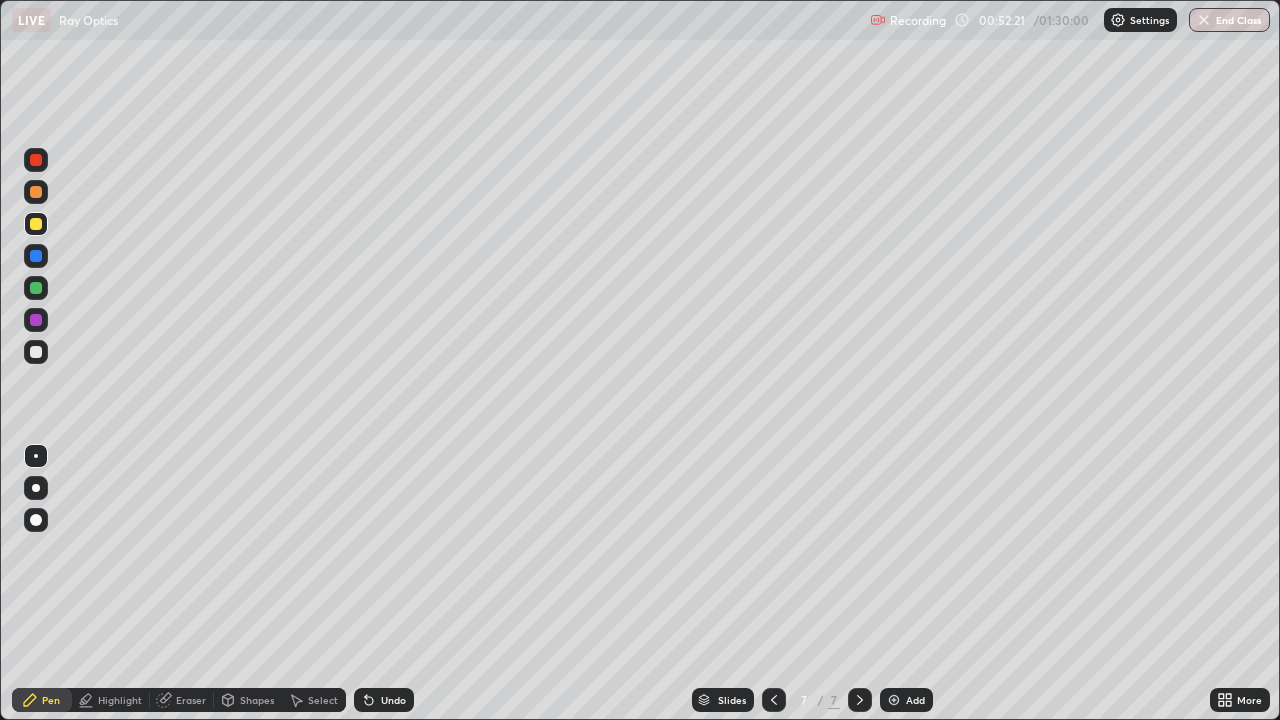 click at bounding box center [36, 256] 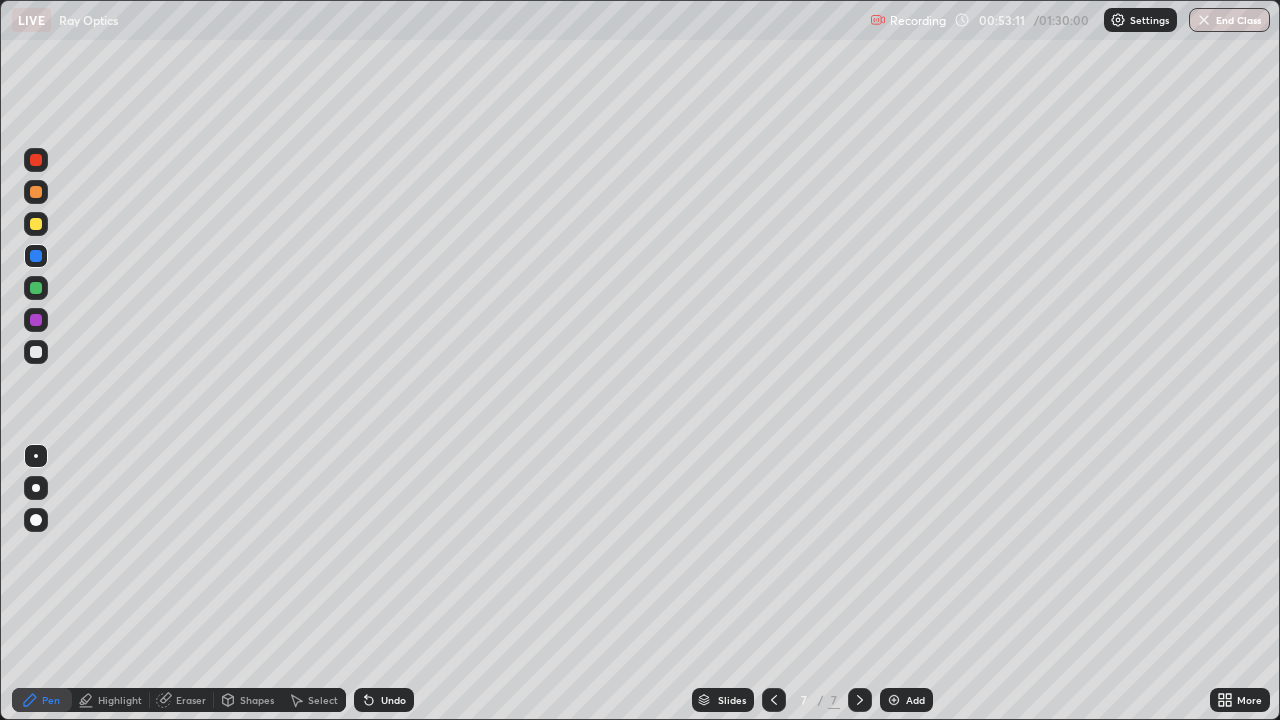click at bounding box center (36, 352) 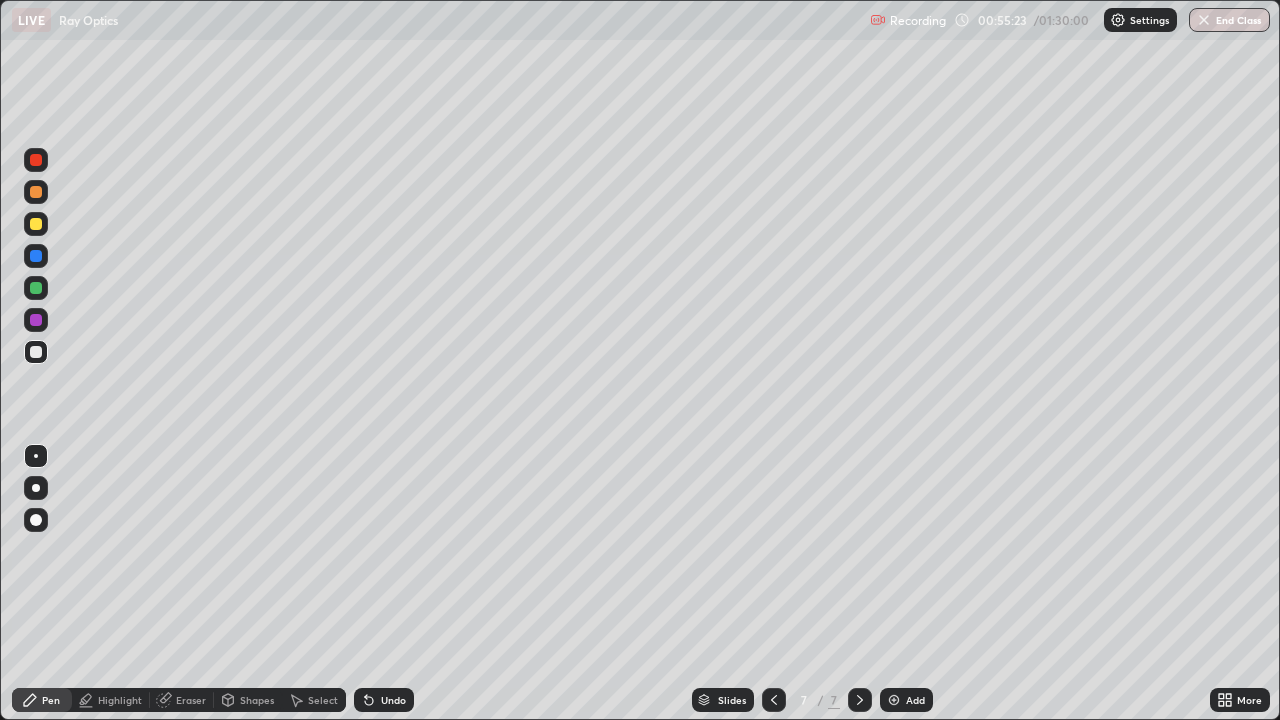 click on "Add" at bounding box center (906, 700) 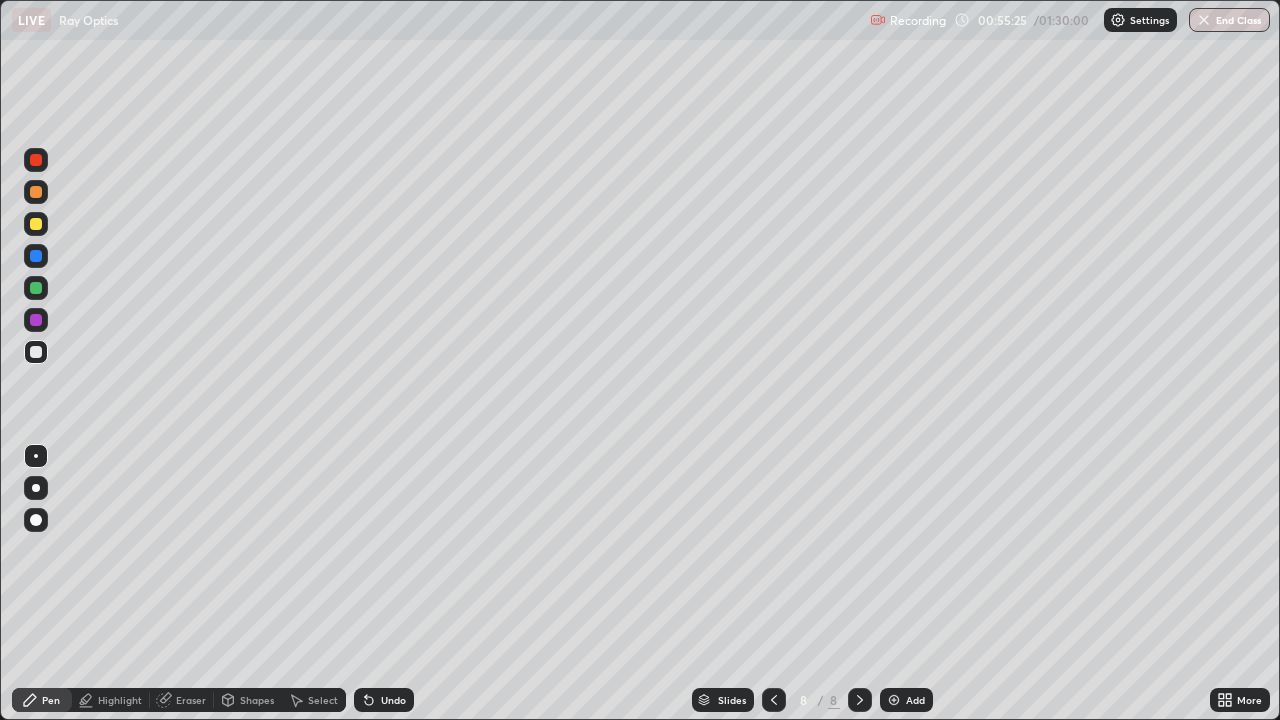 click on "Shapes" at bounding box center (257, 700) 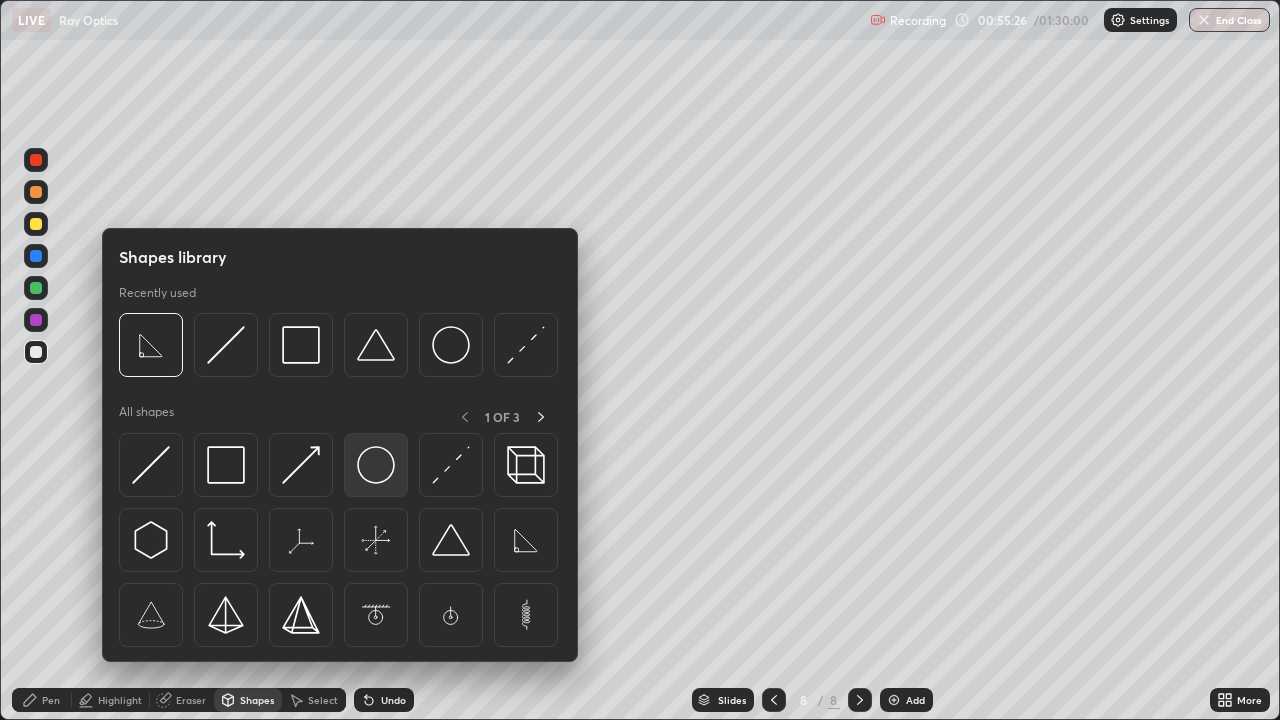 click at bounding box center (376, 465) 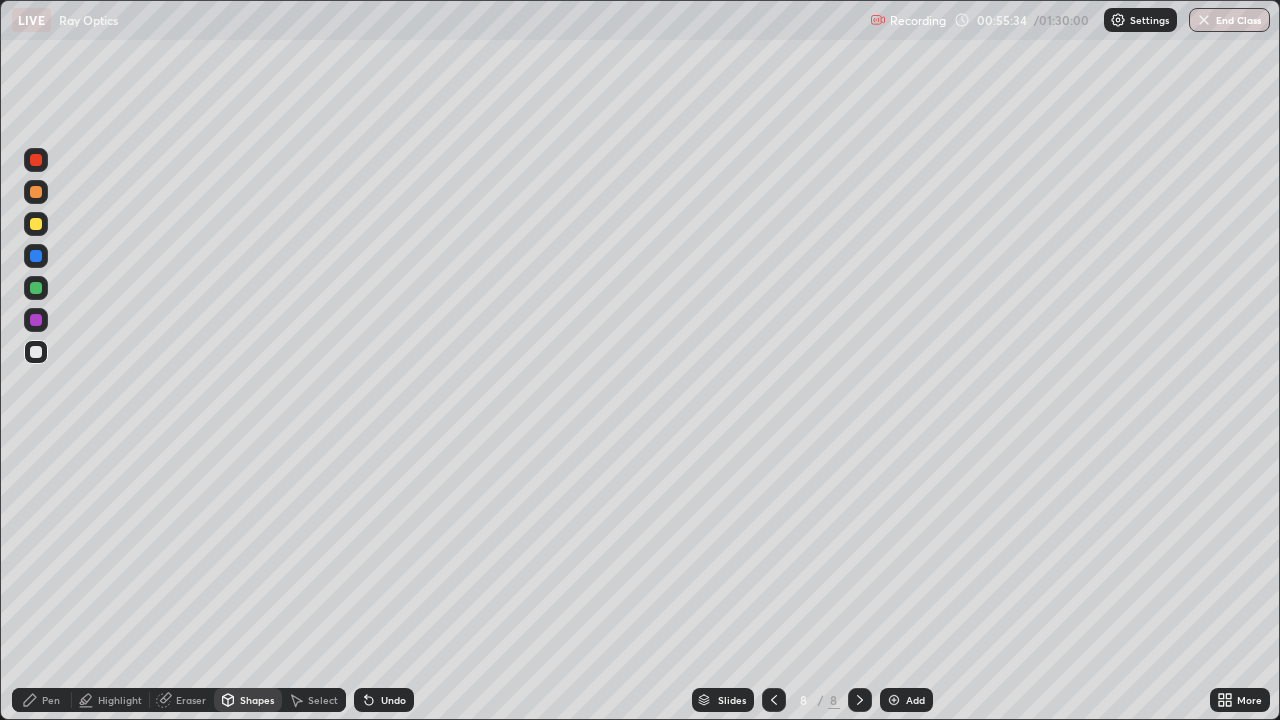 click on "Pen" at bounding box center [42, 700] 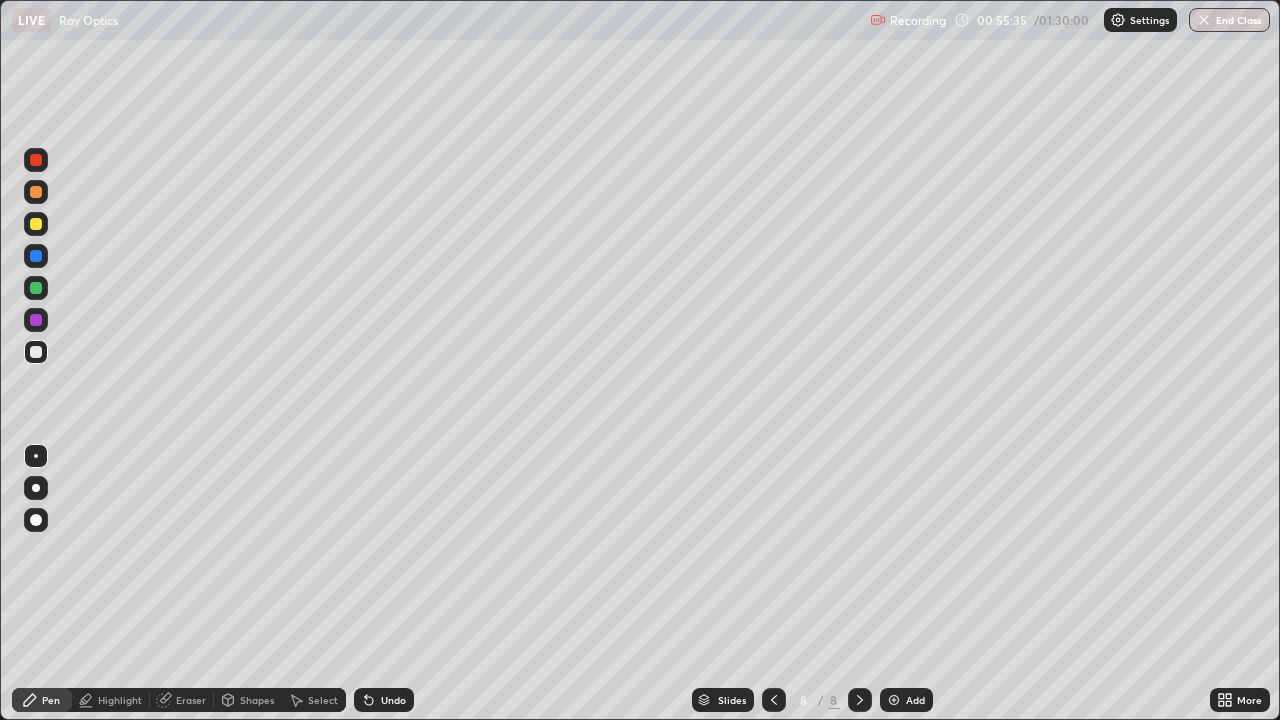 click at bounding box center (36, 224) 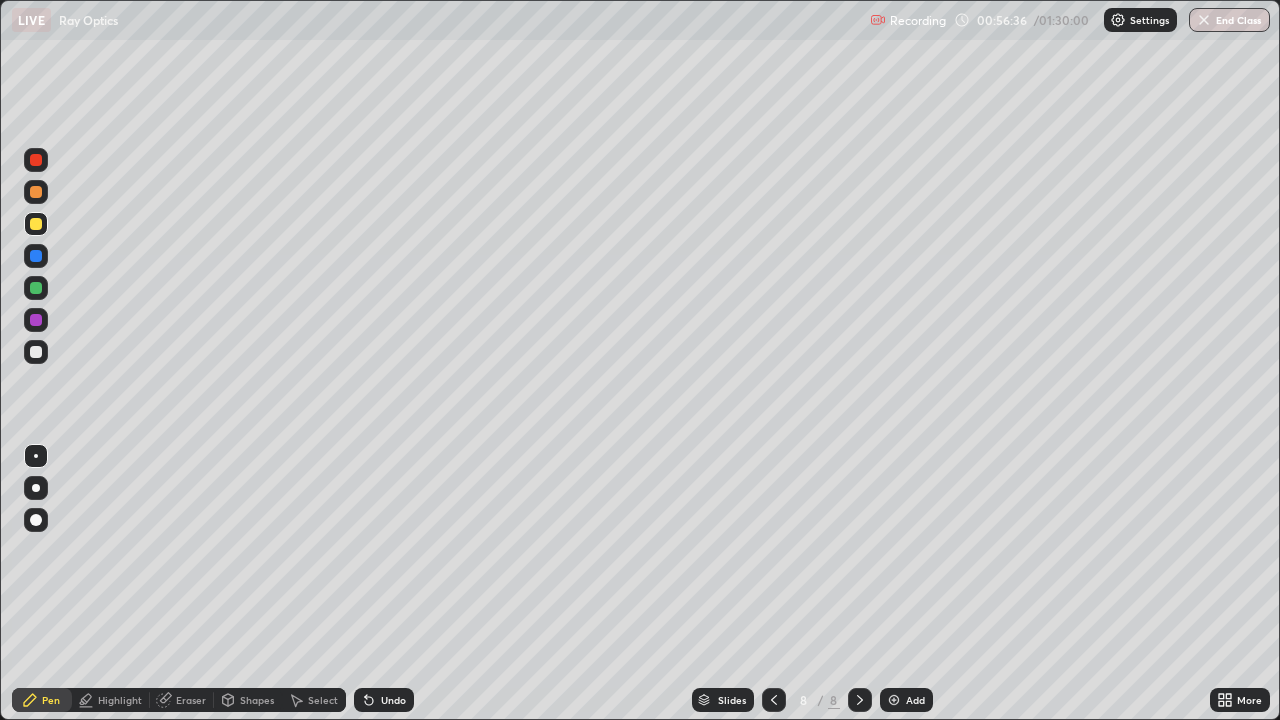 click on "Eraser" at bounding box center (191, 700) 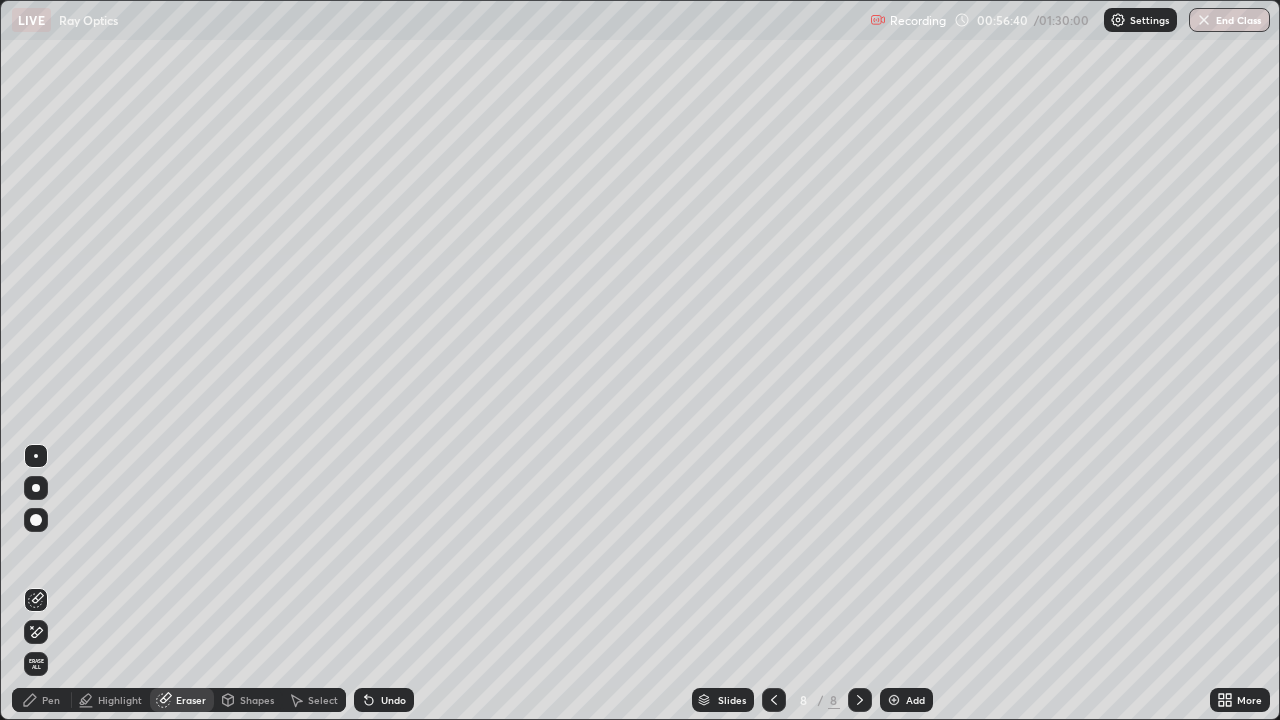 click on "Pen" at bounding box center (42, 700) 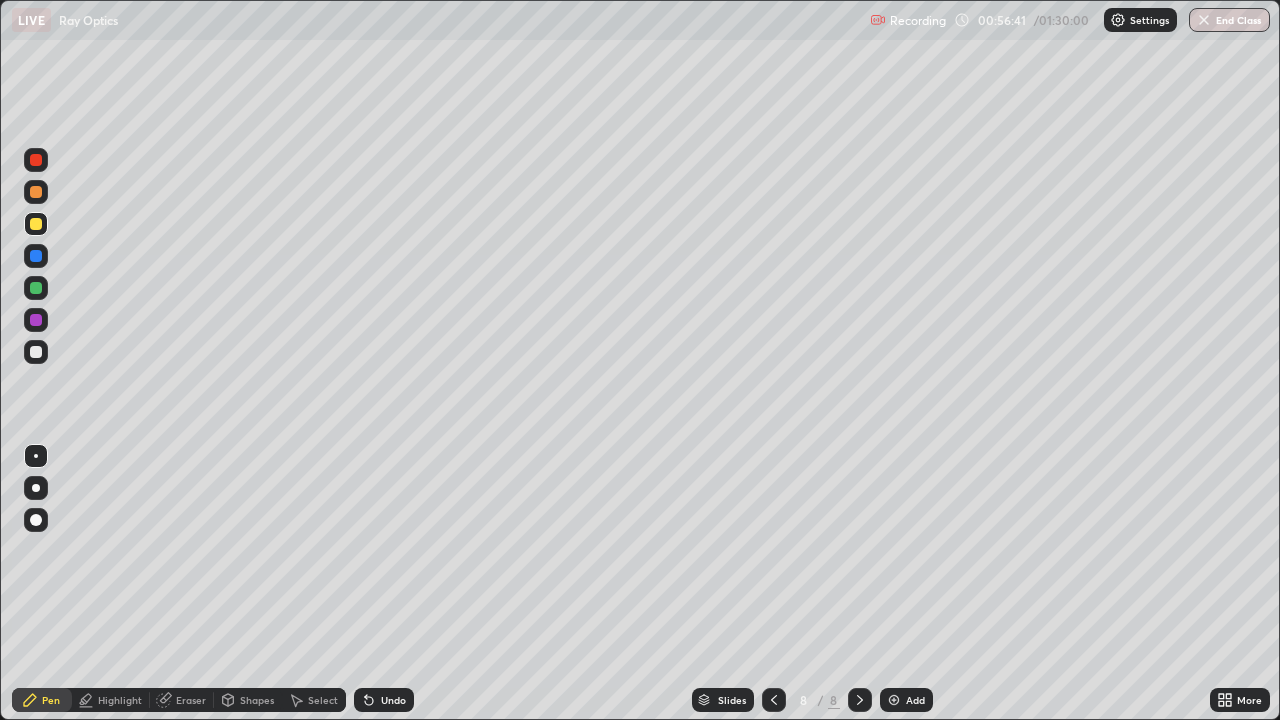 click at bounding box center [36, 224] 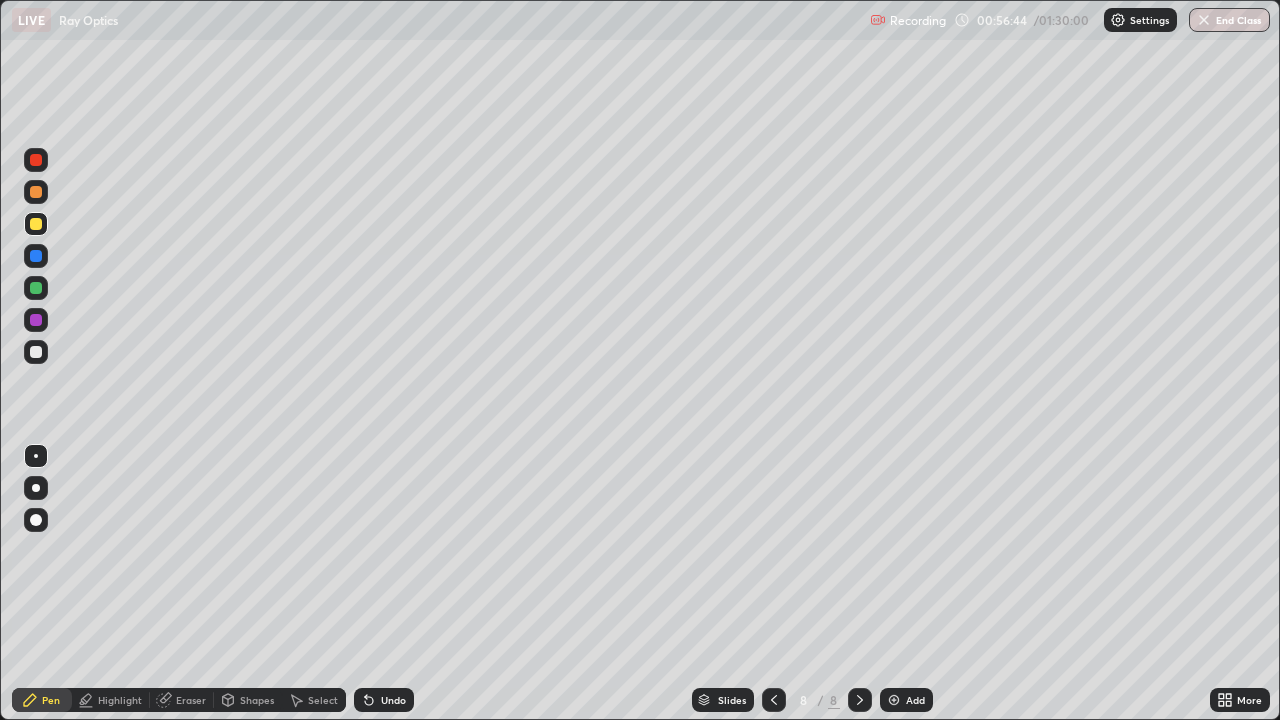 click at bounding box center [36, 352] 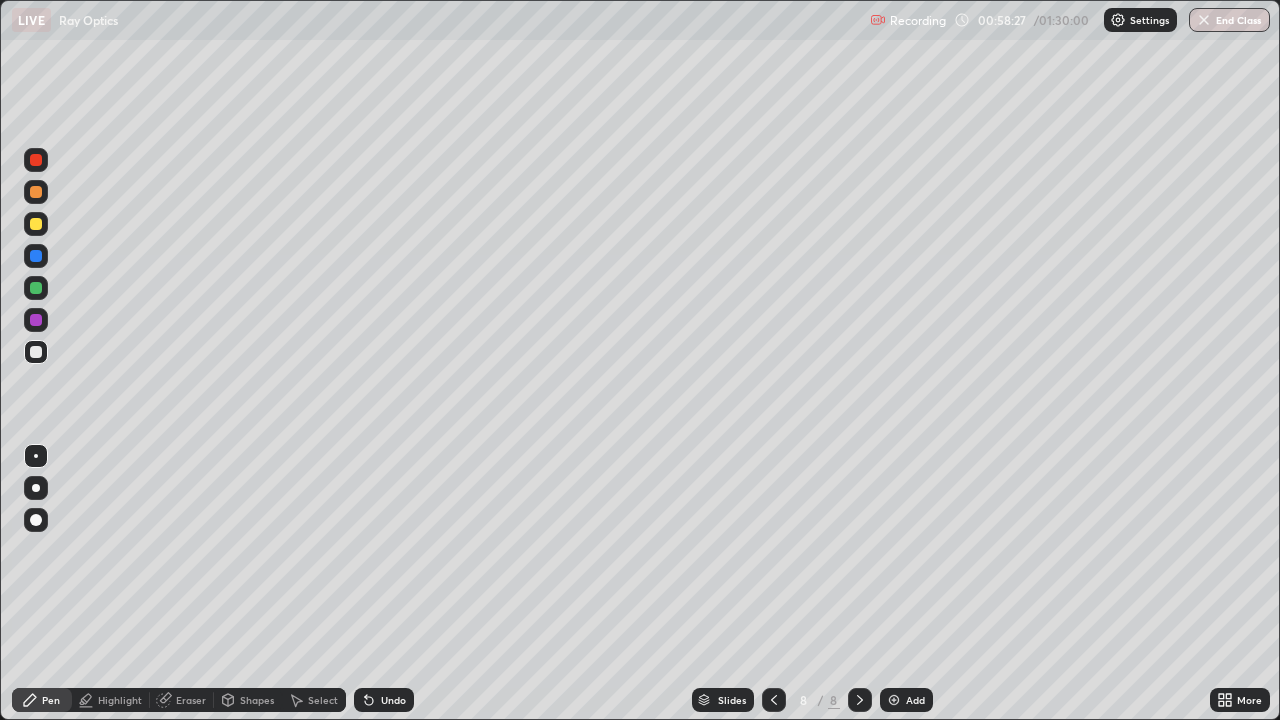 click at bounding box center (36, 288) 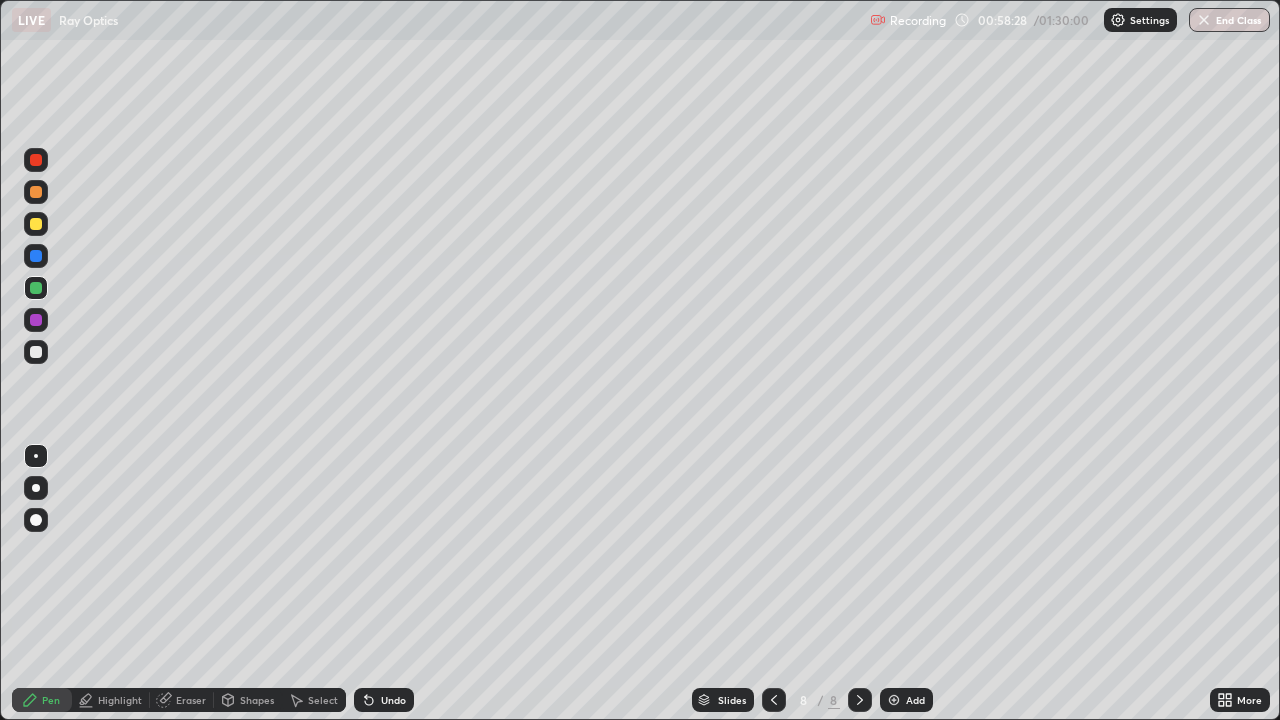 click on "Highlight" at bounding box center [111, 700] 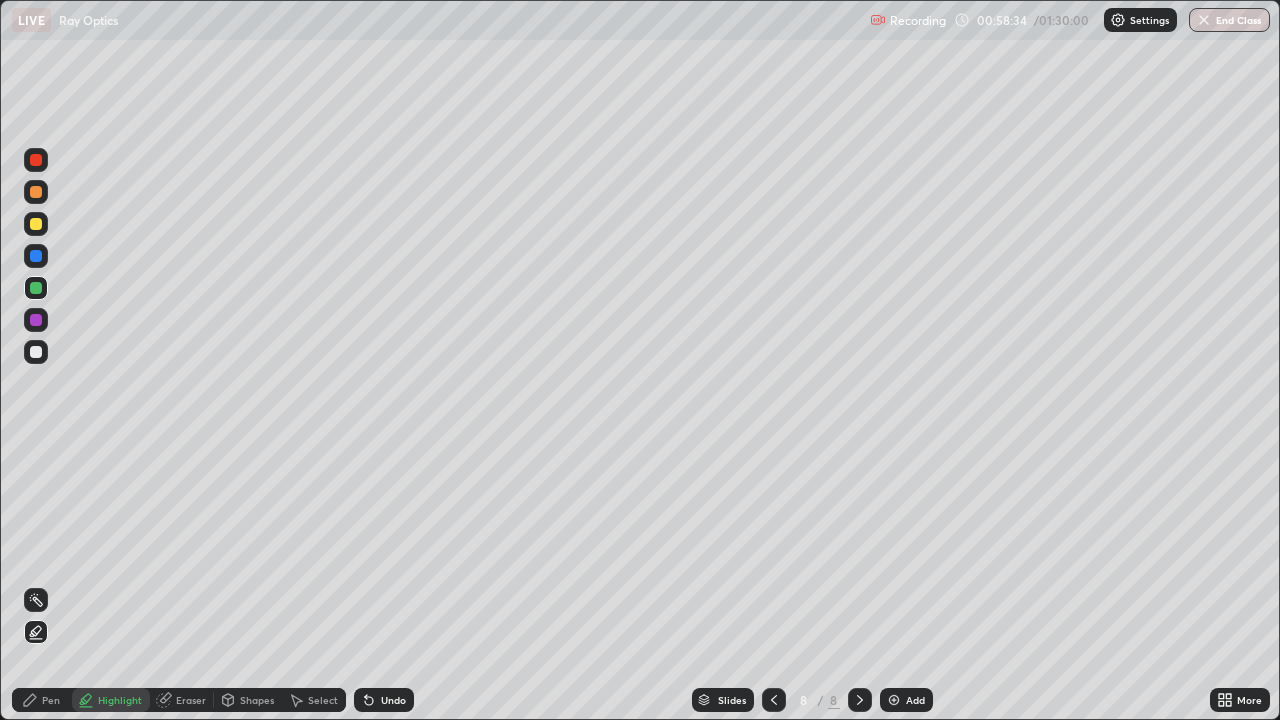 click 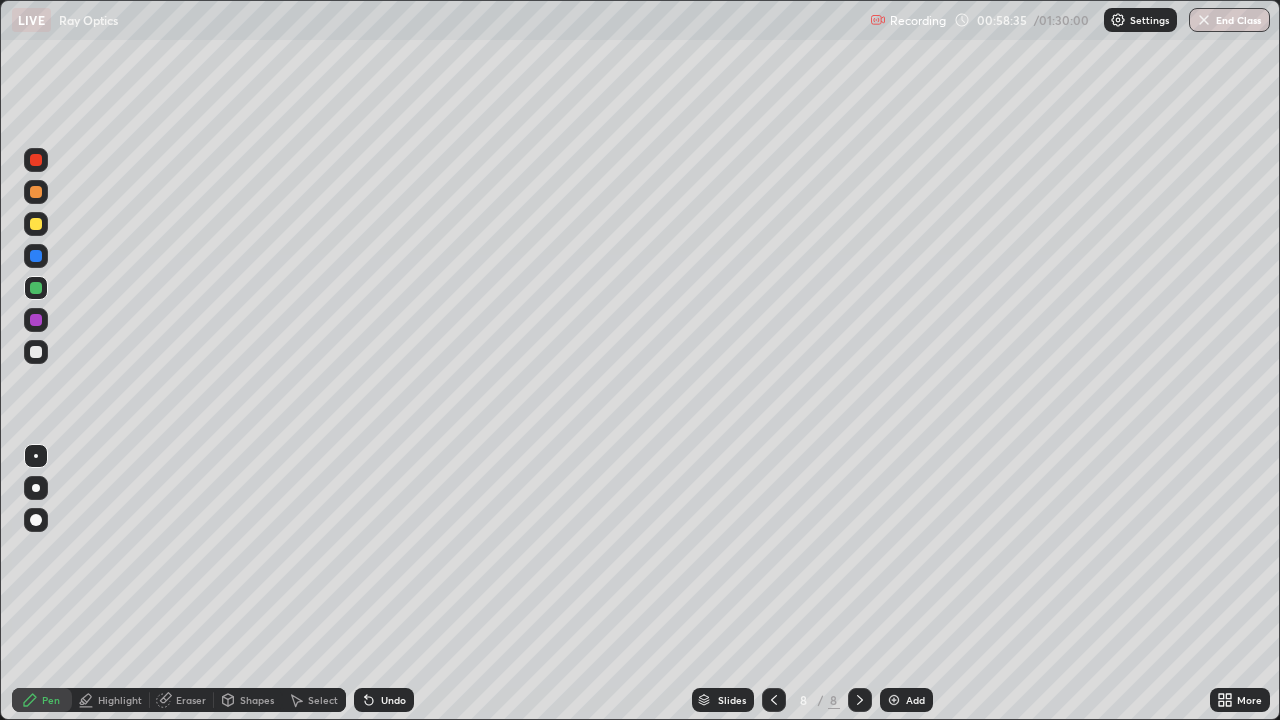 click at bounding box center [36, 288] 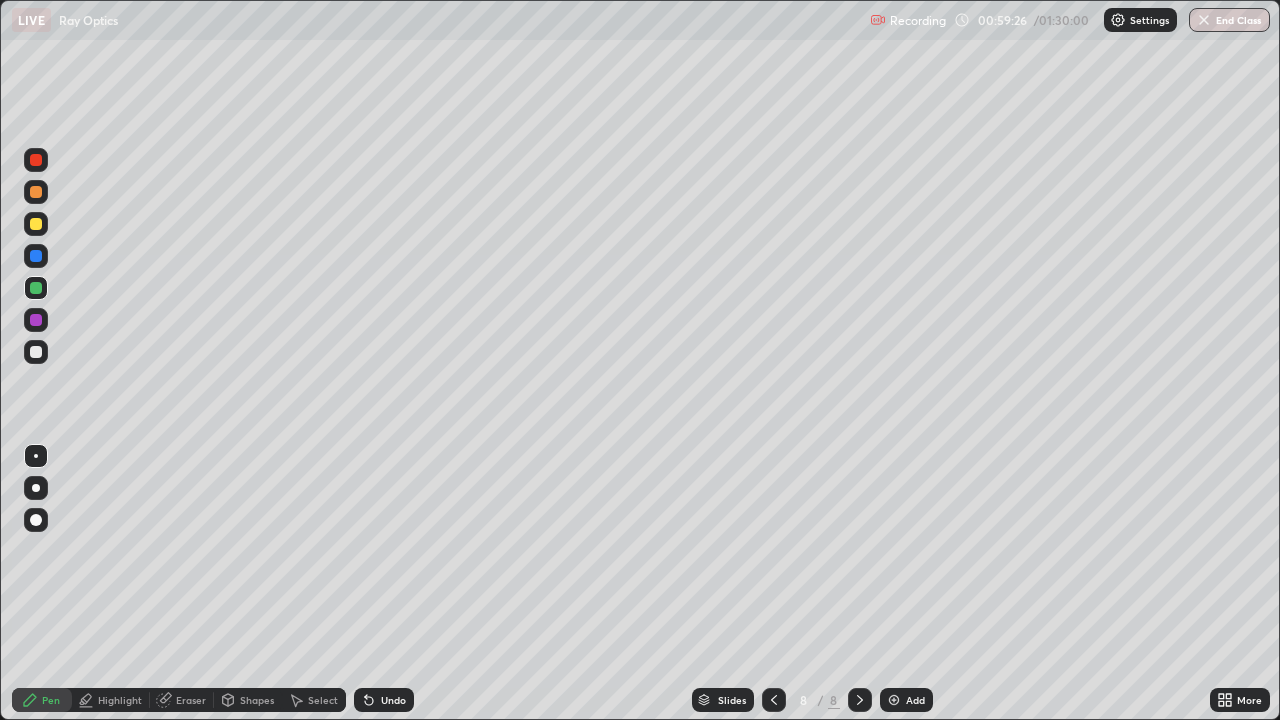 click on "Undo" at bounding box center [384, 700] 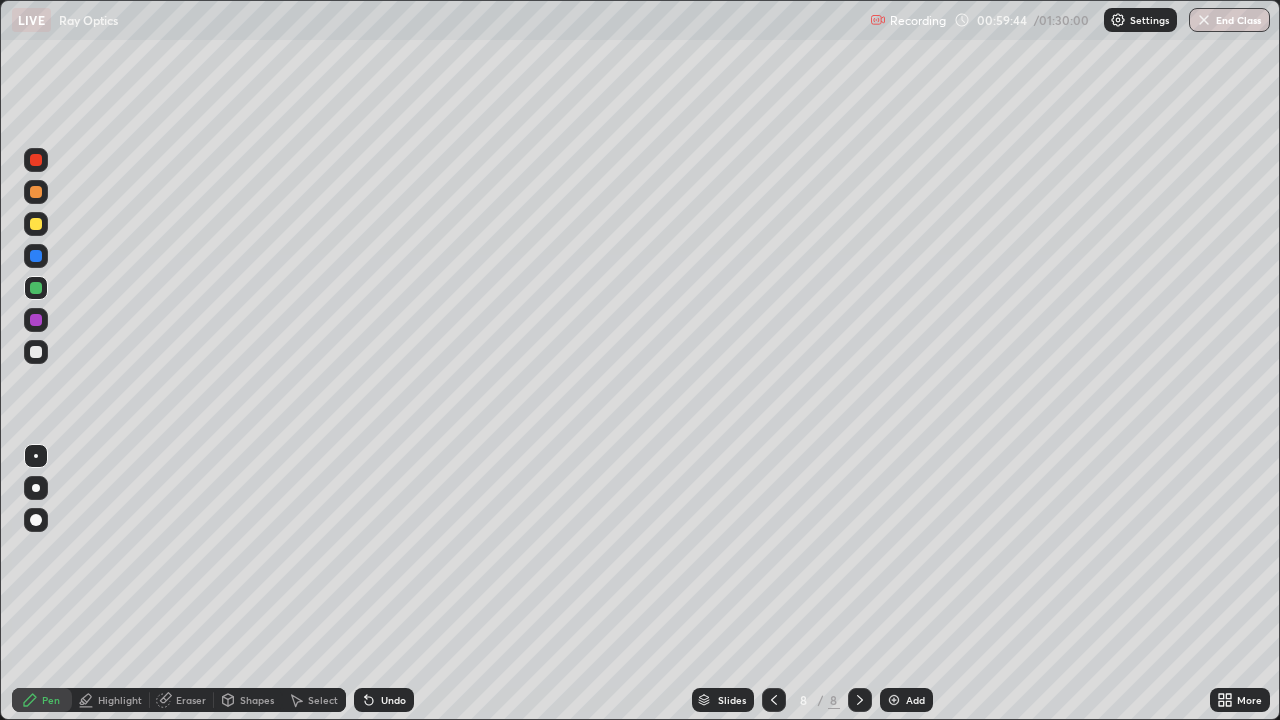 click on "Highlight" at bounding box center [120, 700] 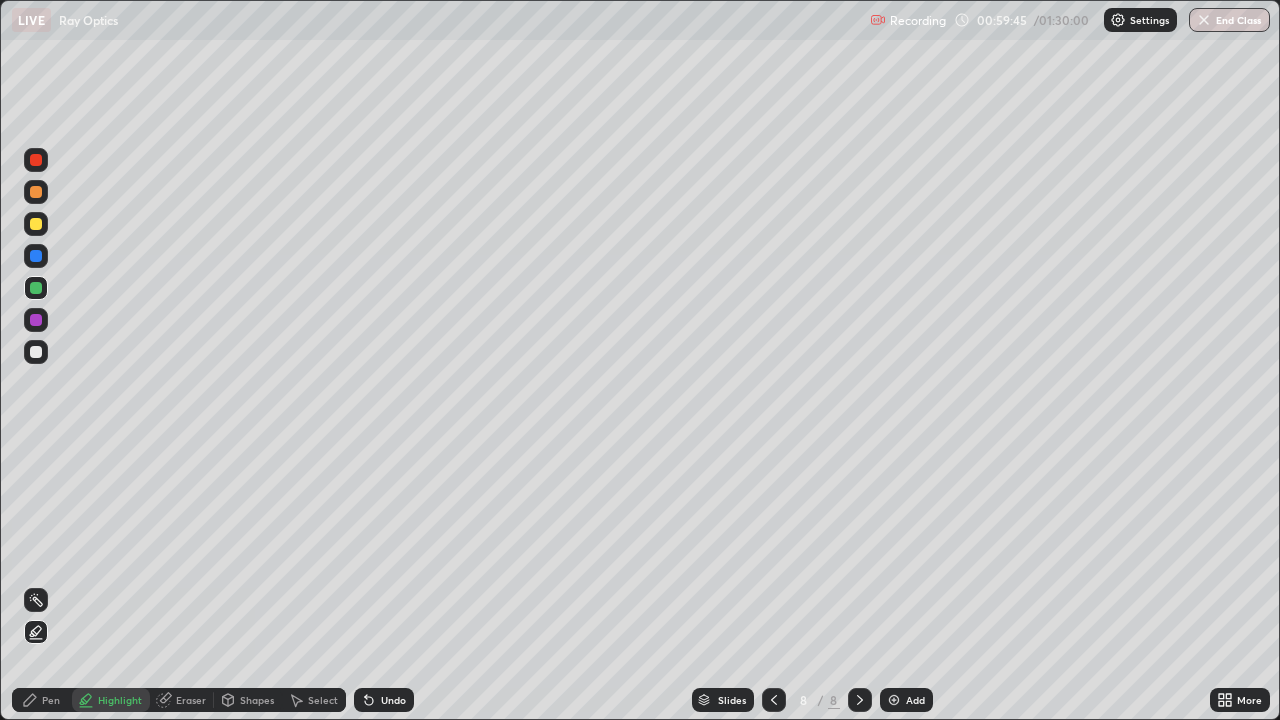 click 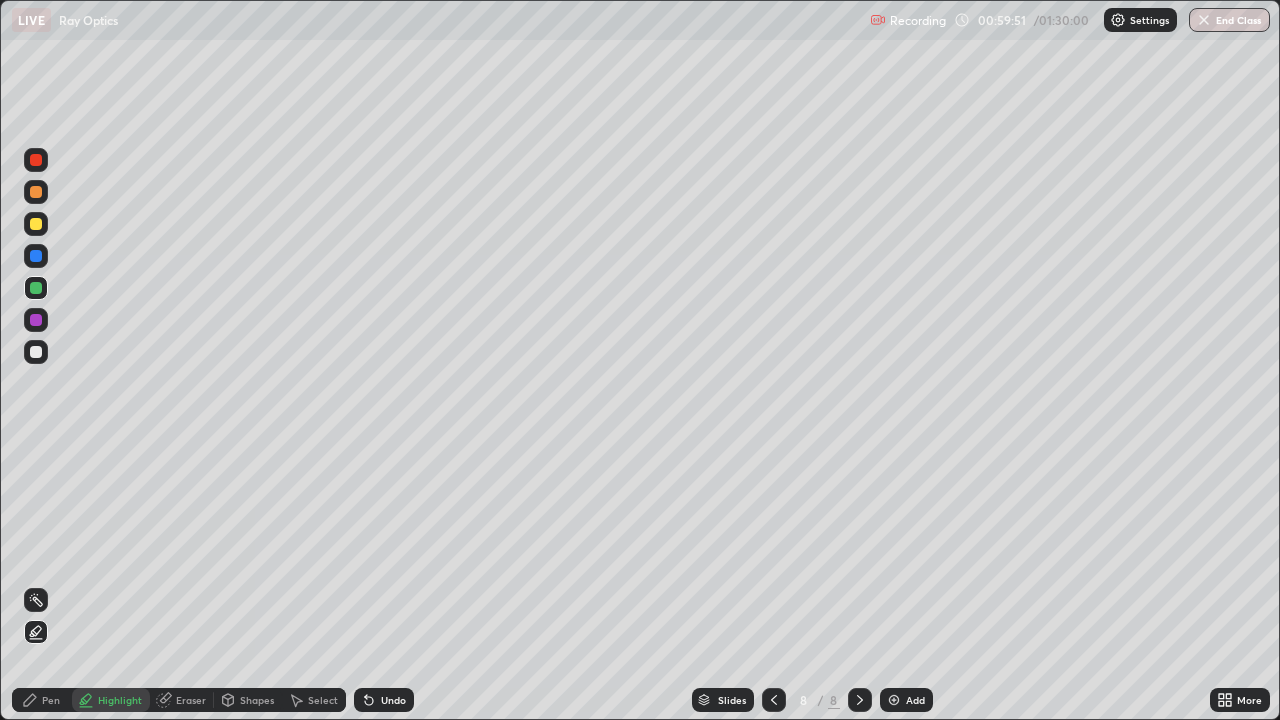 click on "Pen" at bounding box center (51, 700) 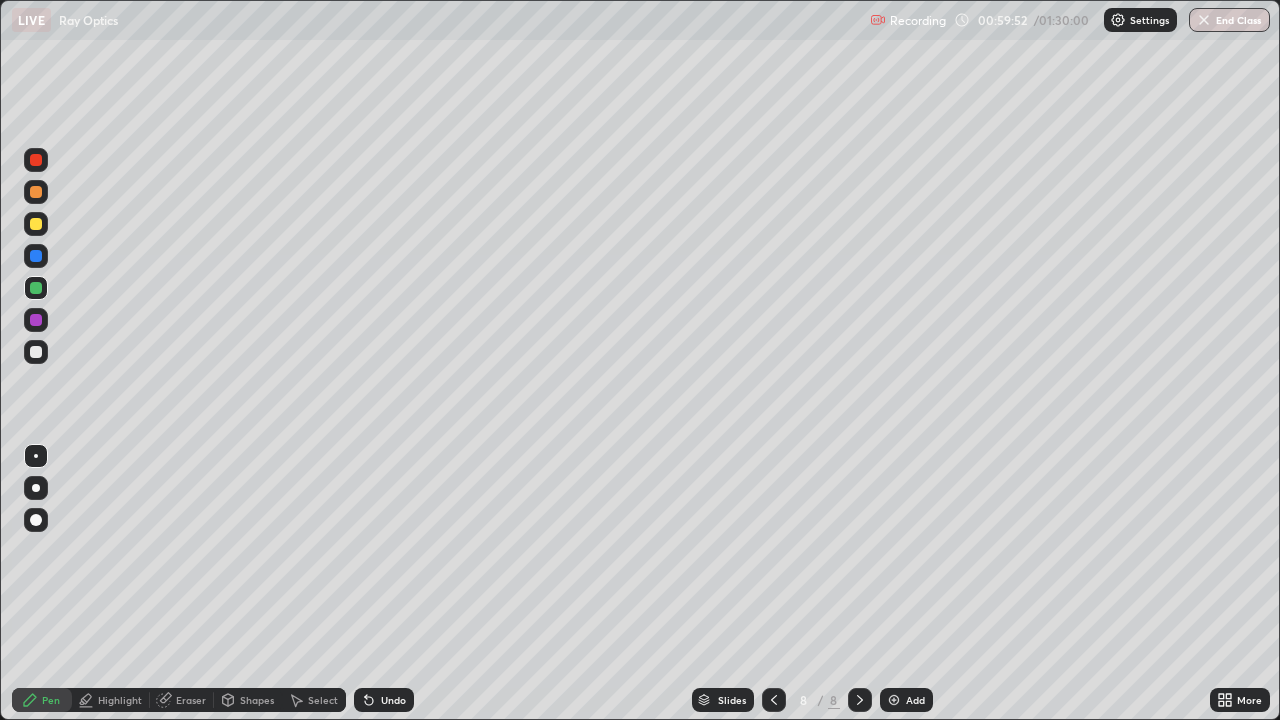 click at bounding box center (36, 224) 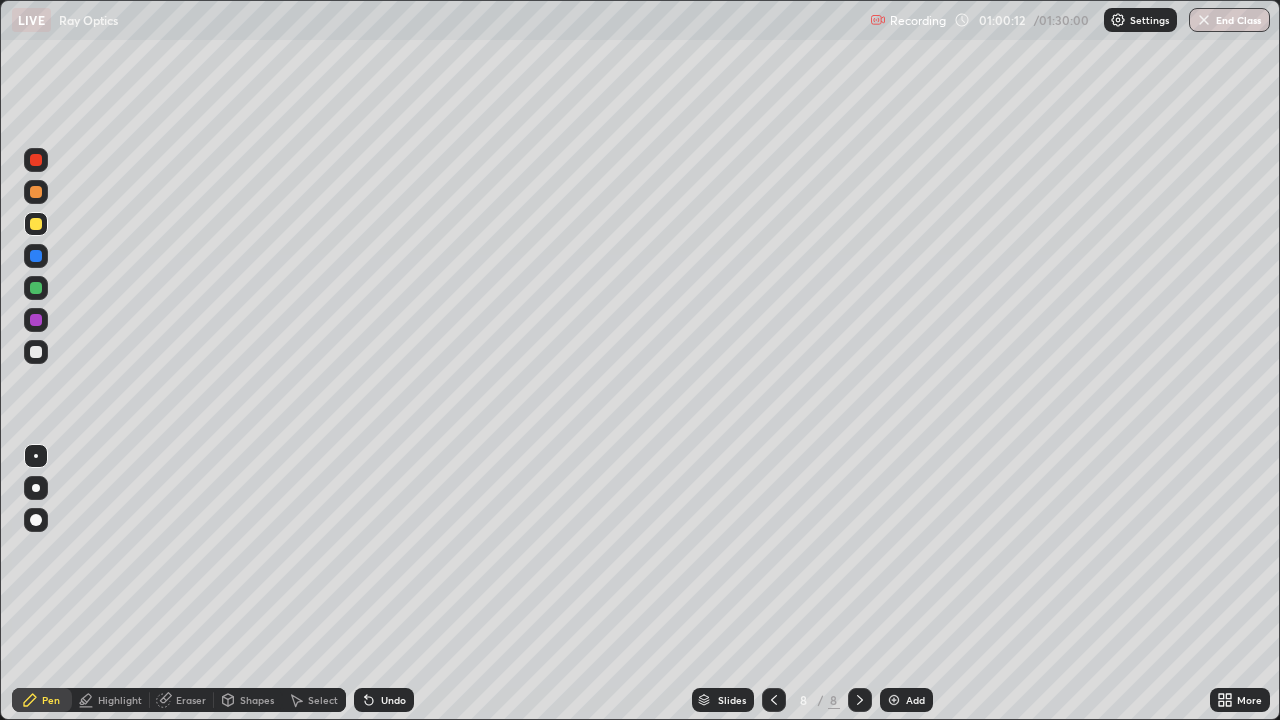 click at bounding box center [36, 320] 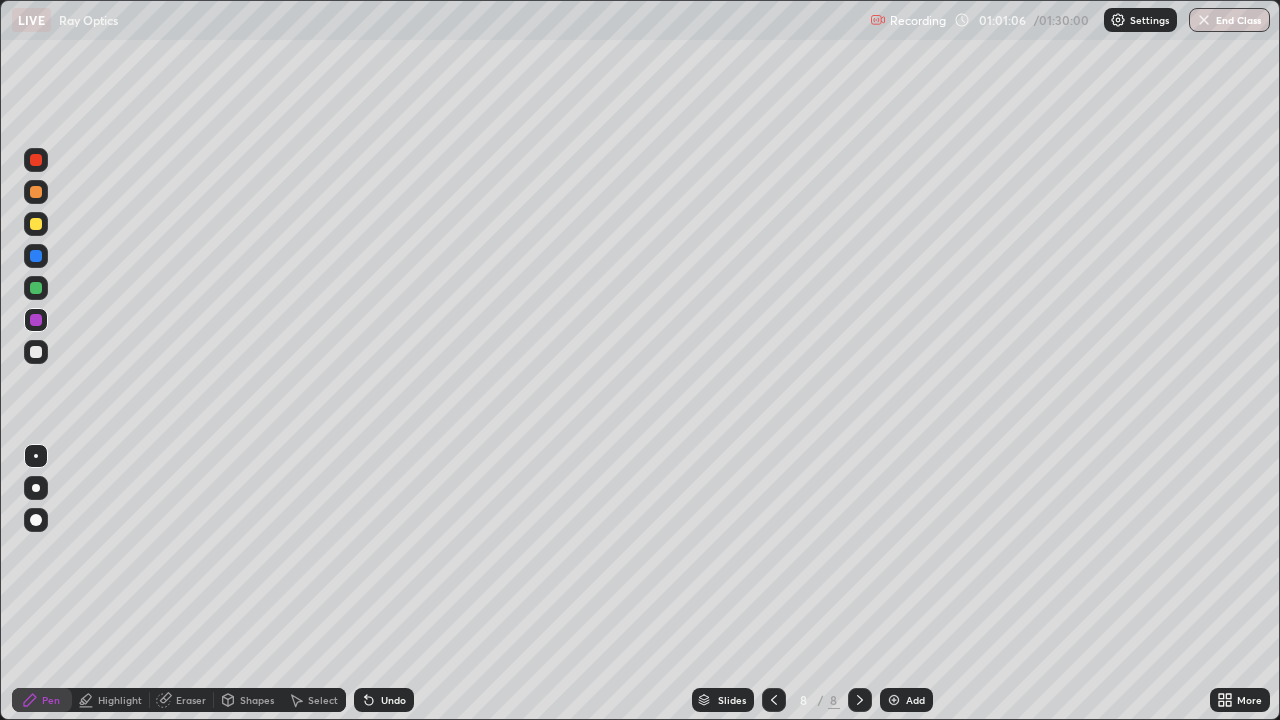 click at bounding box center (36, 256) 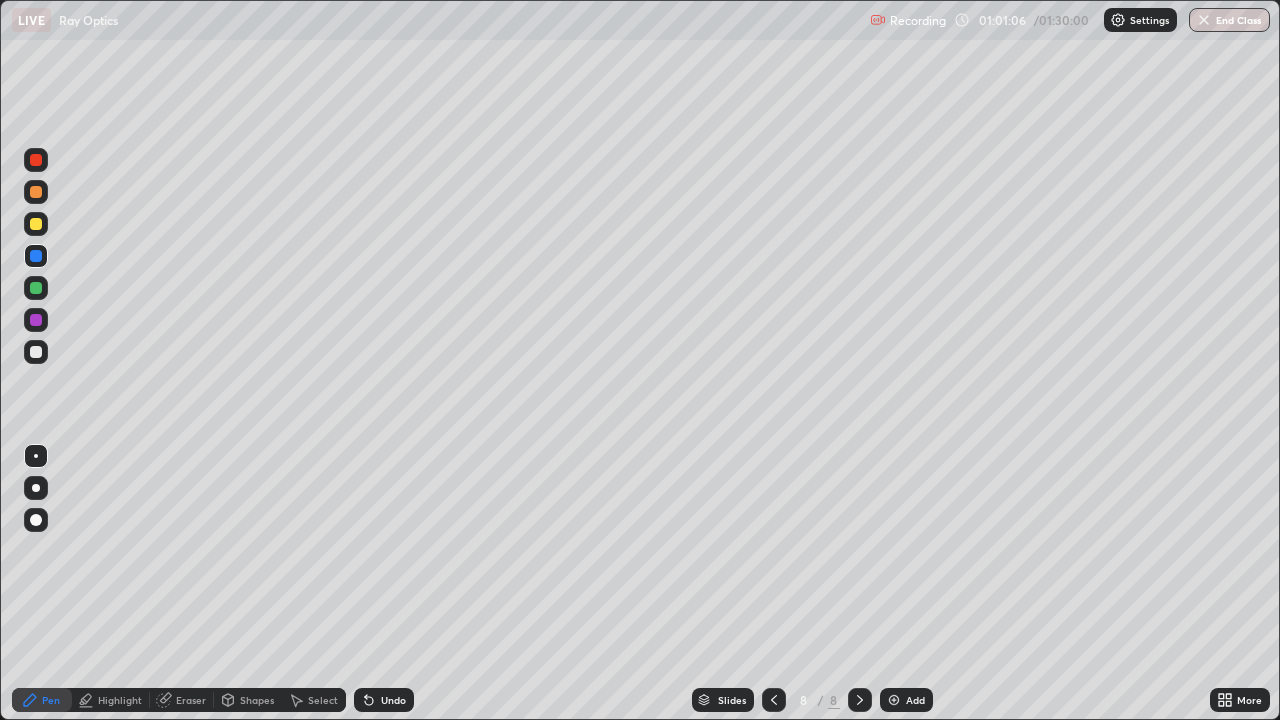 click on "Highlight" at bounding box center [120, 700] 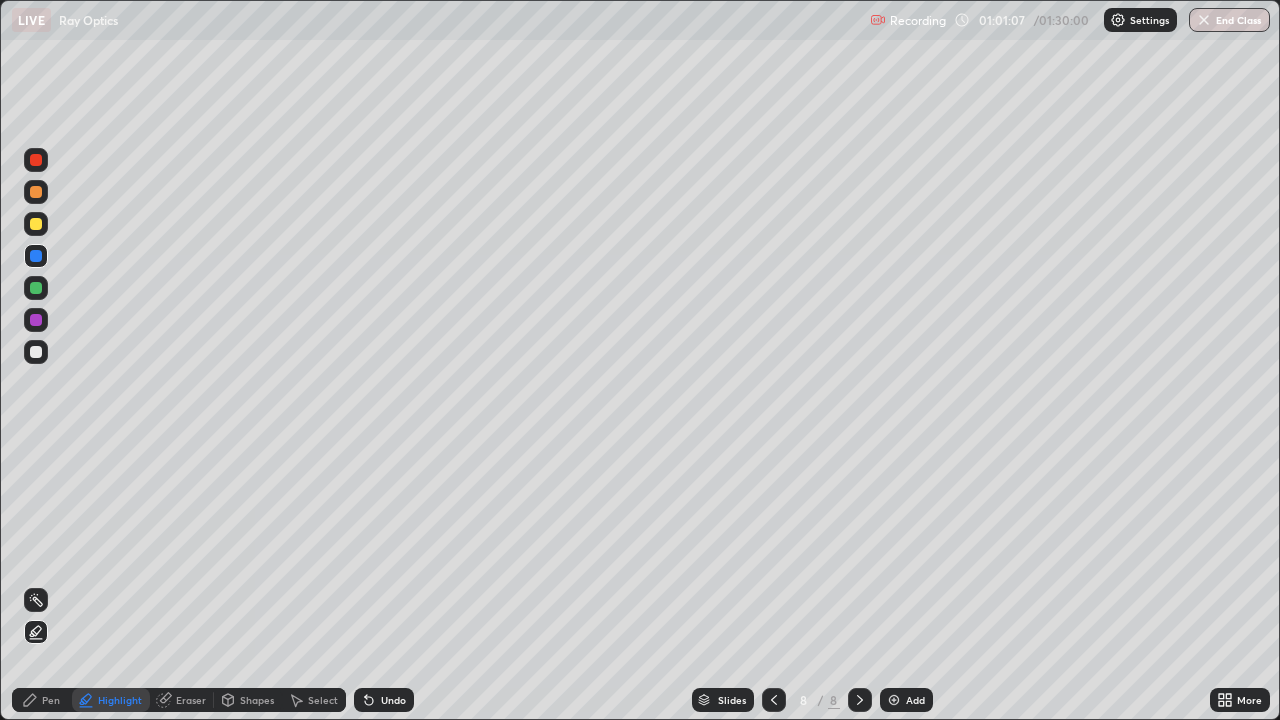 click at bounding box center [36, 632] 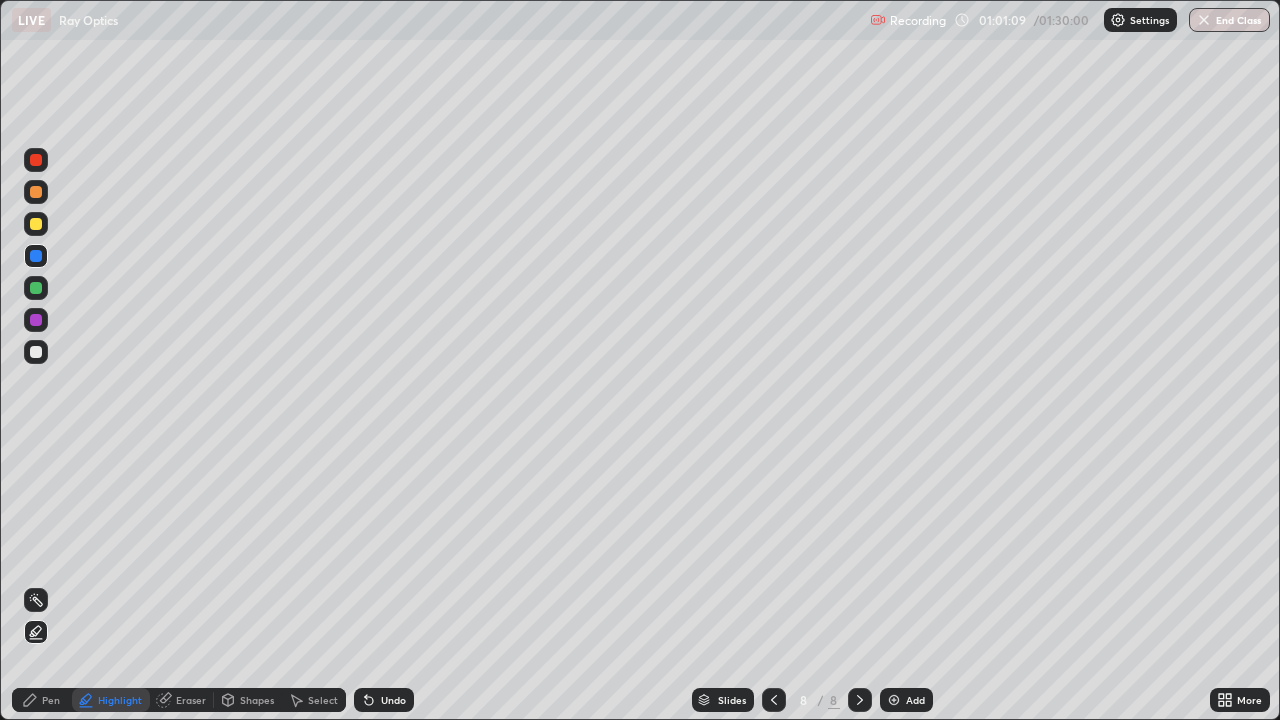 click at bounding box center [36, 192] 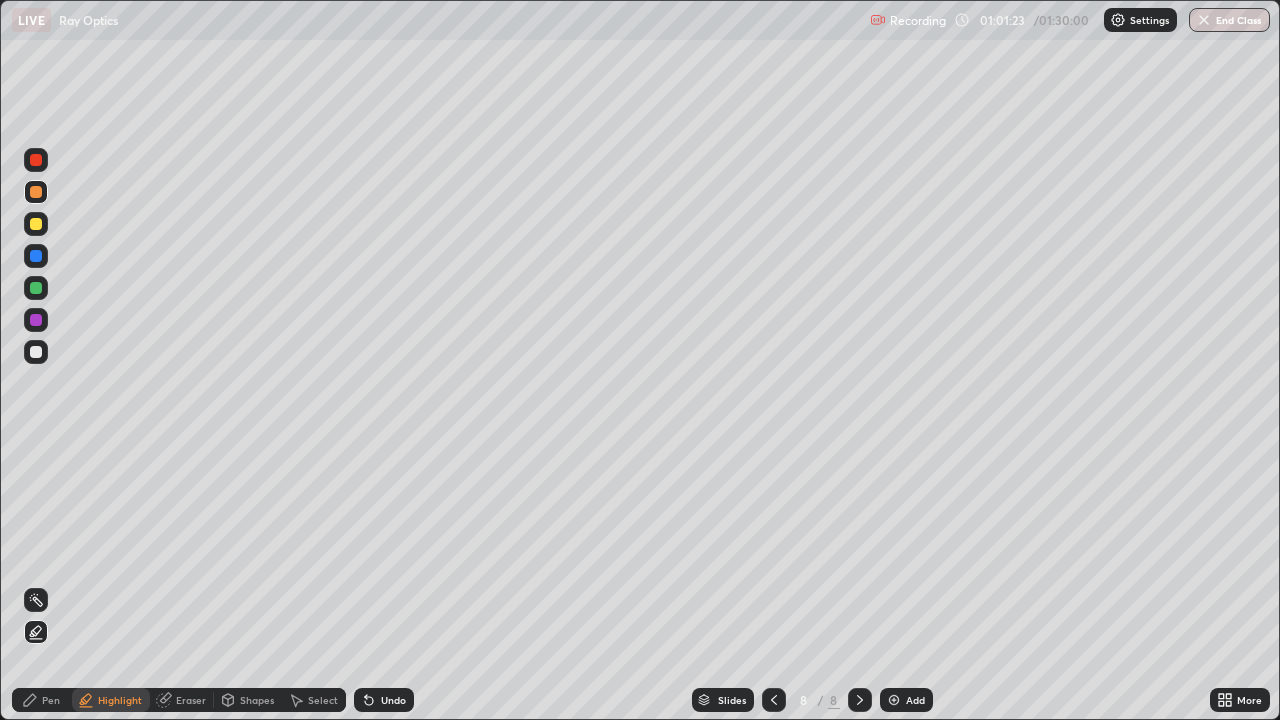 click on "Pen" at bounding box center (51, 700) 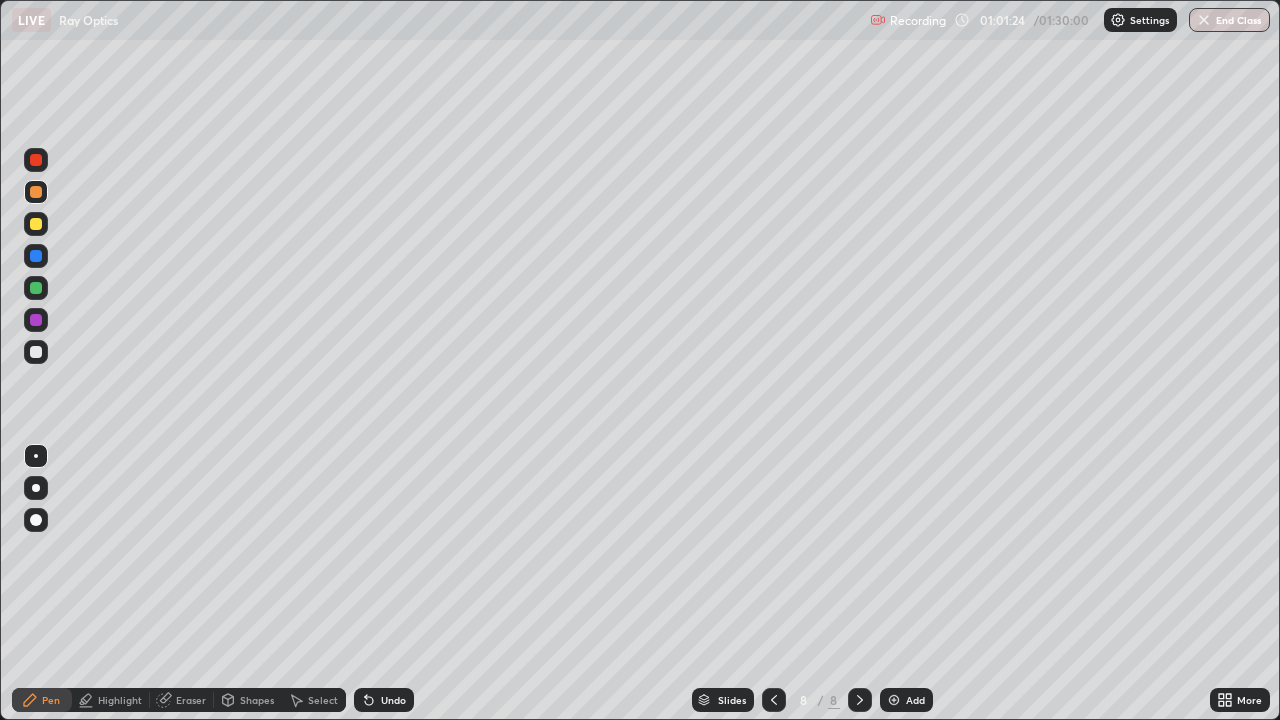 click at bounding box center [36, 352] 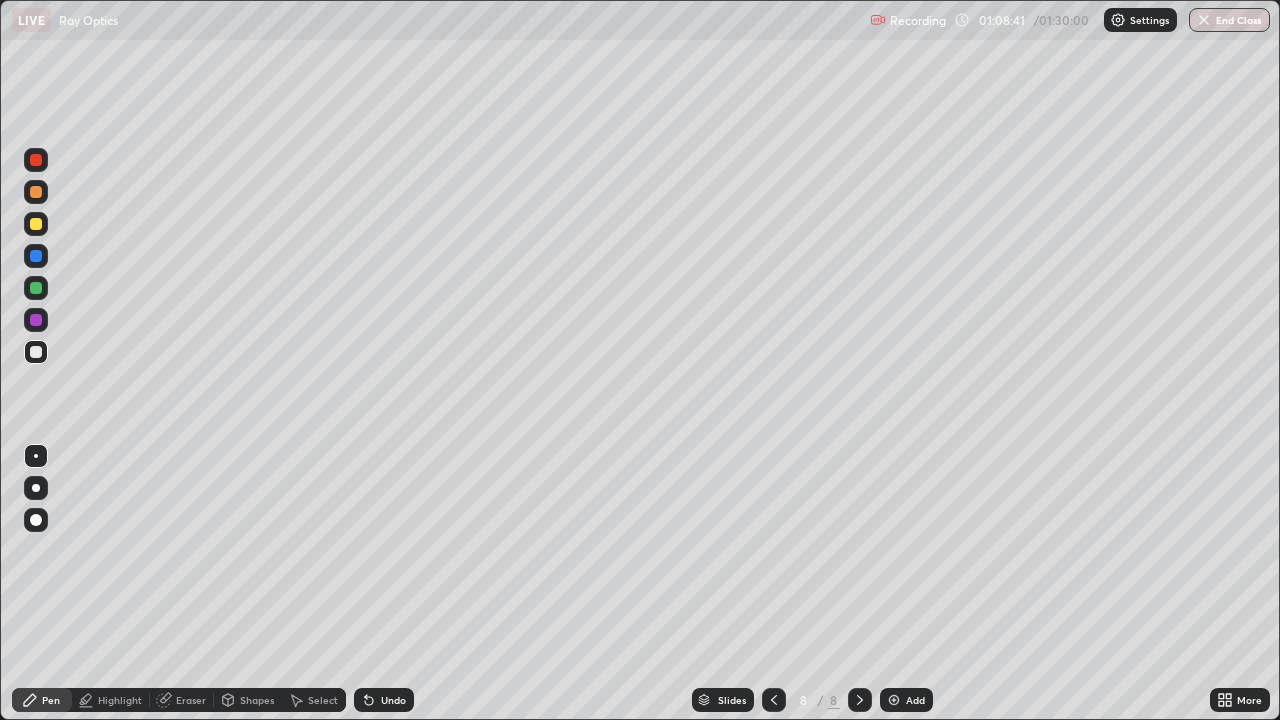 click on "Add" at bounding box center [915, 700] 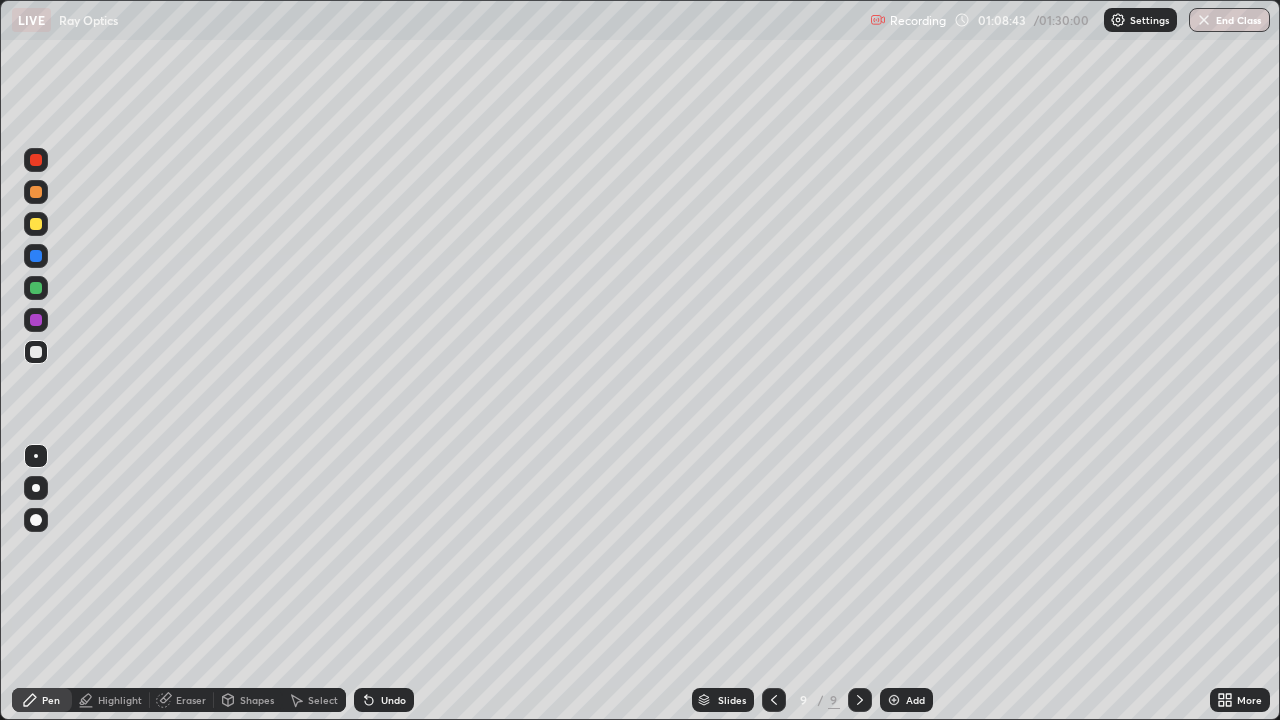 click on "Shapes" at bounding box center (257, 700) 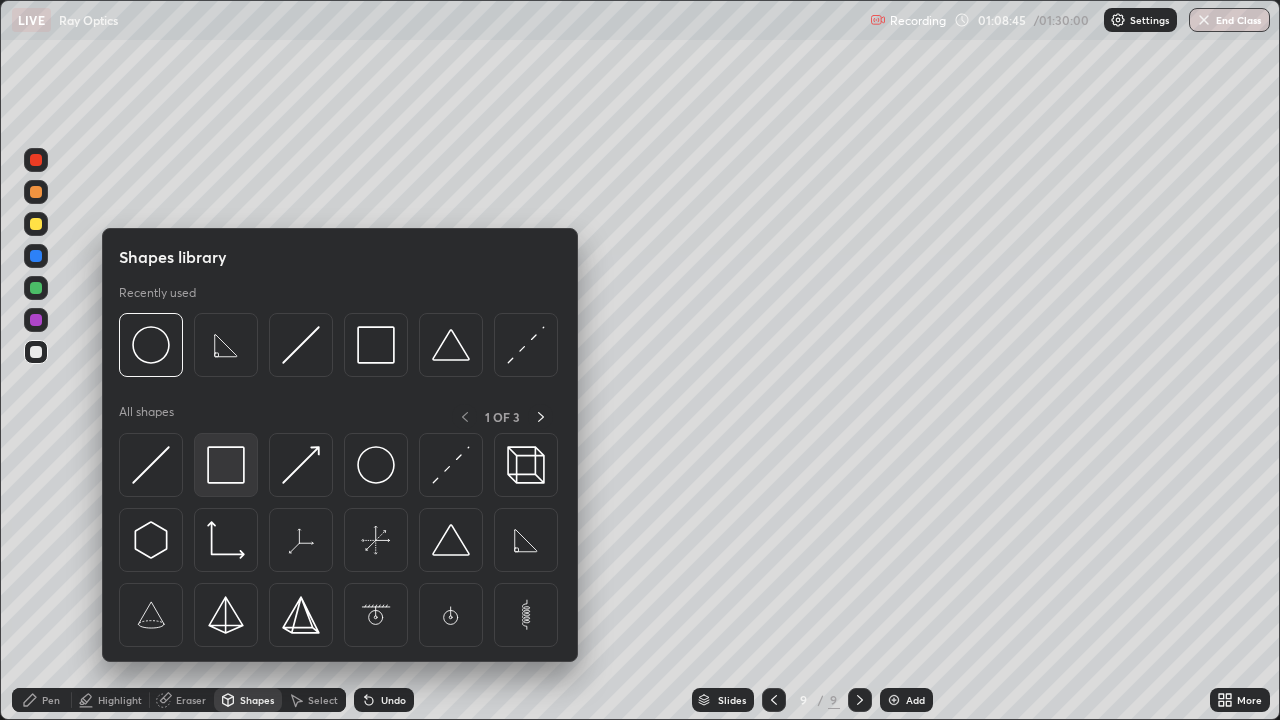 click at bounding box center [226, 465] 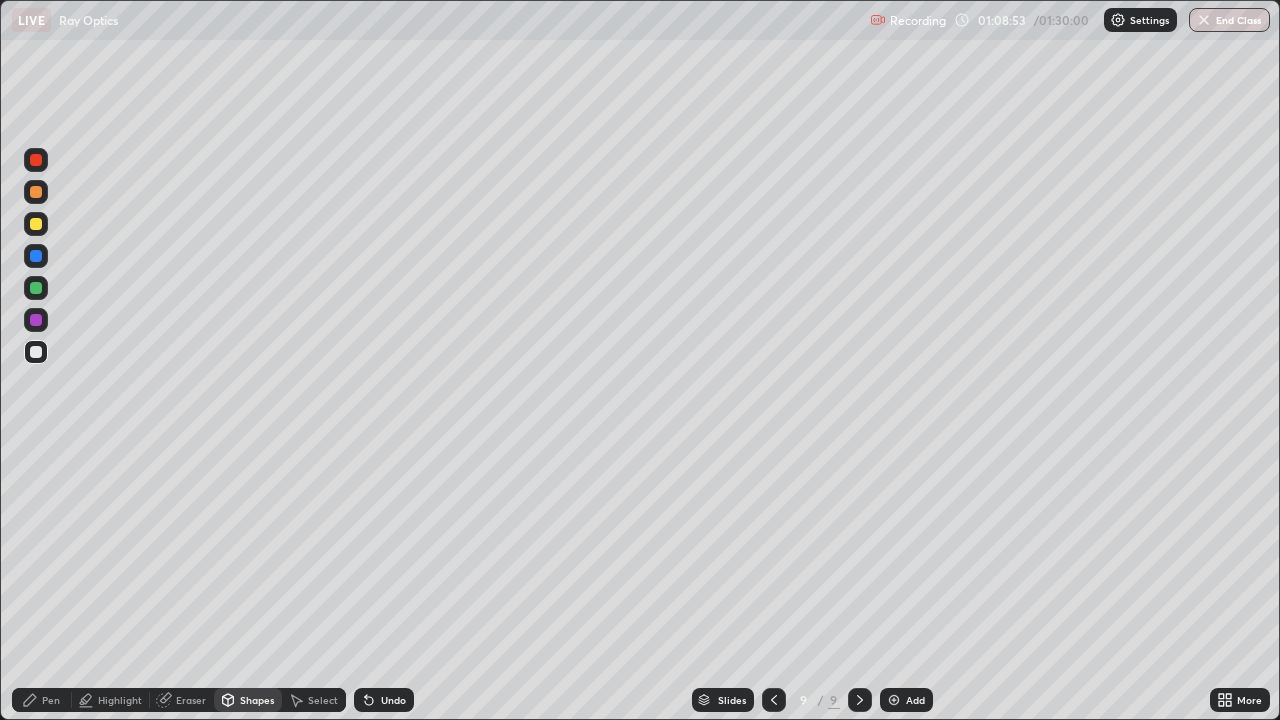click at bounding box center [36, 224] 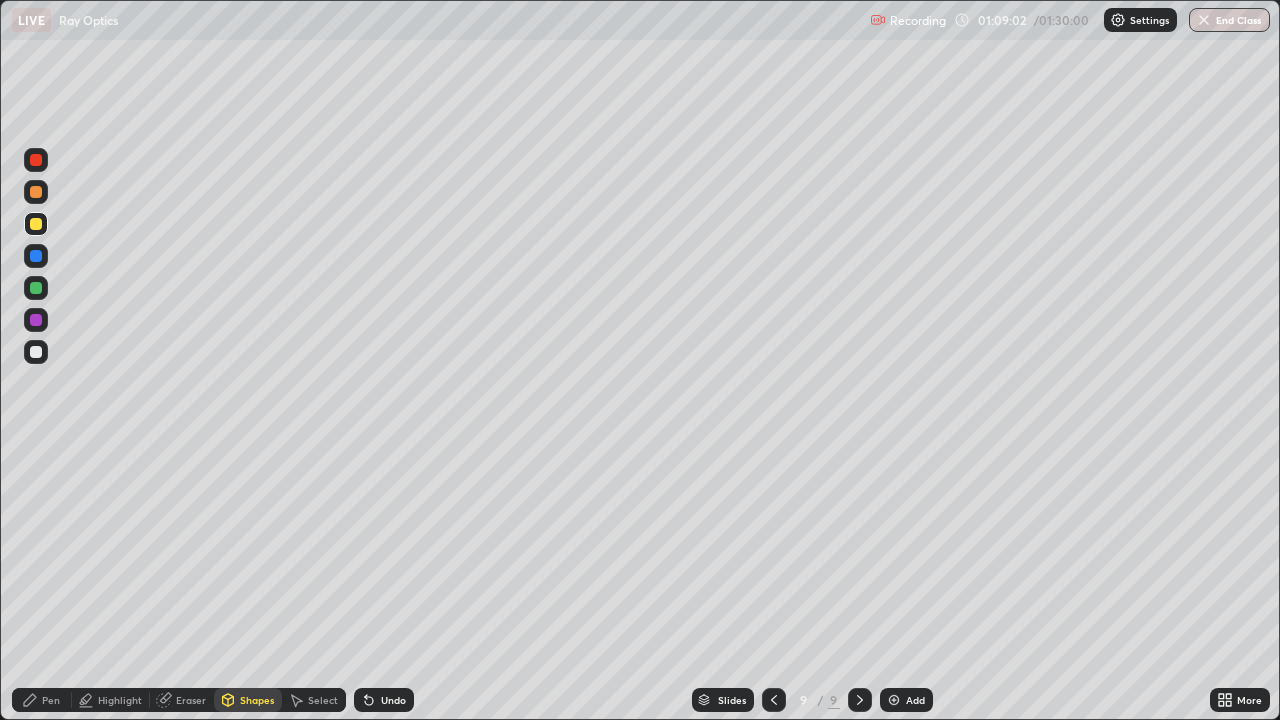 click on "Pen" at bounding box center [51, 700] 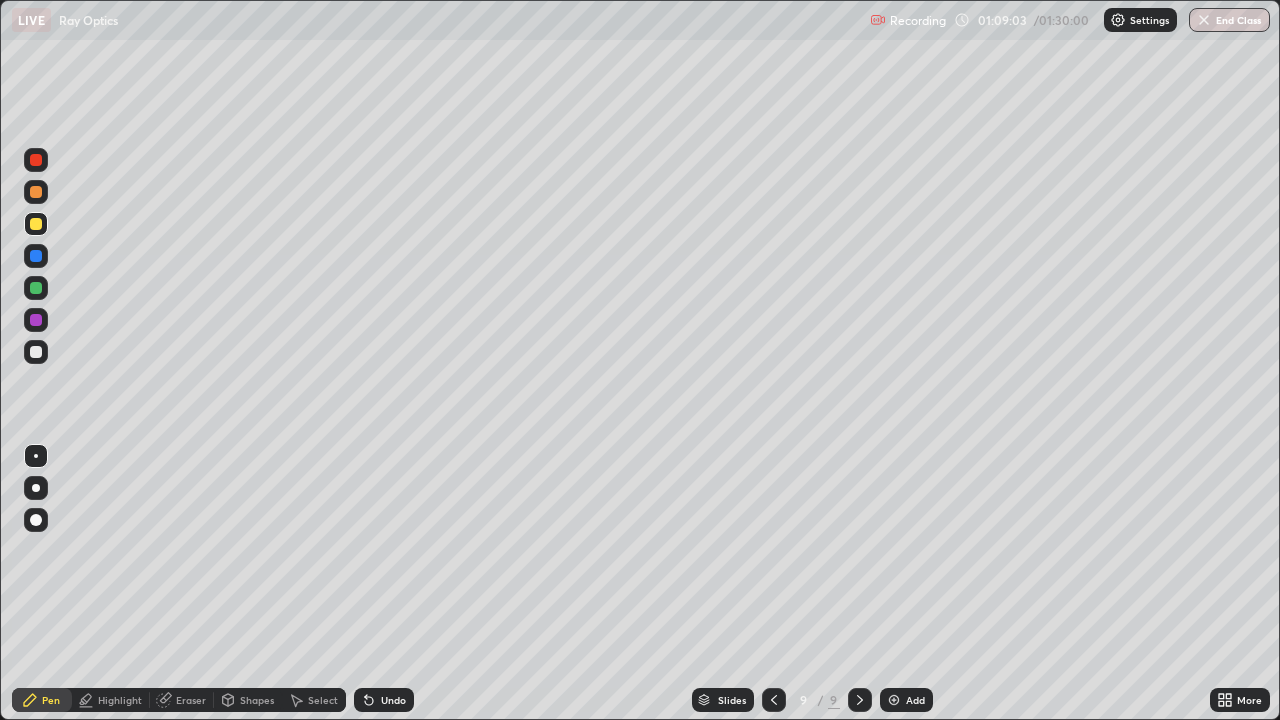 click at bounding box center [36, 288] 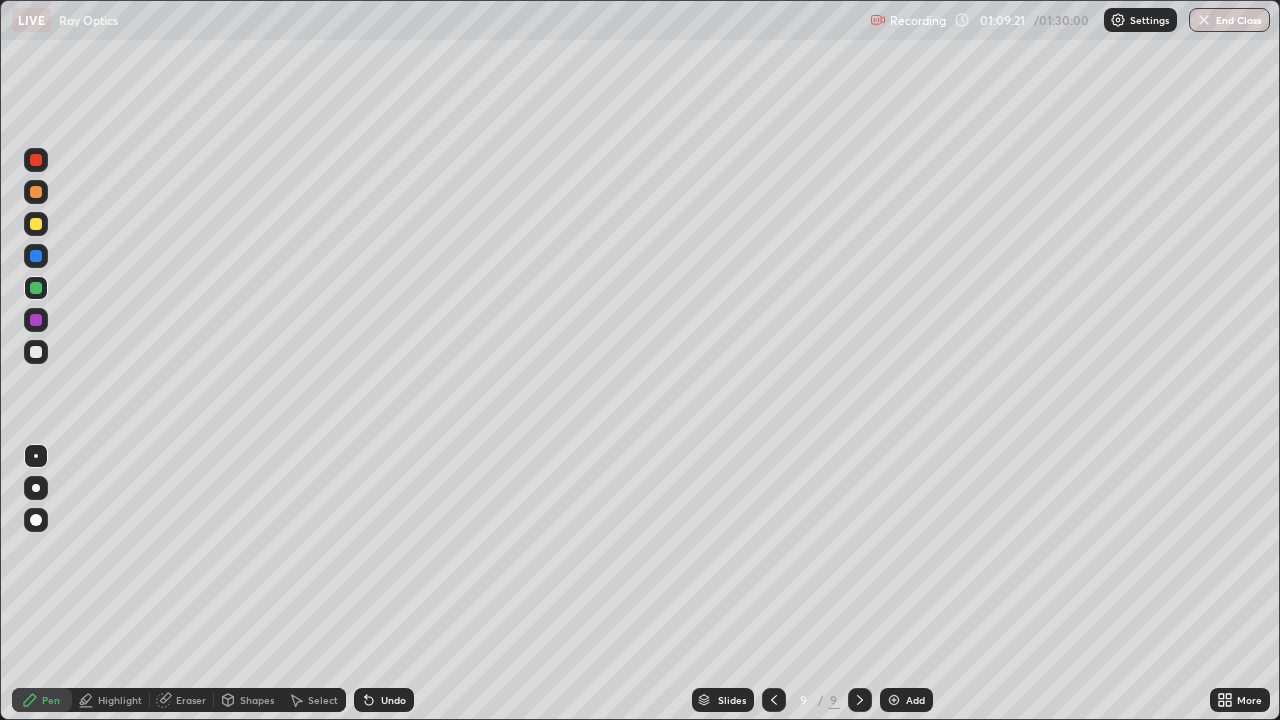 click at bounding box center (36, 224) 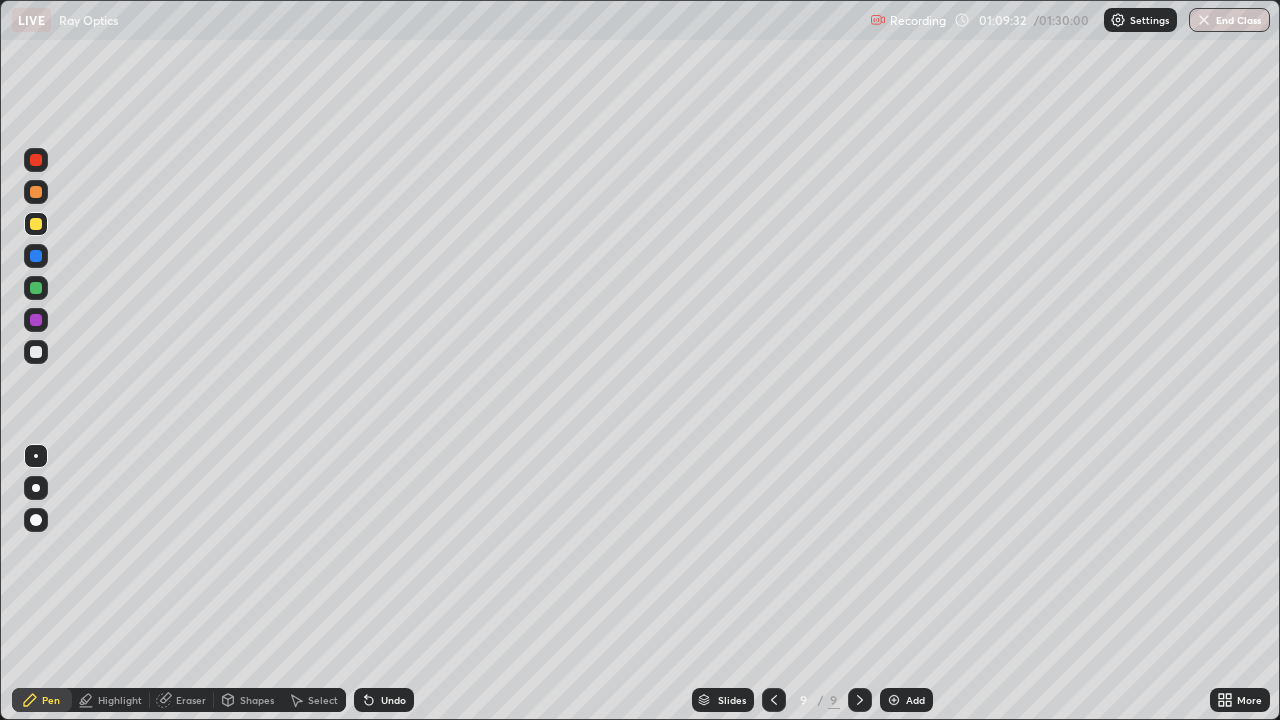 click on "Undo" at bounding box center [393, 700] 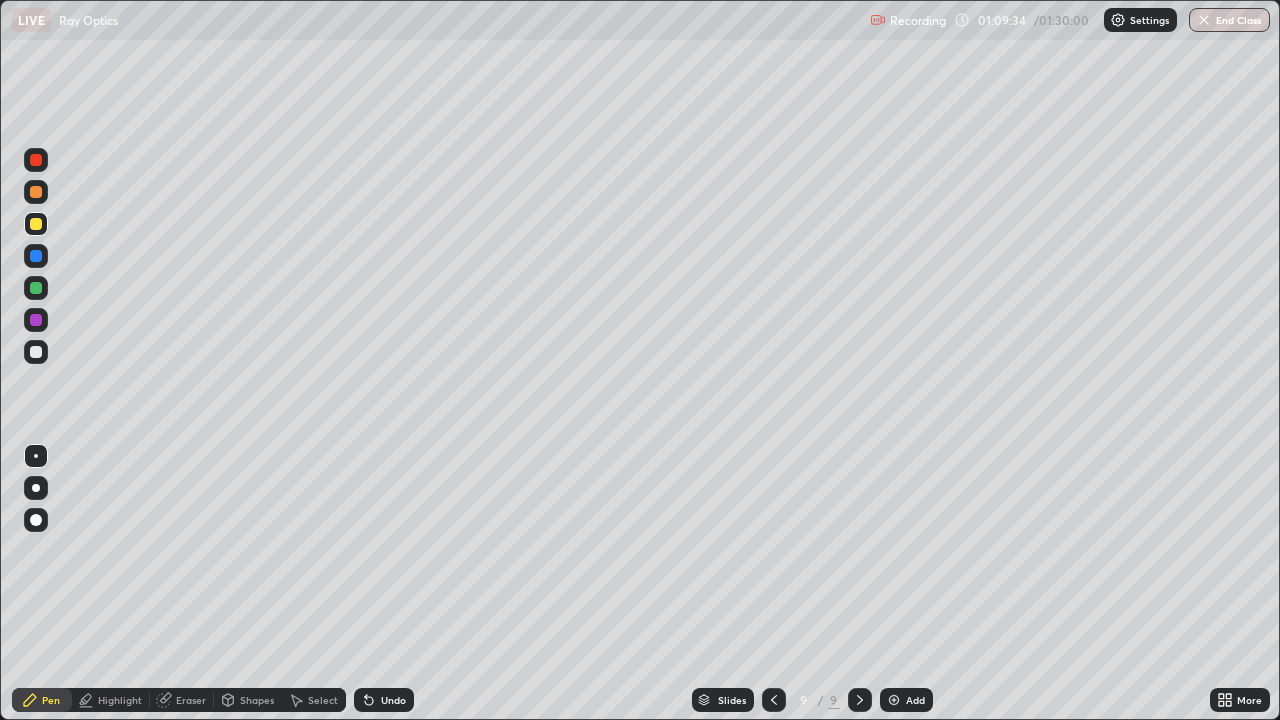click on "Undo" at bounding box center [384, 700] 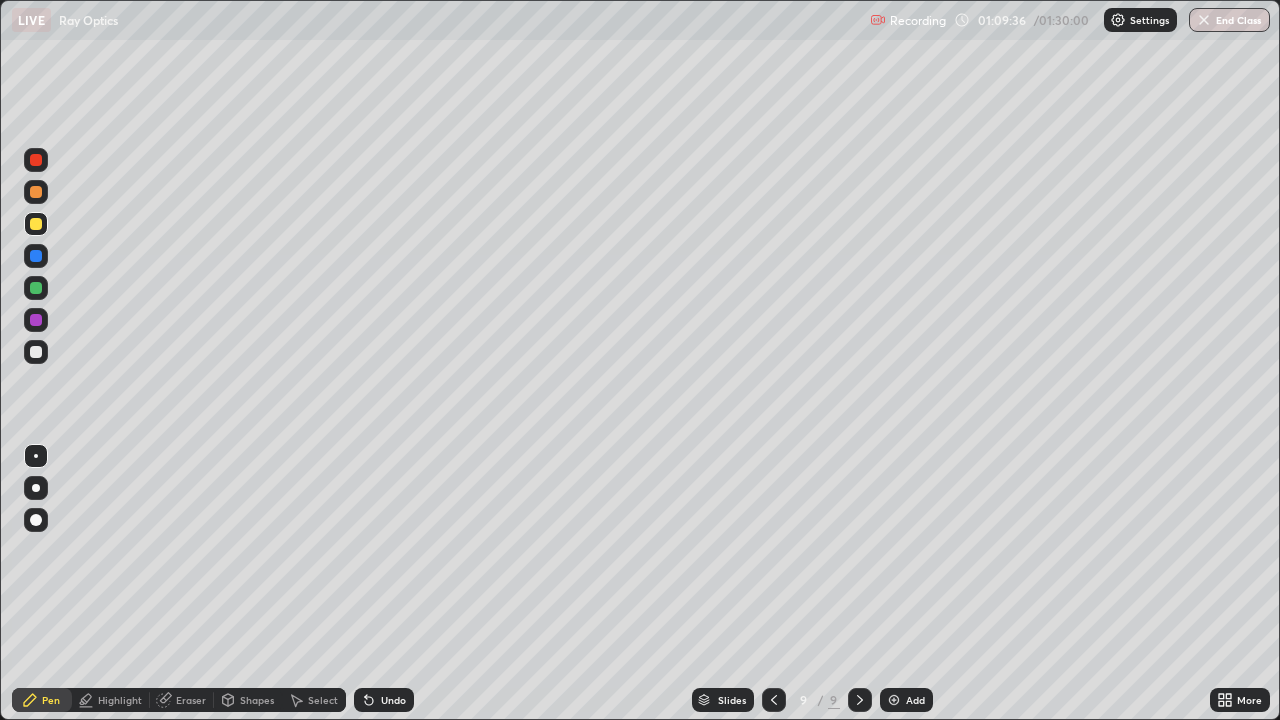 click on "Shapes" at bounding box center (248, 700) 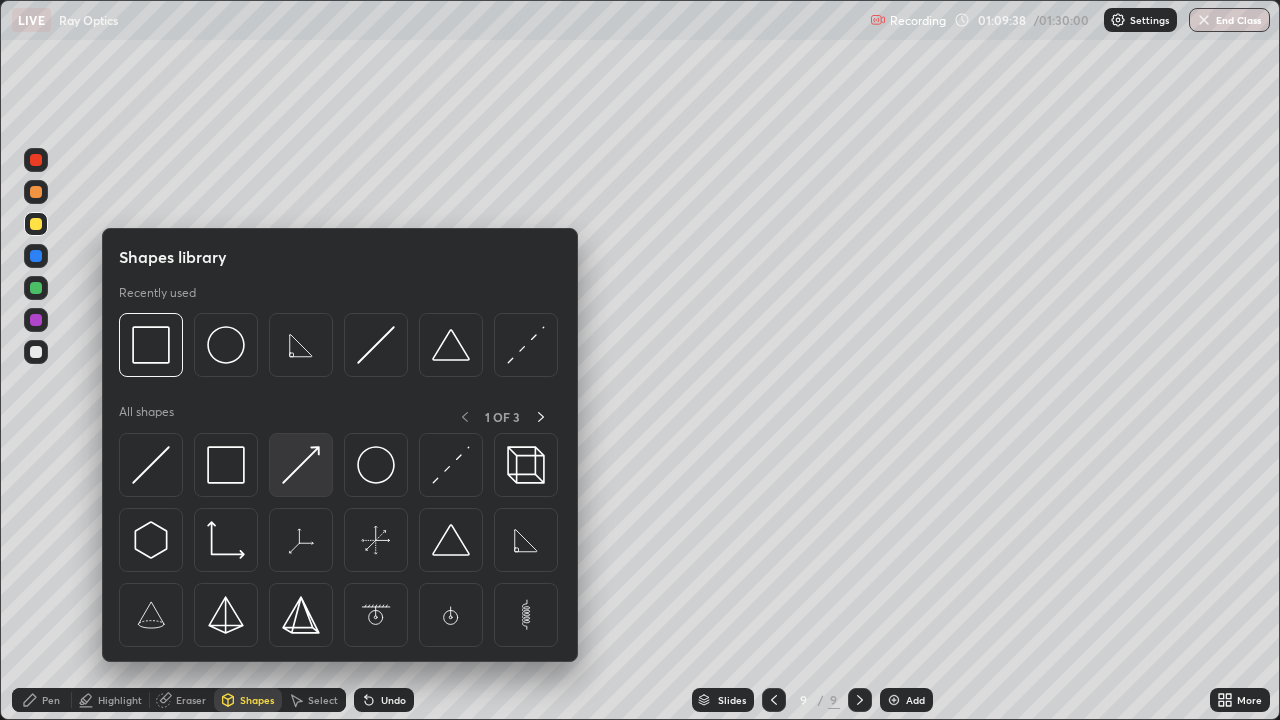 click at bounding box center [301, 465] 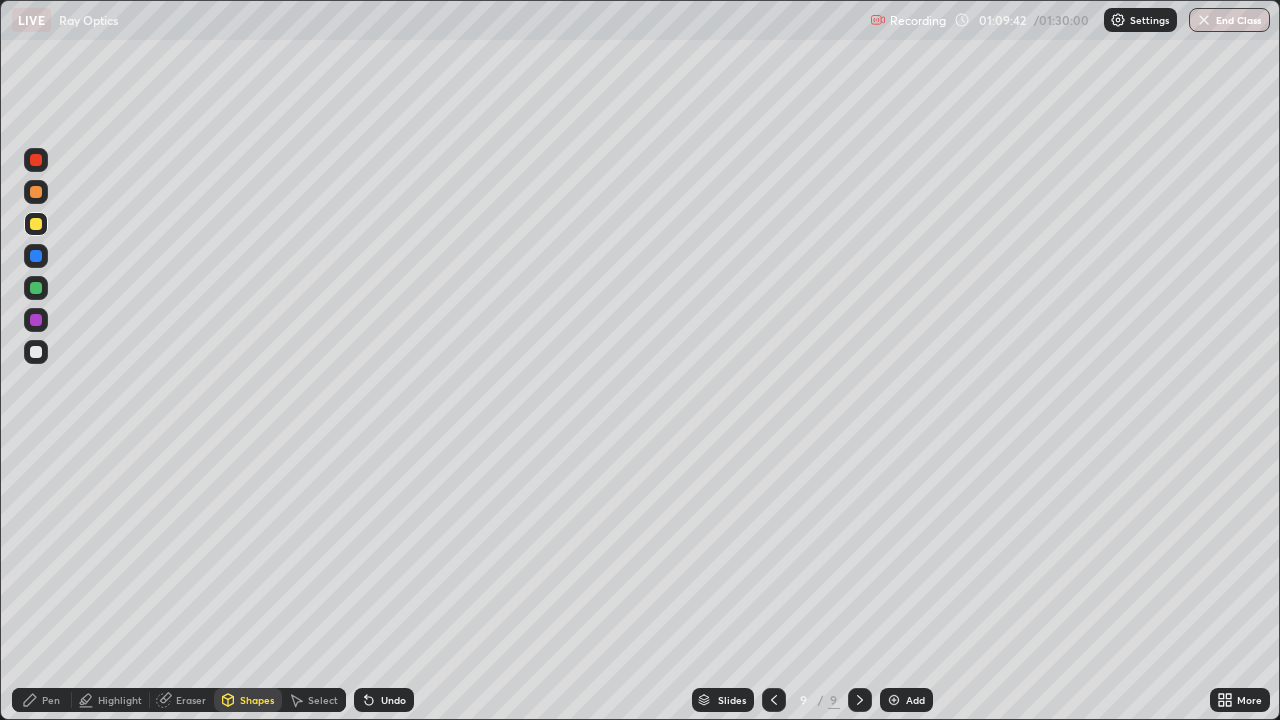 click at bounding box center [36, 256] 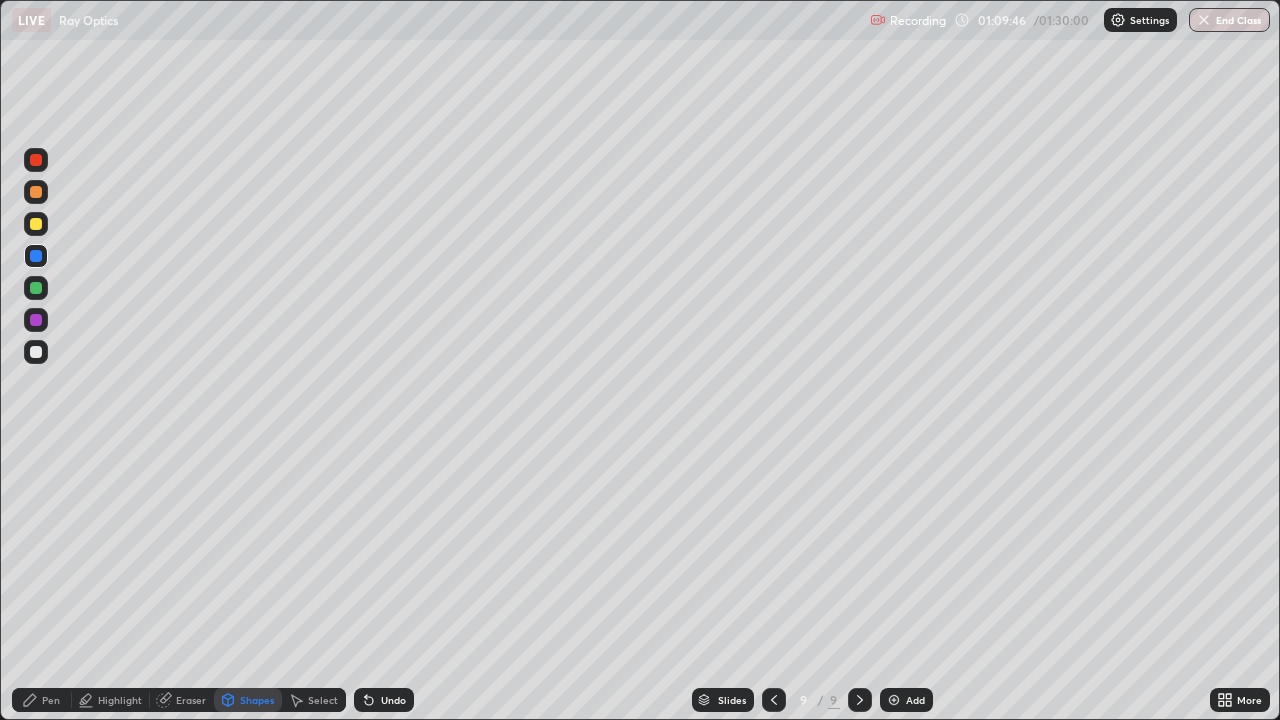 click at bounding box center [36, 352] 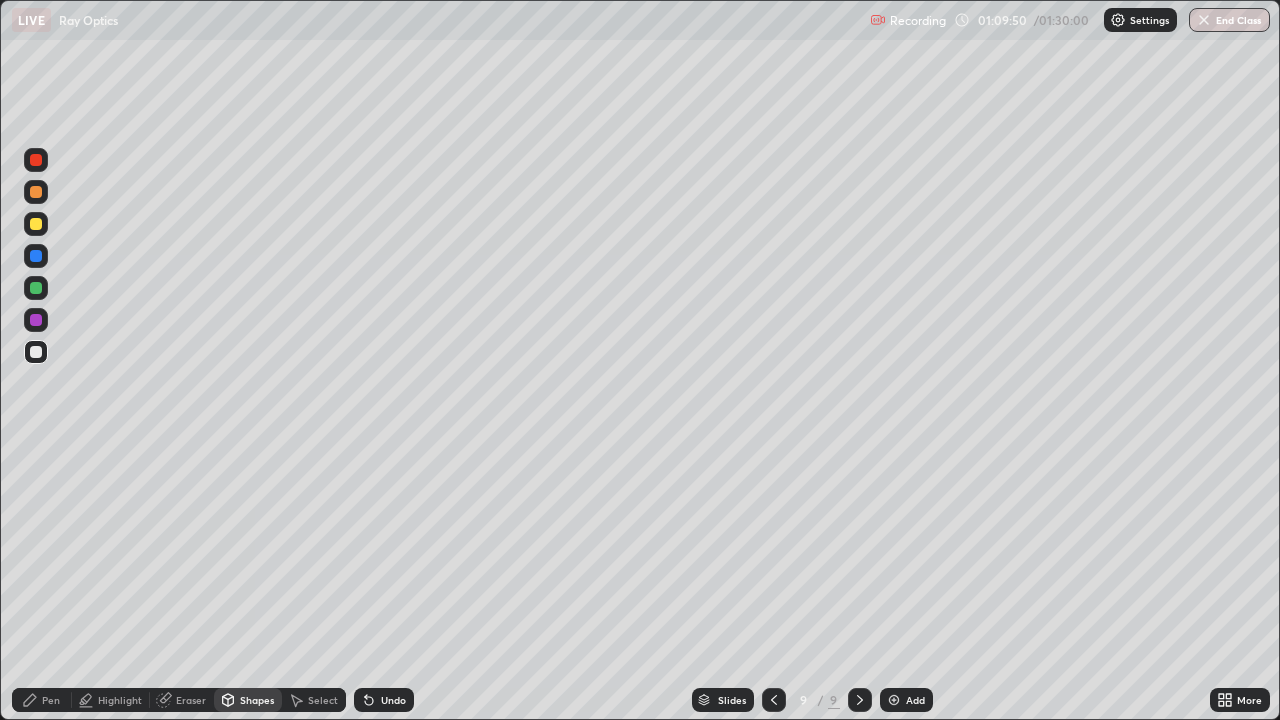 click on "Pen" at bounding box center [42, 700] 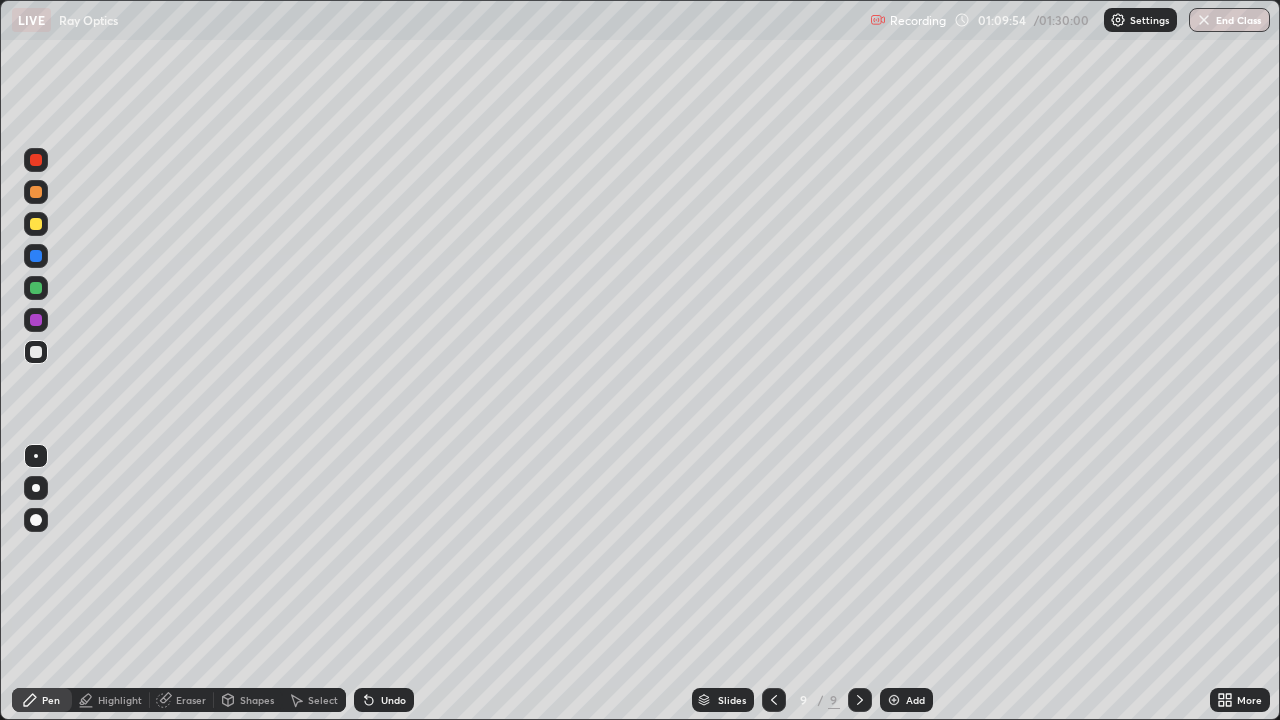 click on "Shapes" at bounding box center (257, 700) 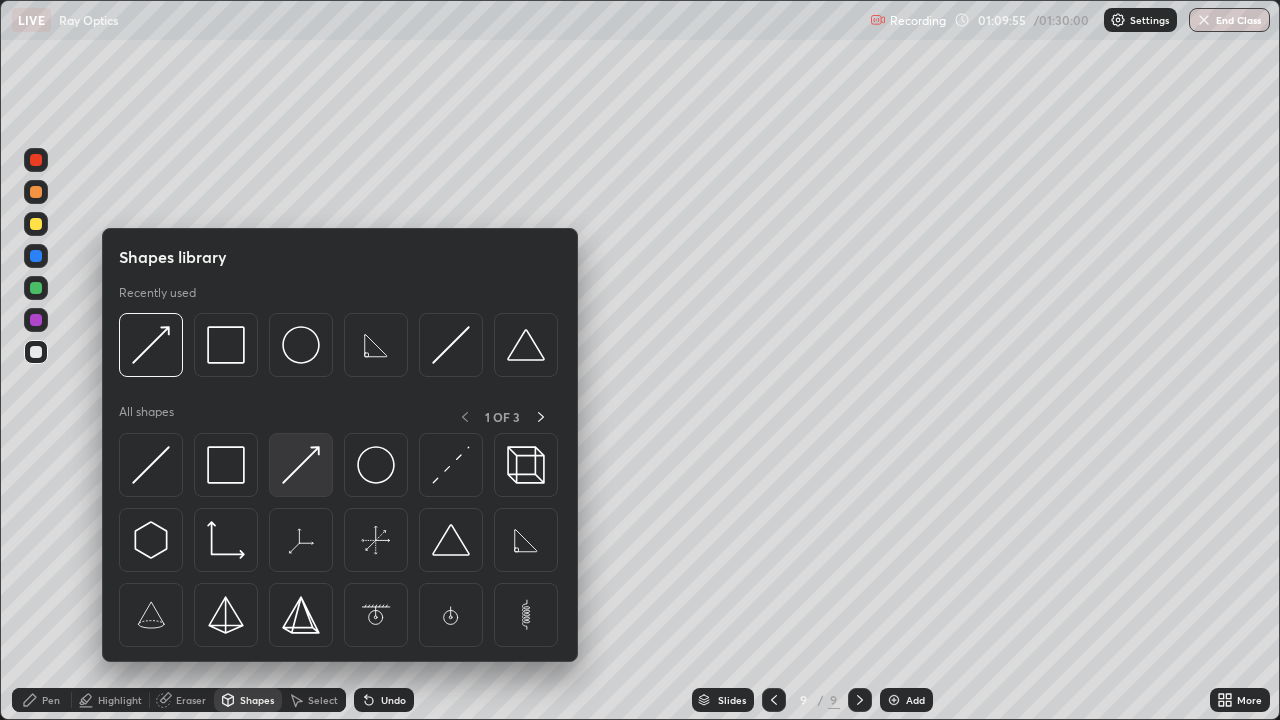 click at bounding box center [301, 465] 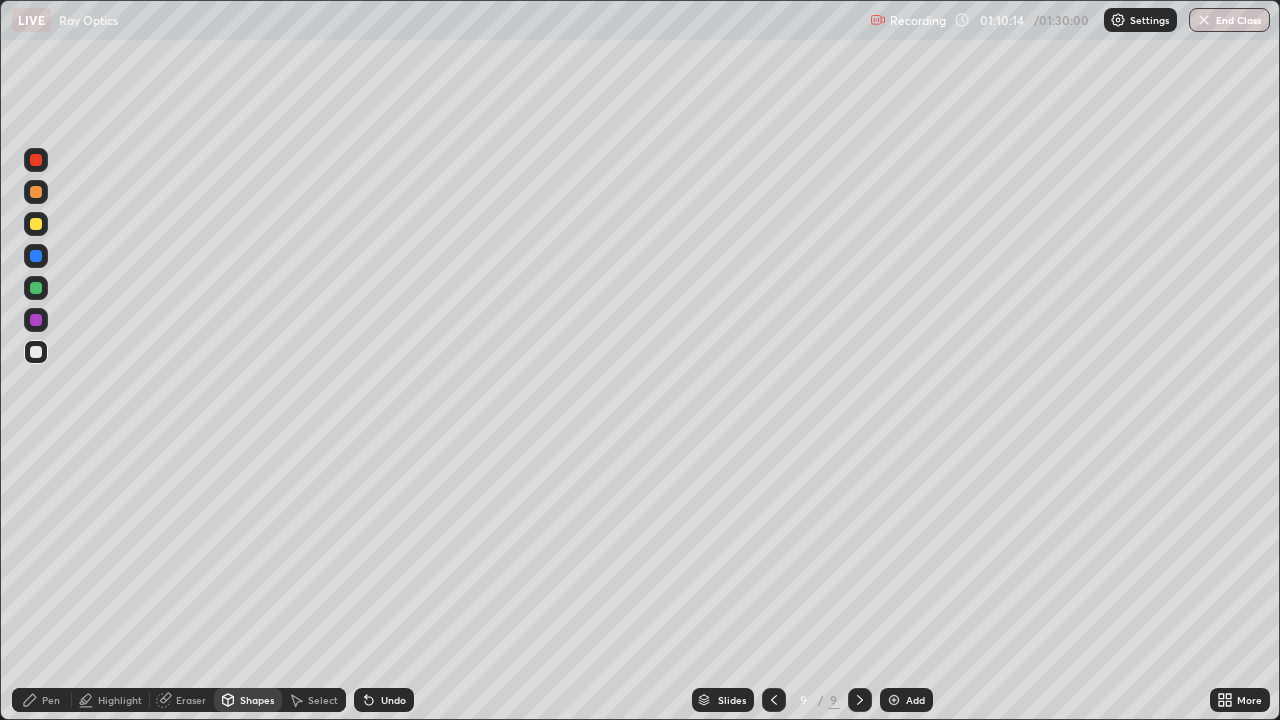click at bounding box center (36, 288) 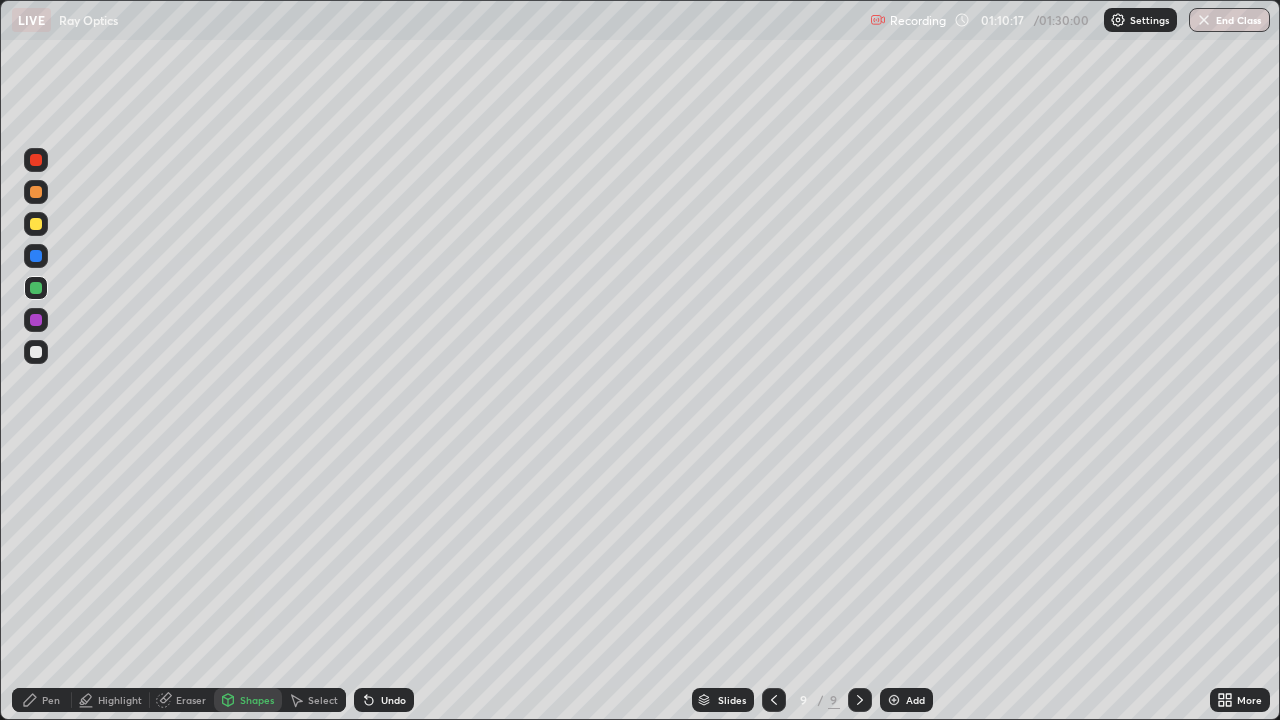 click on "Undo" at bounding box center (393, 700) 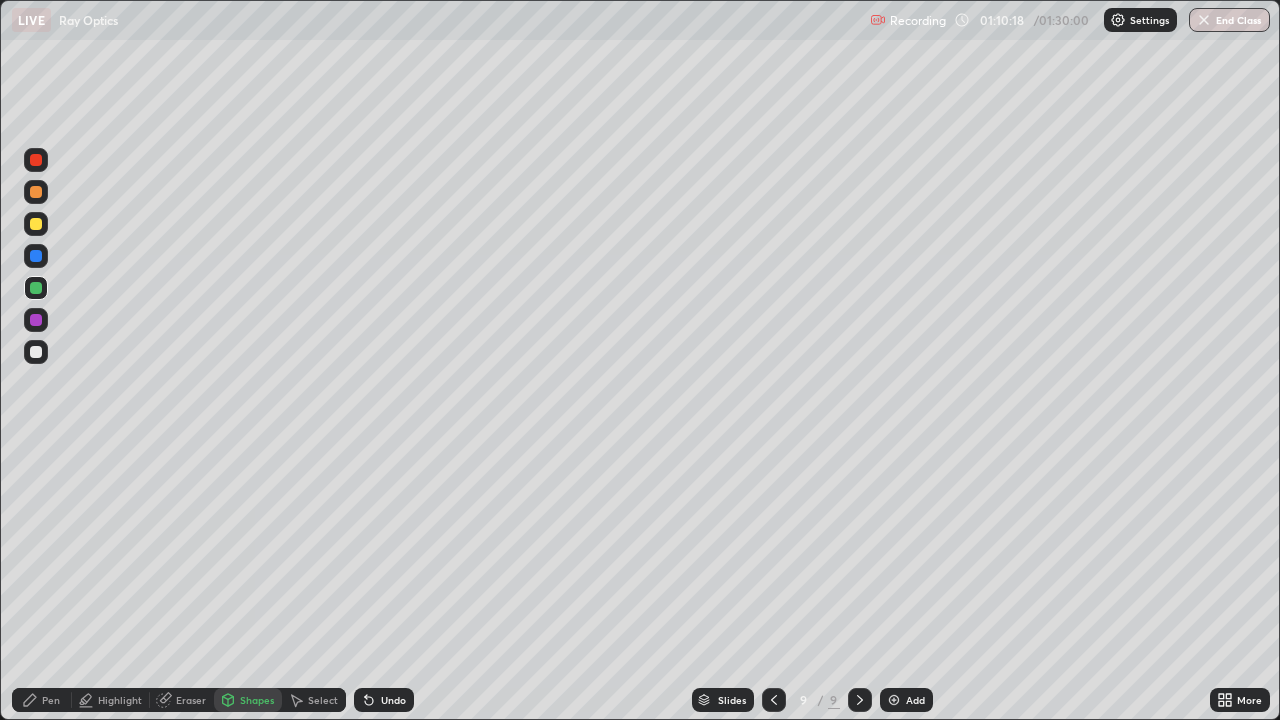 click on "Shapes" at bounding box center (257, 700) 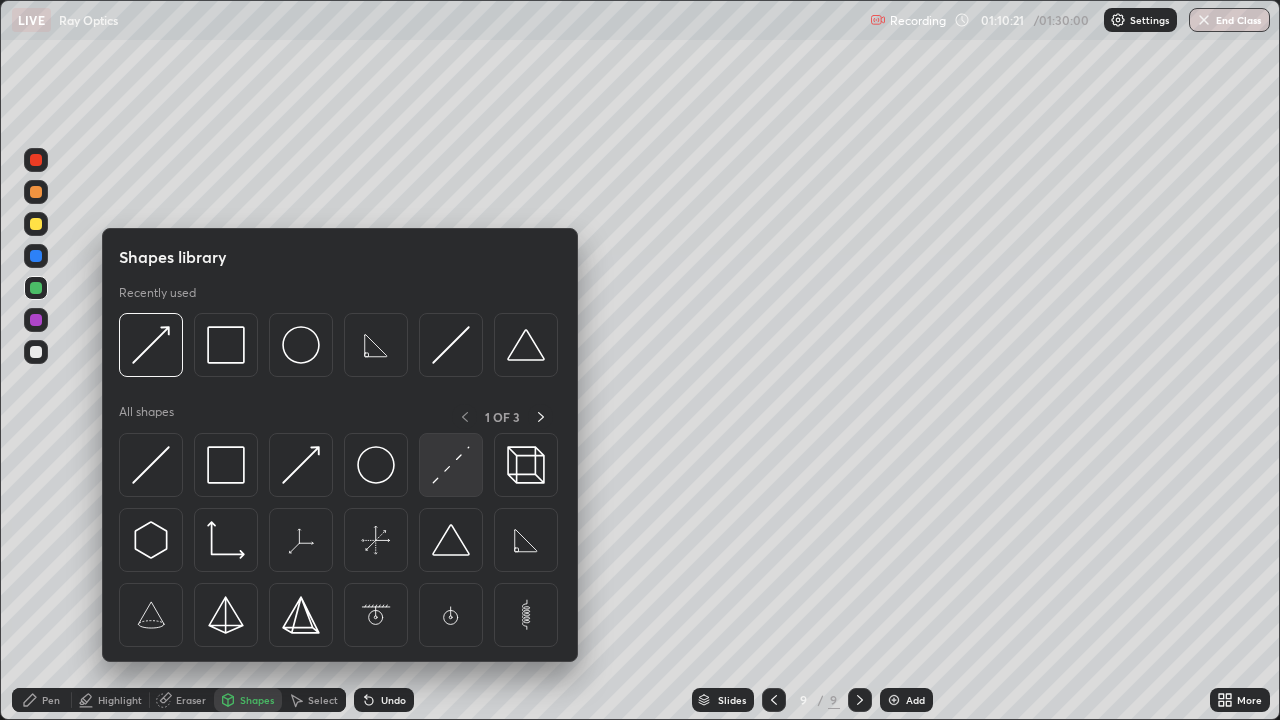 click at bounding box center (451, 465) 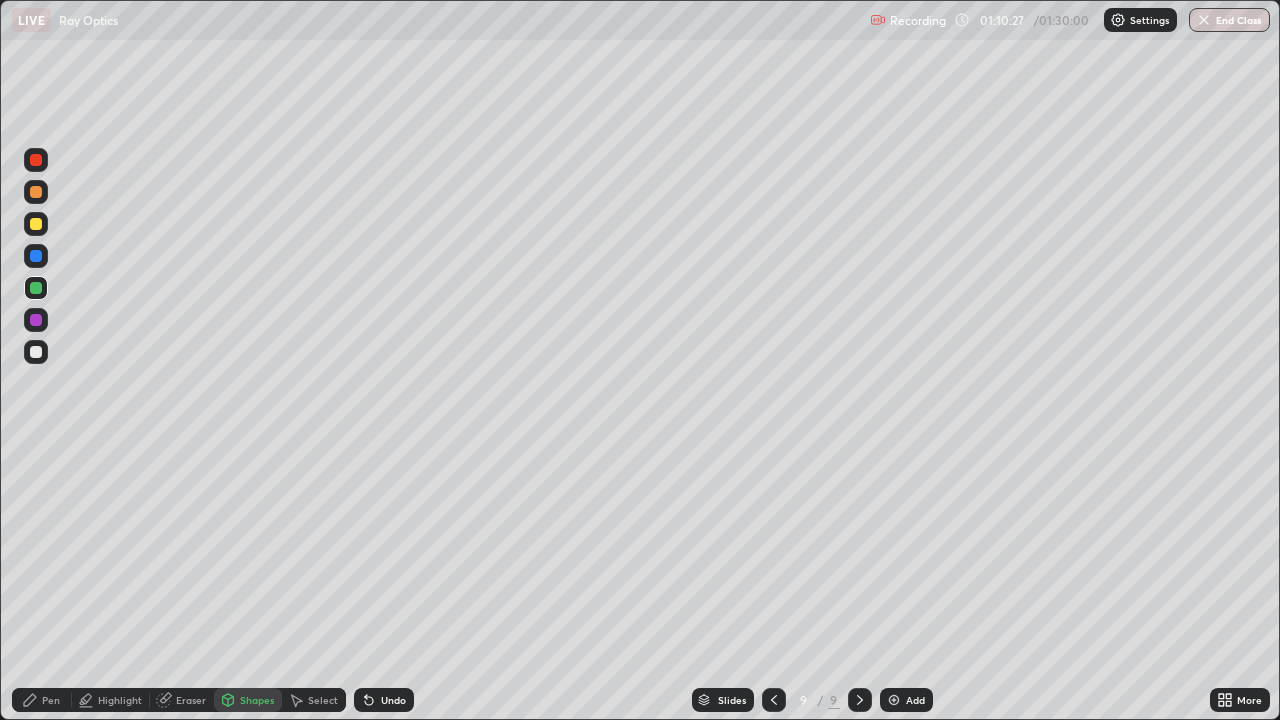 click on "Pen" at bounding box center (51, 700) 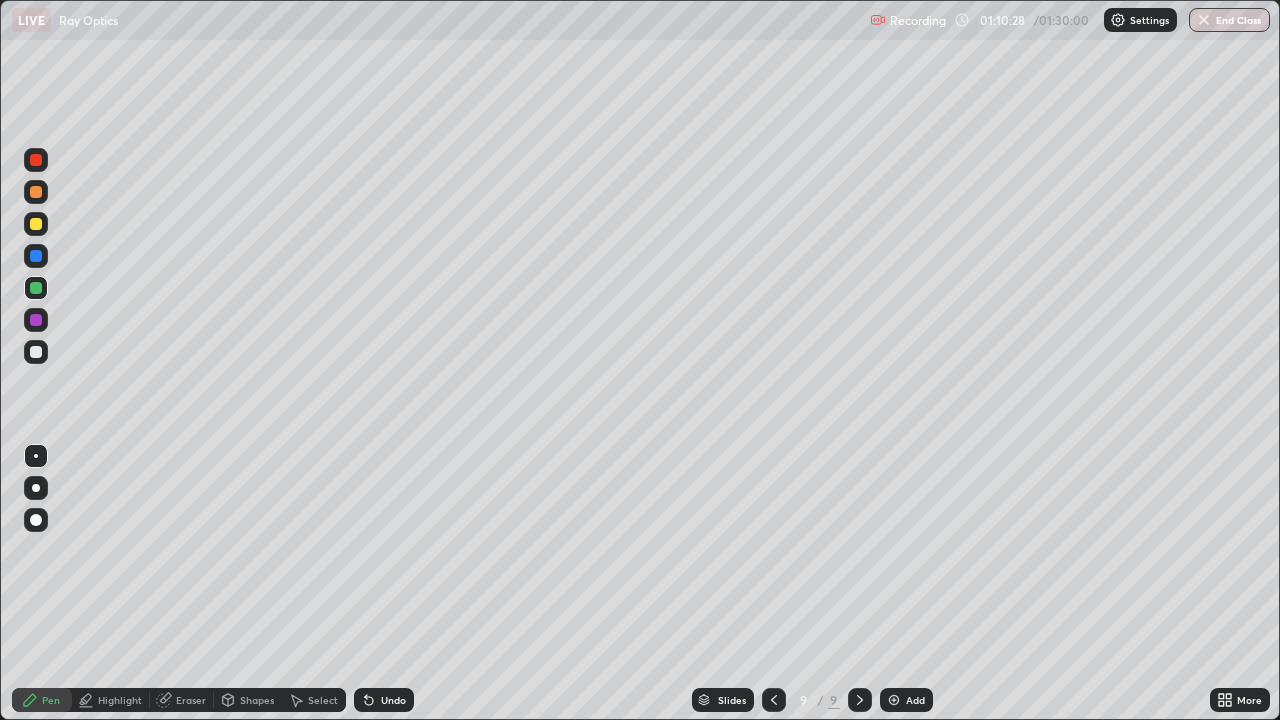 click at bounding box center [36, 352] 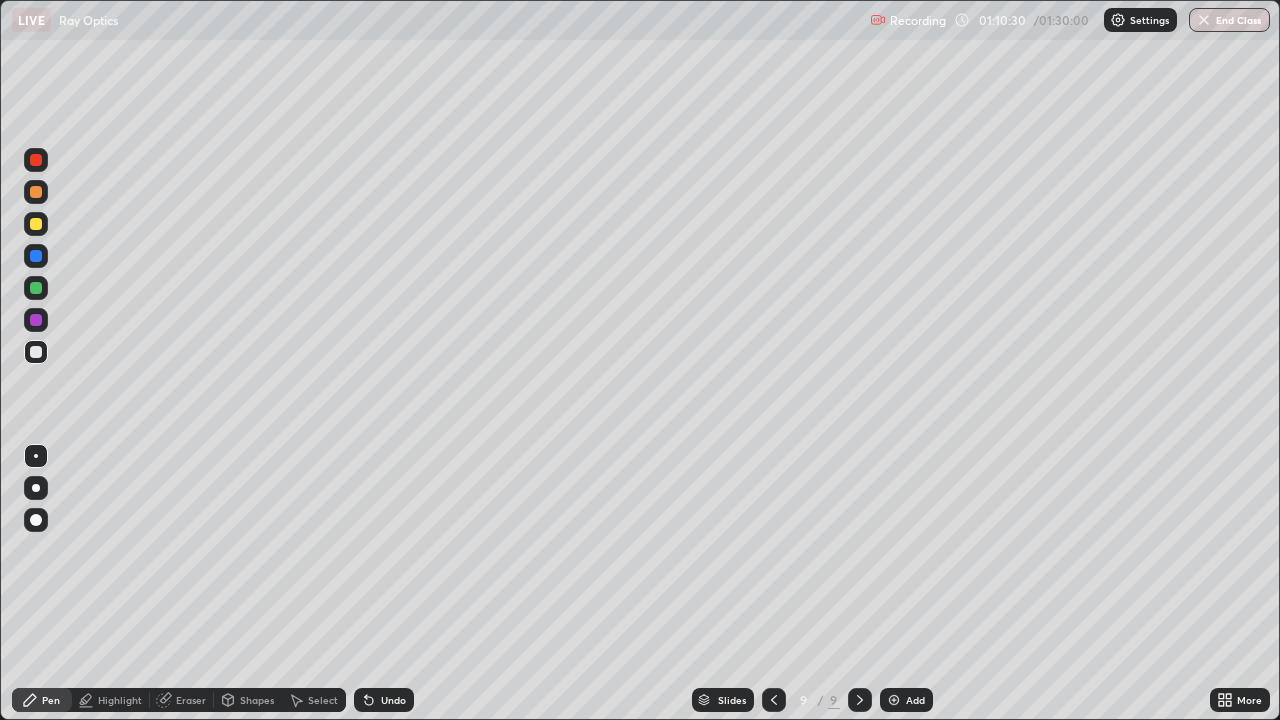 click on "Shapes" at bounding box center (257, 700) 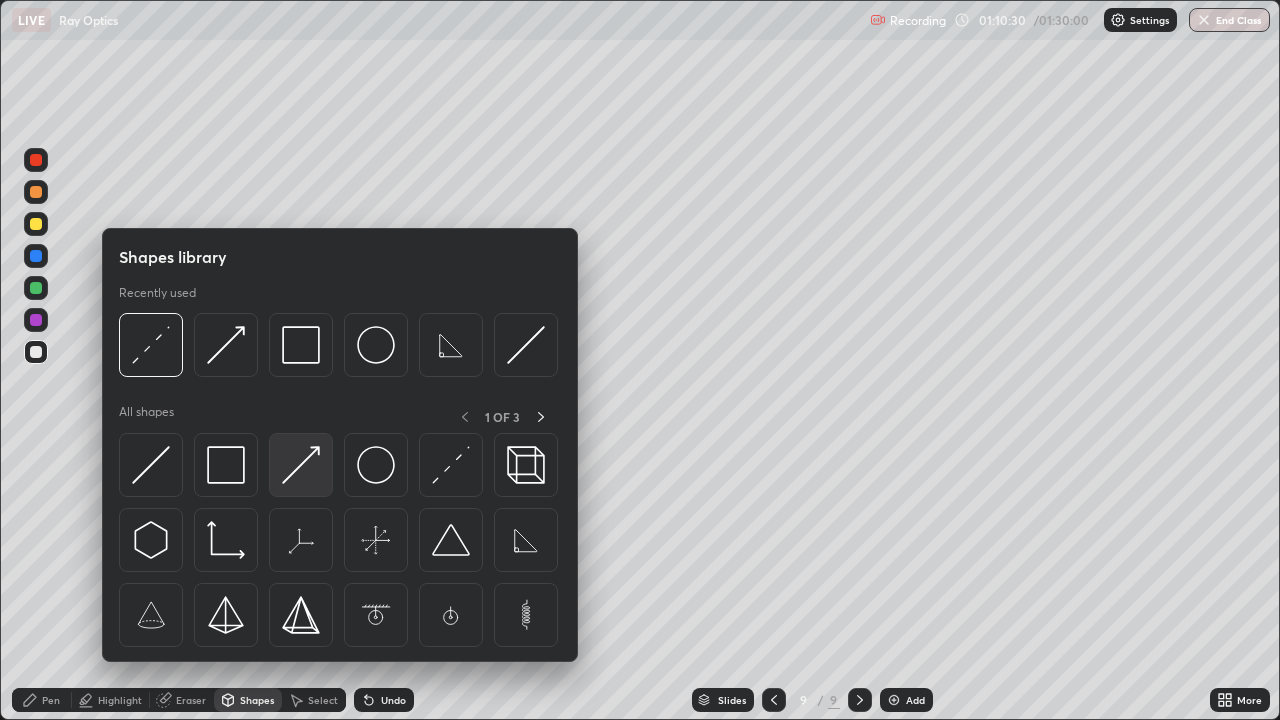 click at bounding box center [301, 465] 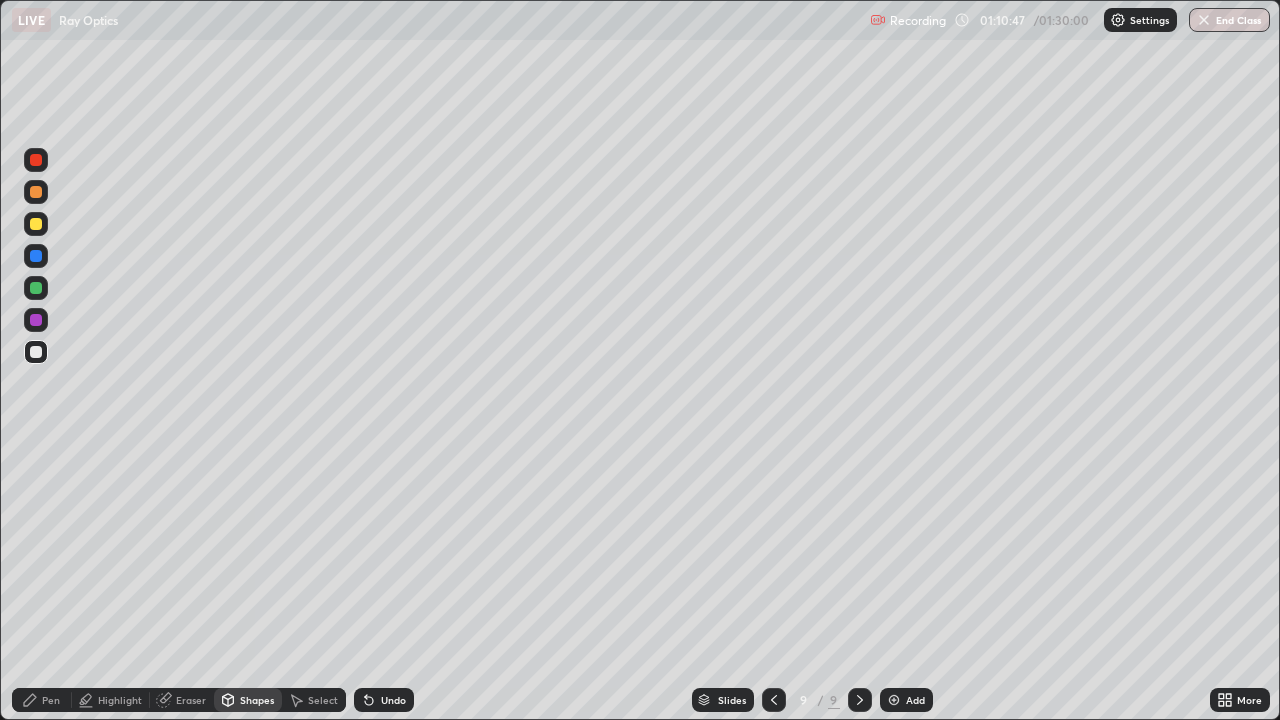 click on "Eraser" at bounding box center (191, 700) 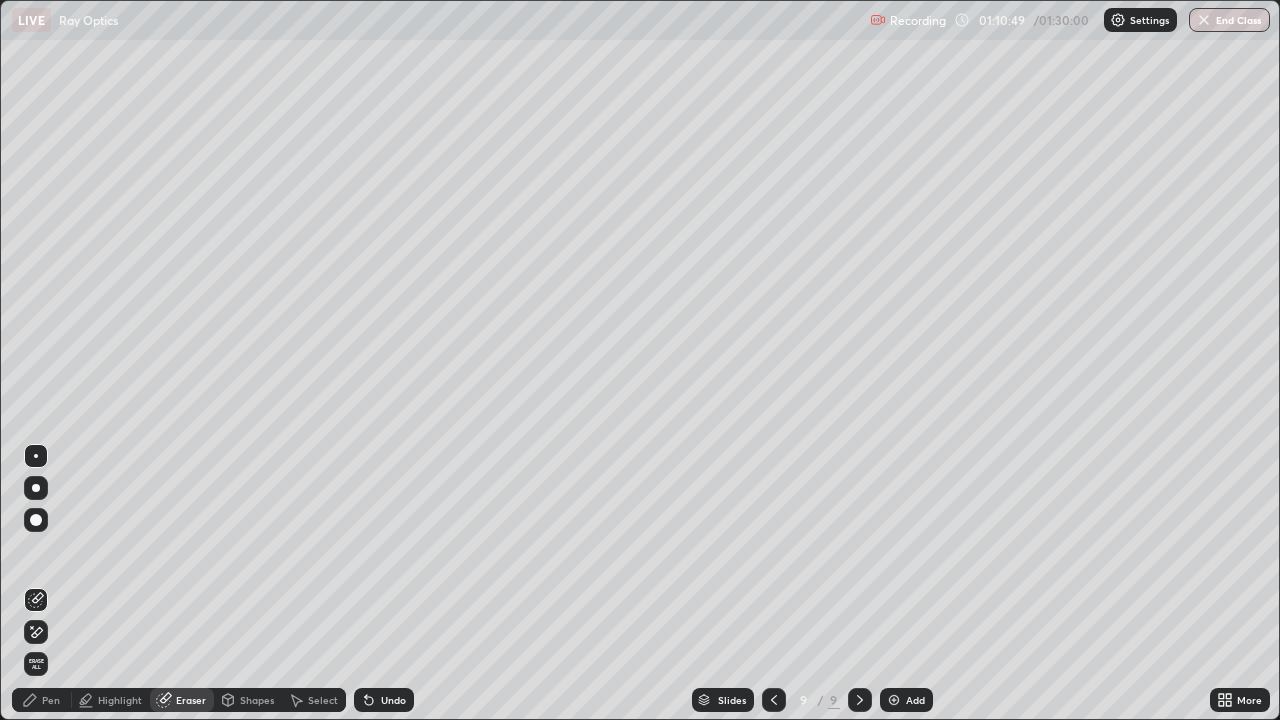 click on "Shapes" at bounding box center [257, 700] 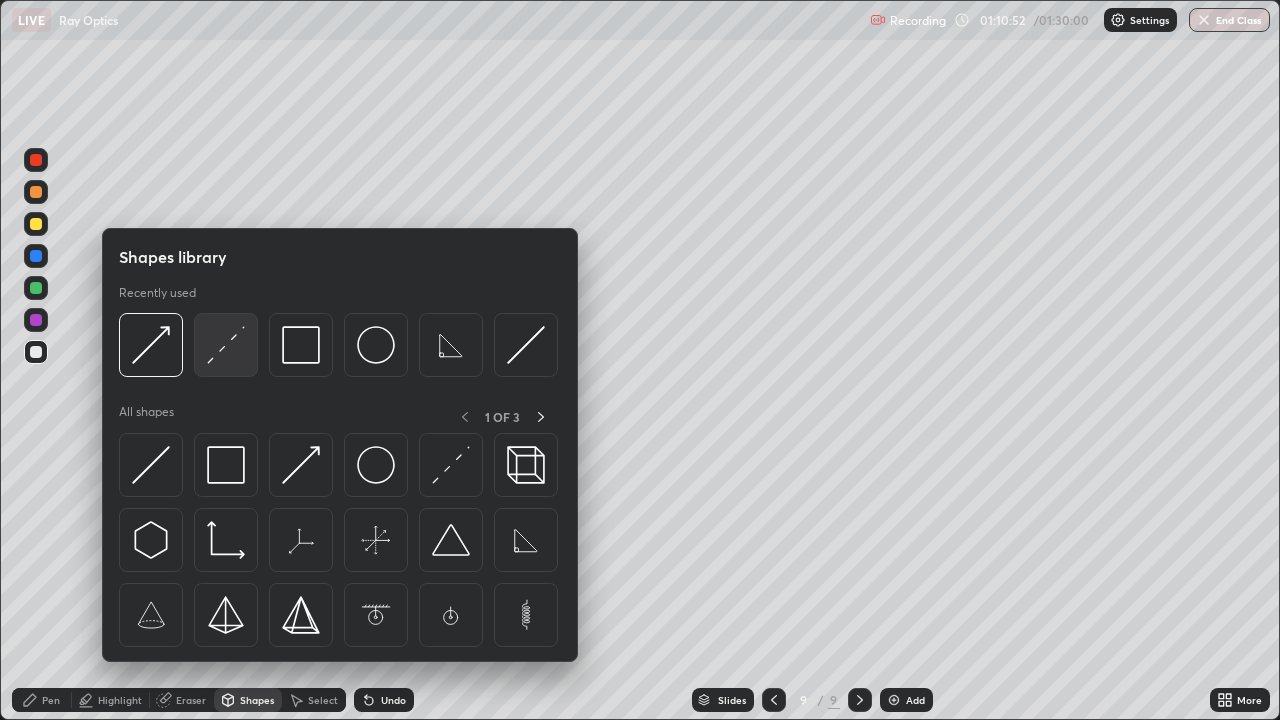 click at bounding box center [226, 345] 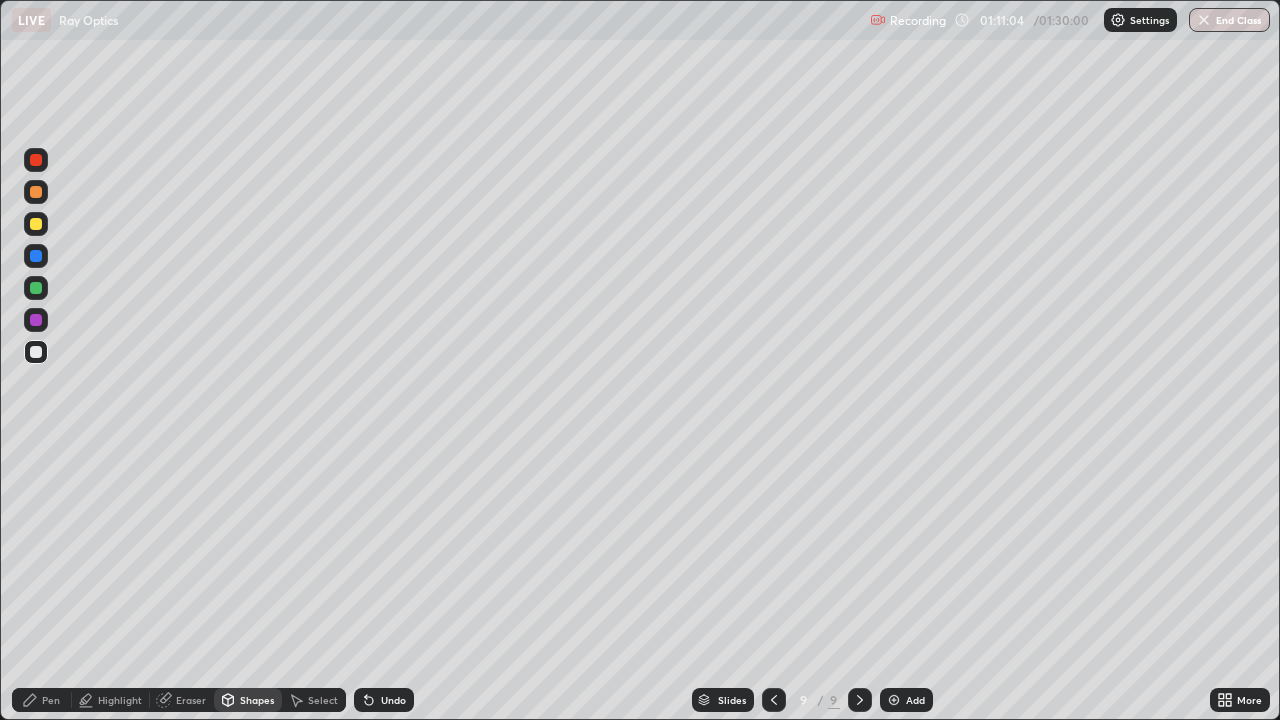 click on "Undo" at bounding box center [393, 700] 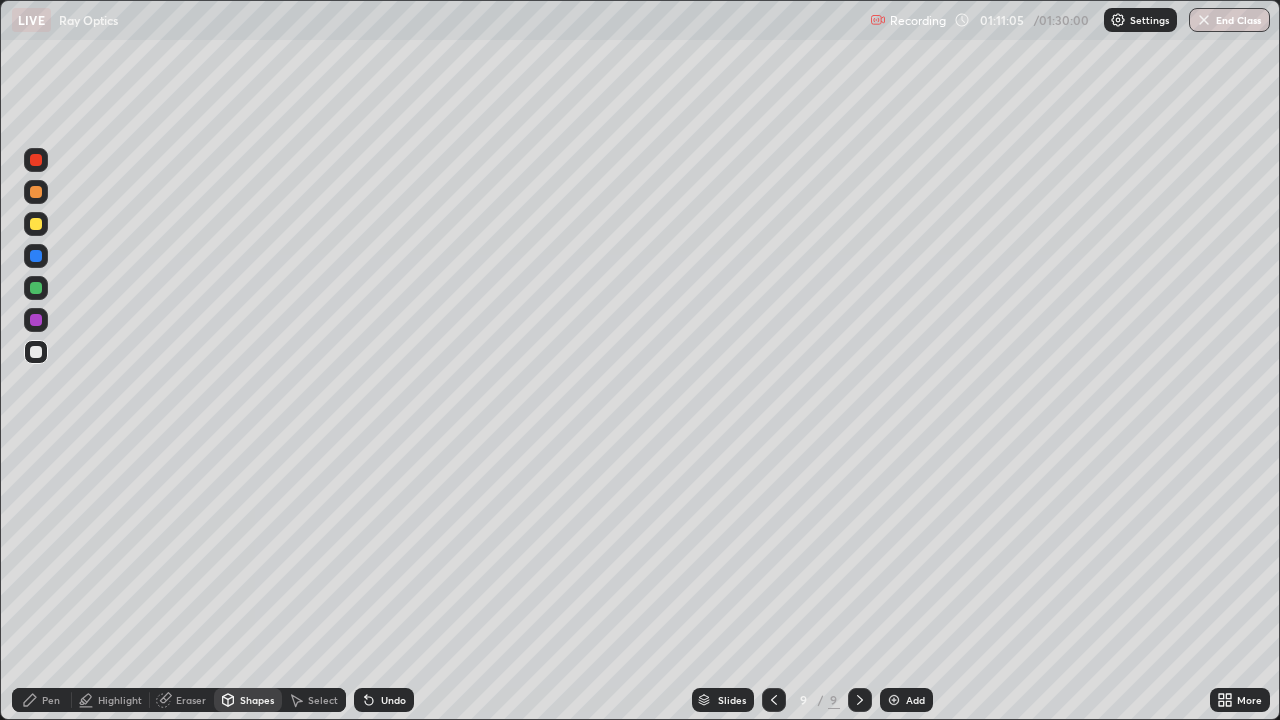 click on "Undo" at bounding box center (384, 700) 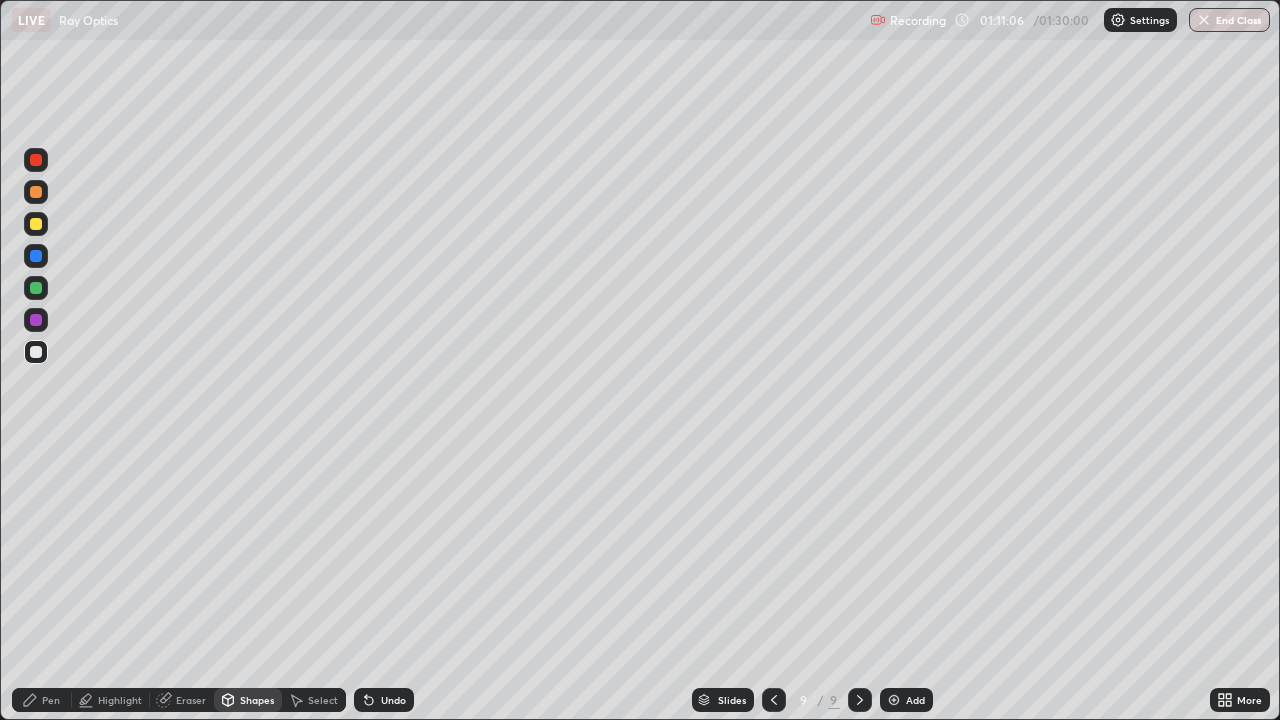 click on "Undo" at bounding box center (384, 700) 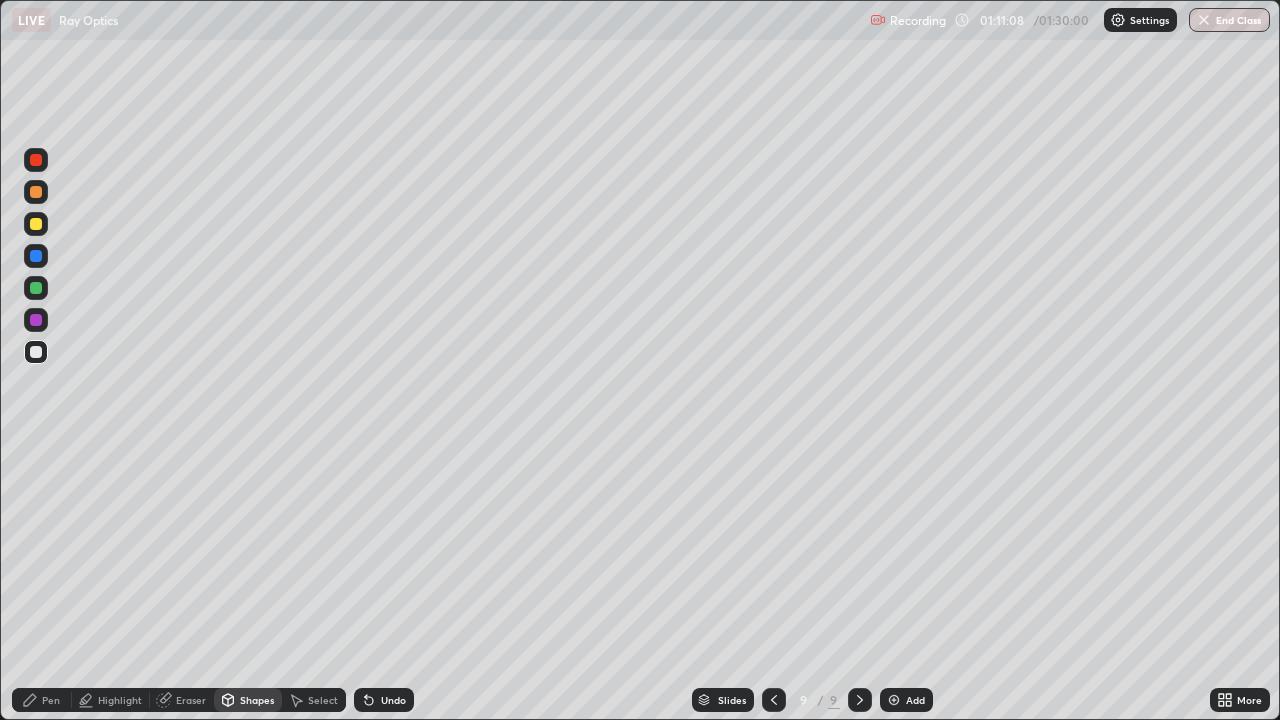 click on "Undo" at bounding box center (384, 700) 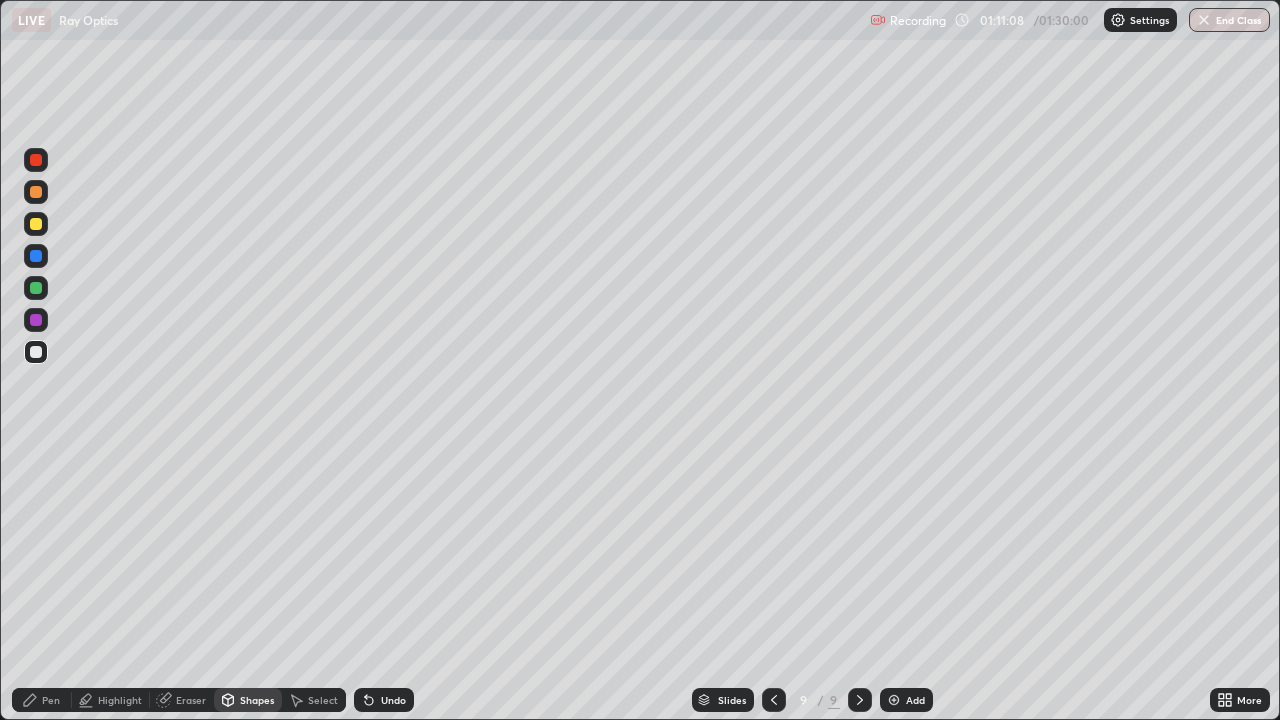 click on "Undo" at bounding box center [384, 700] 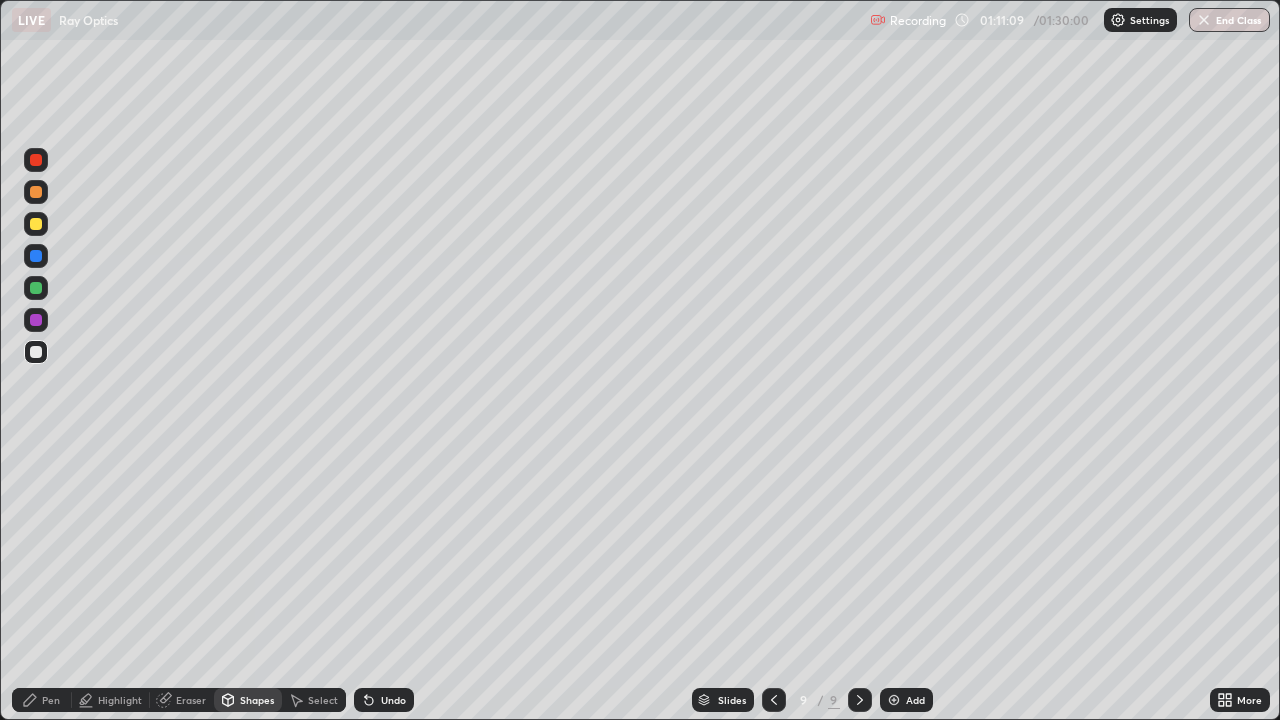 click on "Undo" at bounding box center (384, 700) 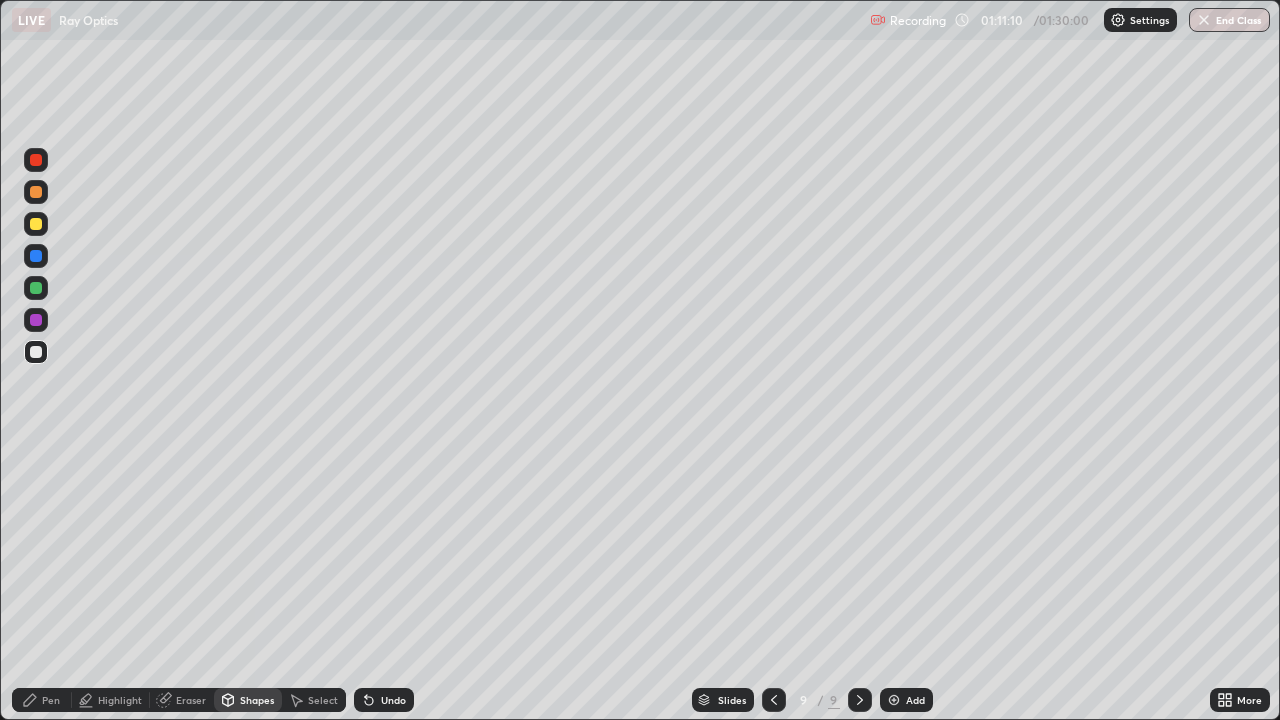 click on "Select" at bounding box center (314, 700) 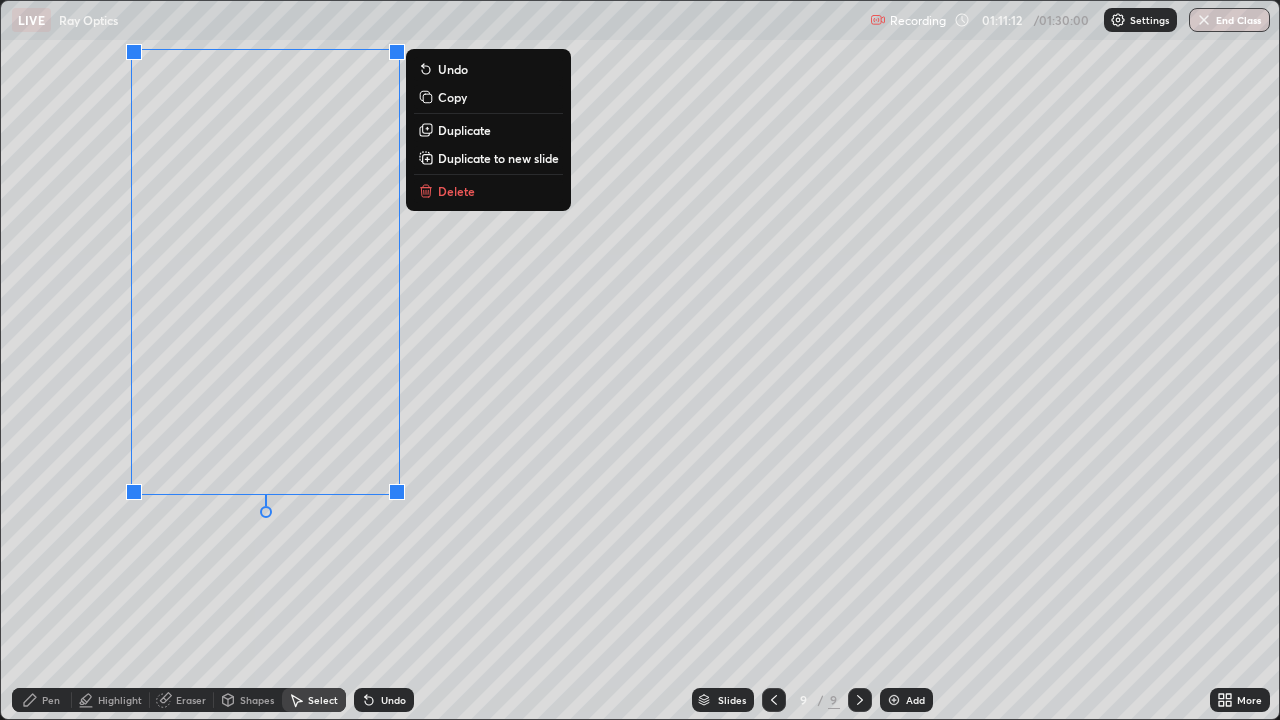 click on "Delete" at bounding box center [456, 191] 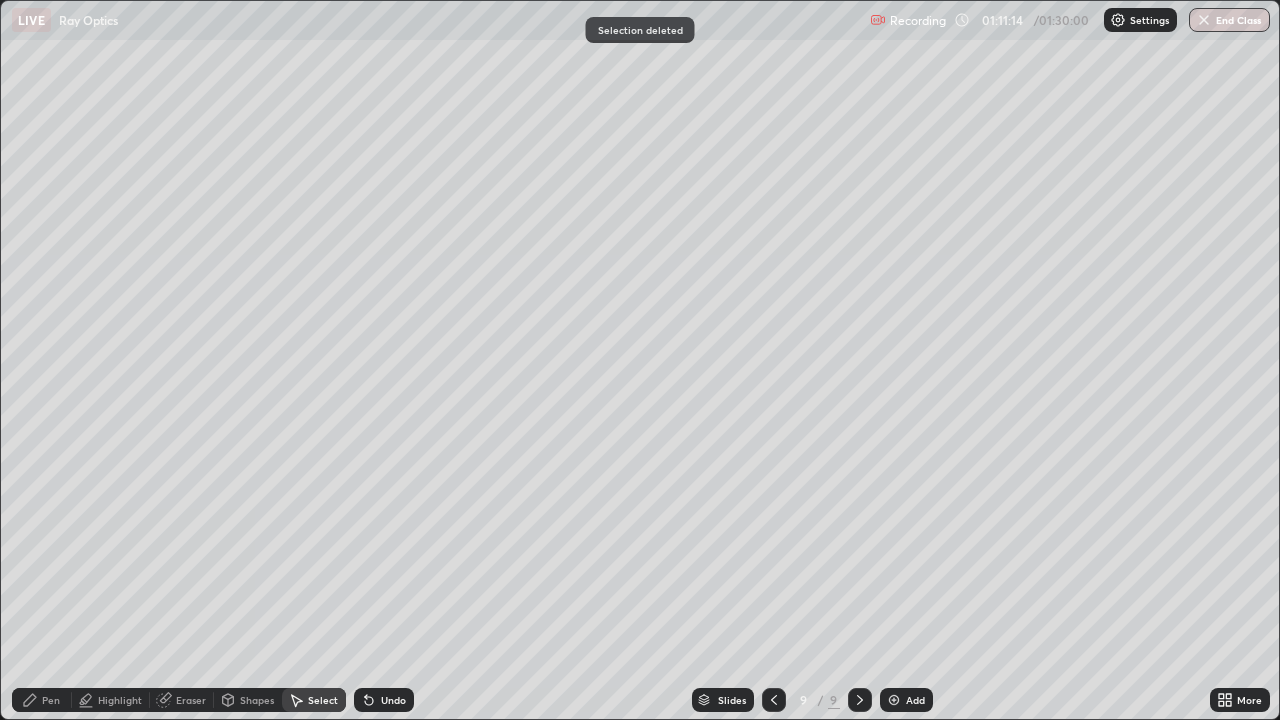click on "Shapes" at bounding box center (257, 700) 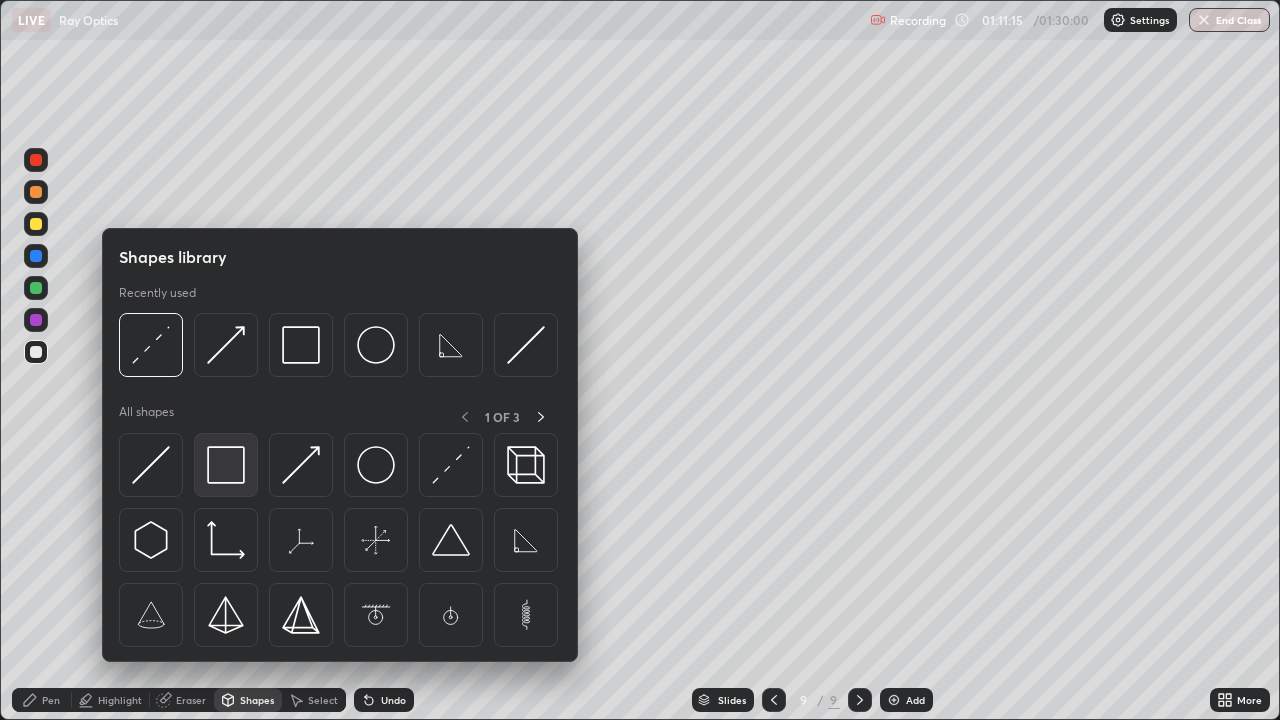 click at bounding box center [226, 465] 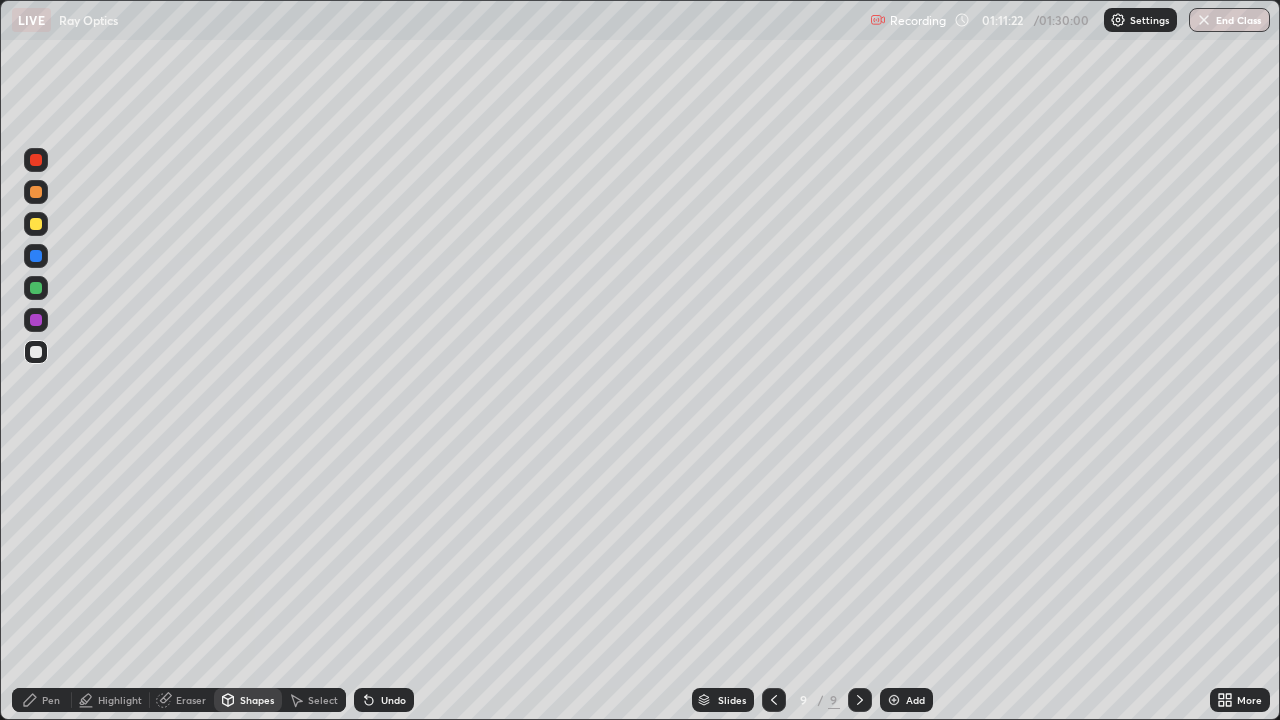 click on "Shapes" at bounding box center [257, 700] 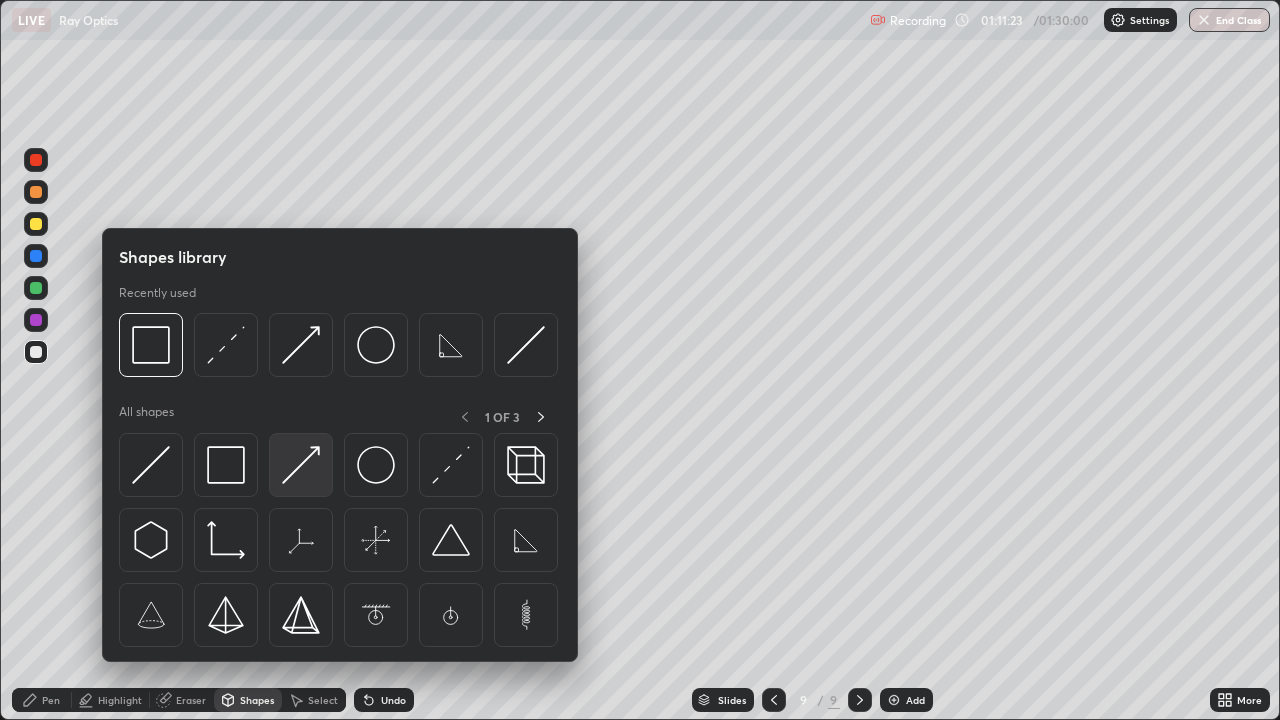 click at bounding box center [301, 465] 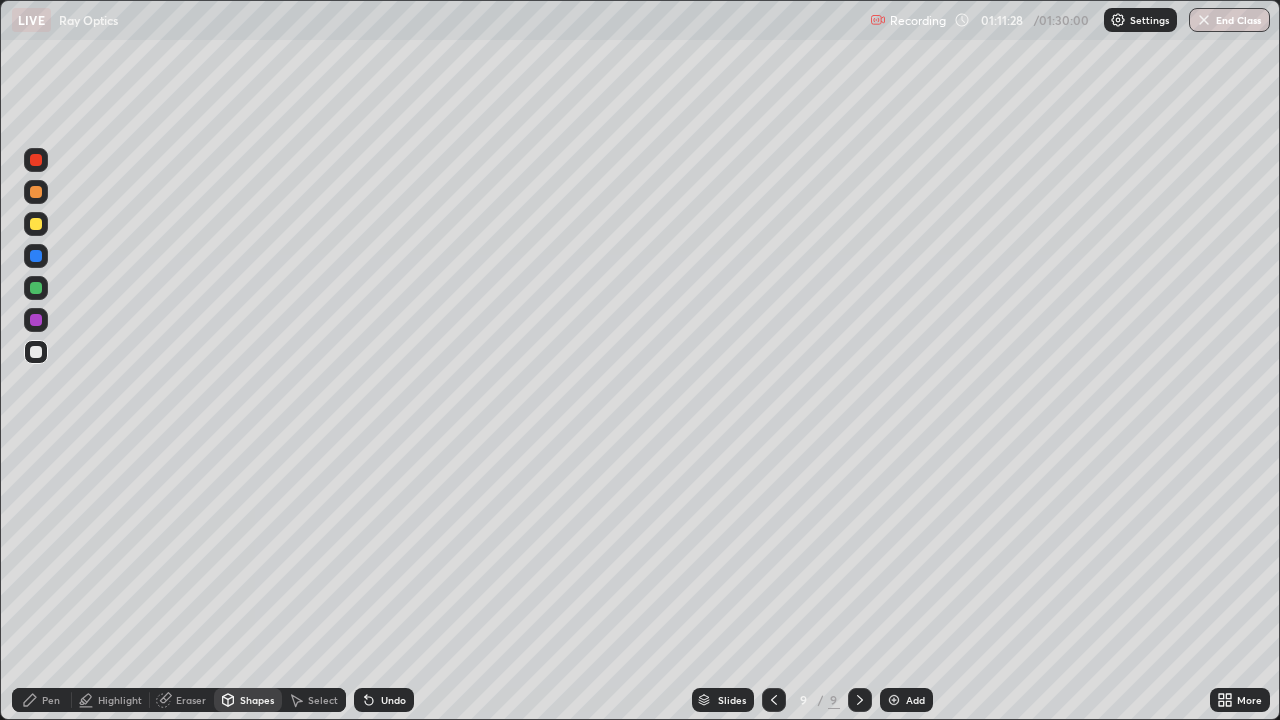 click 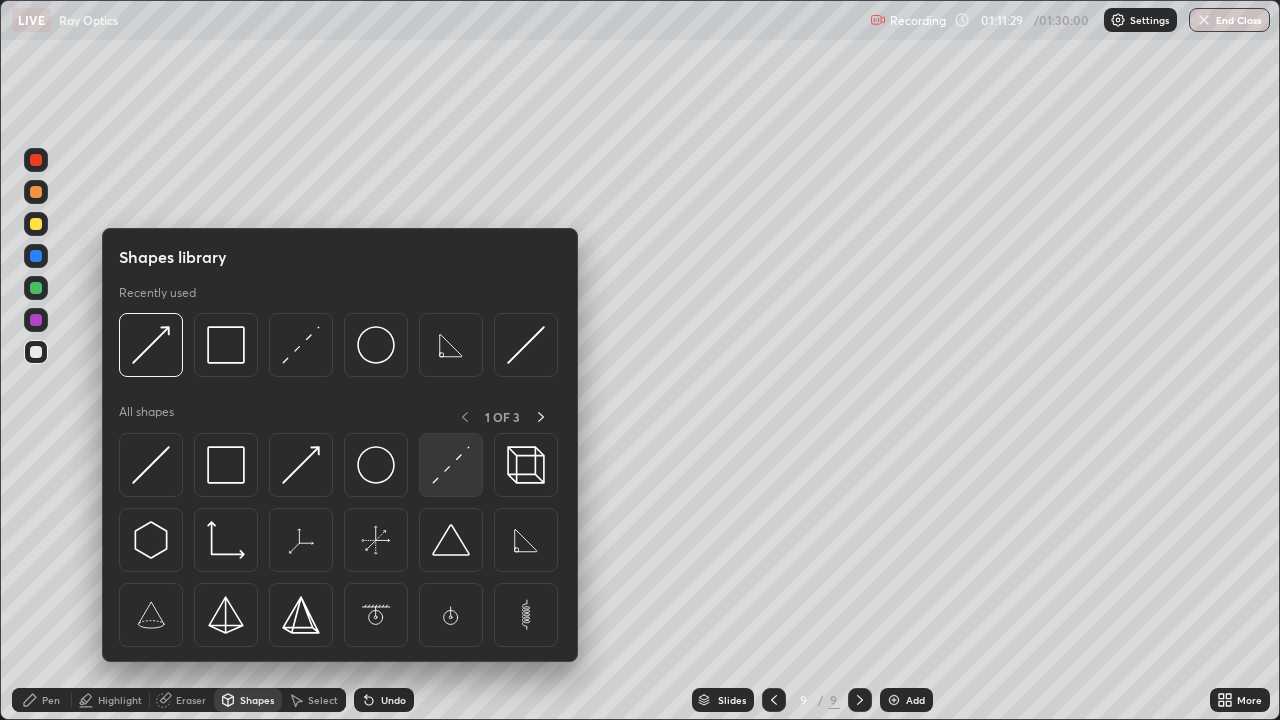 click at bounding box center [451, 465] 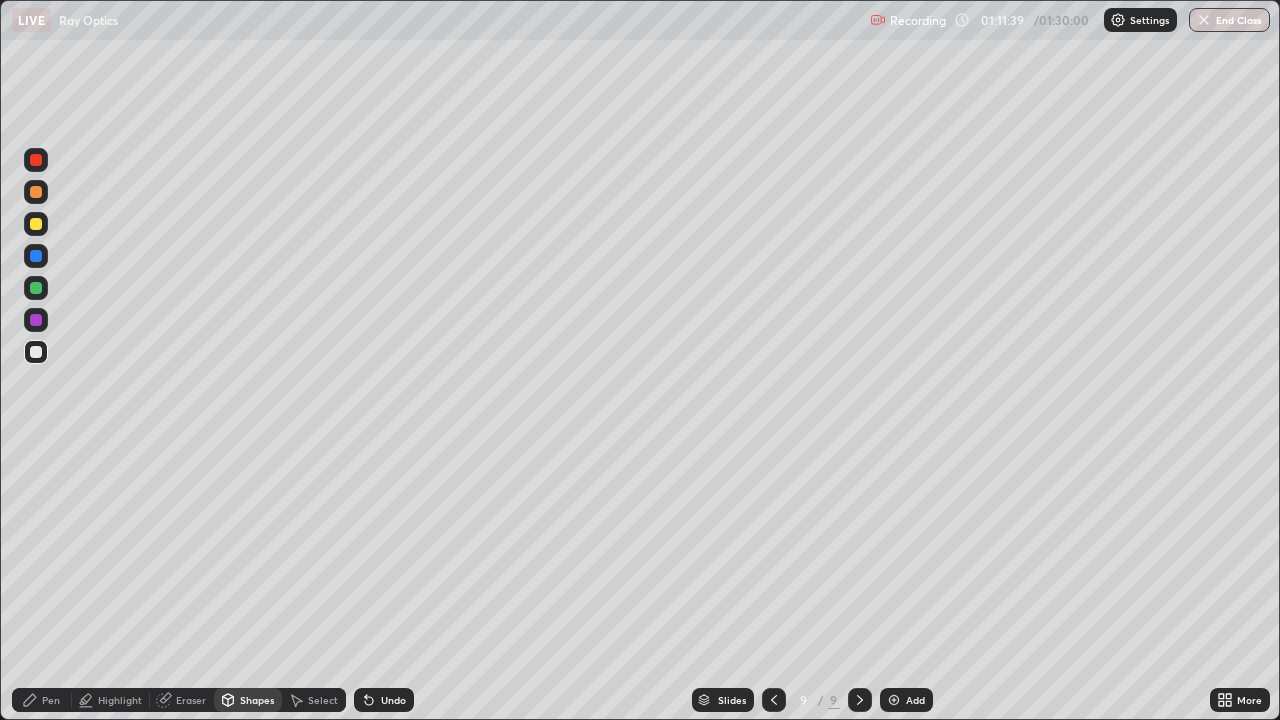 click on "Undo" at bounding box center (393, 700) 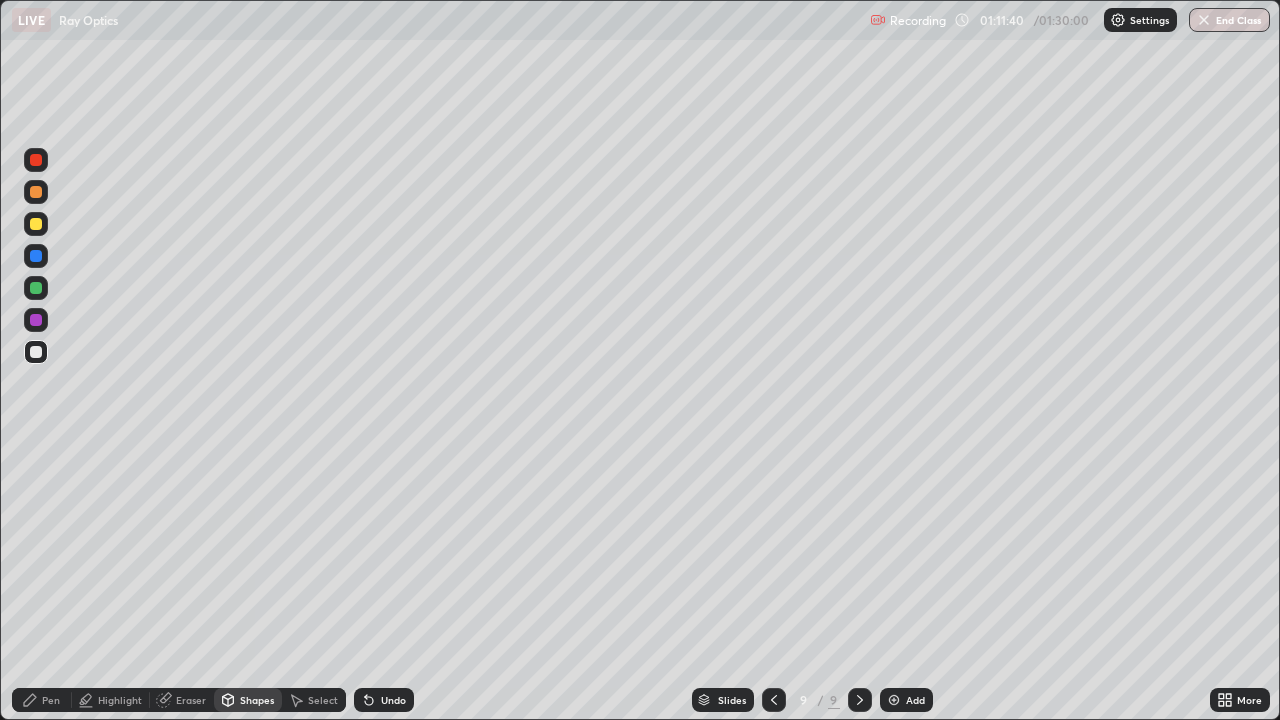click on "Undo" at bounding box center (393, 700) 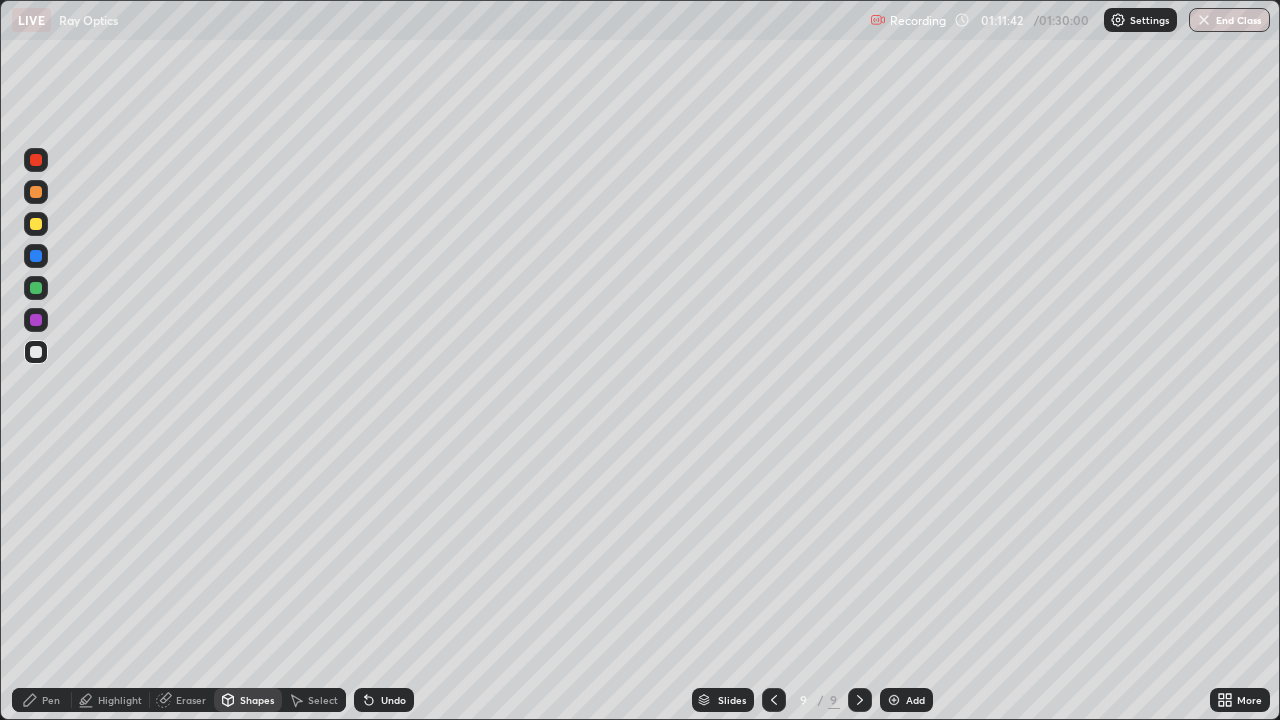 click on "Select" at bounding box center [323, 700] 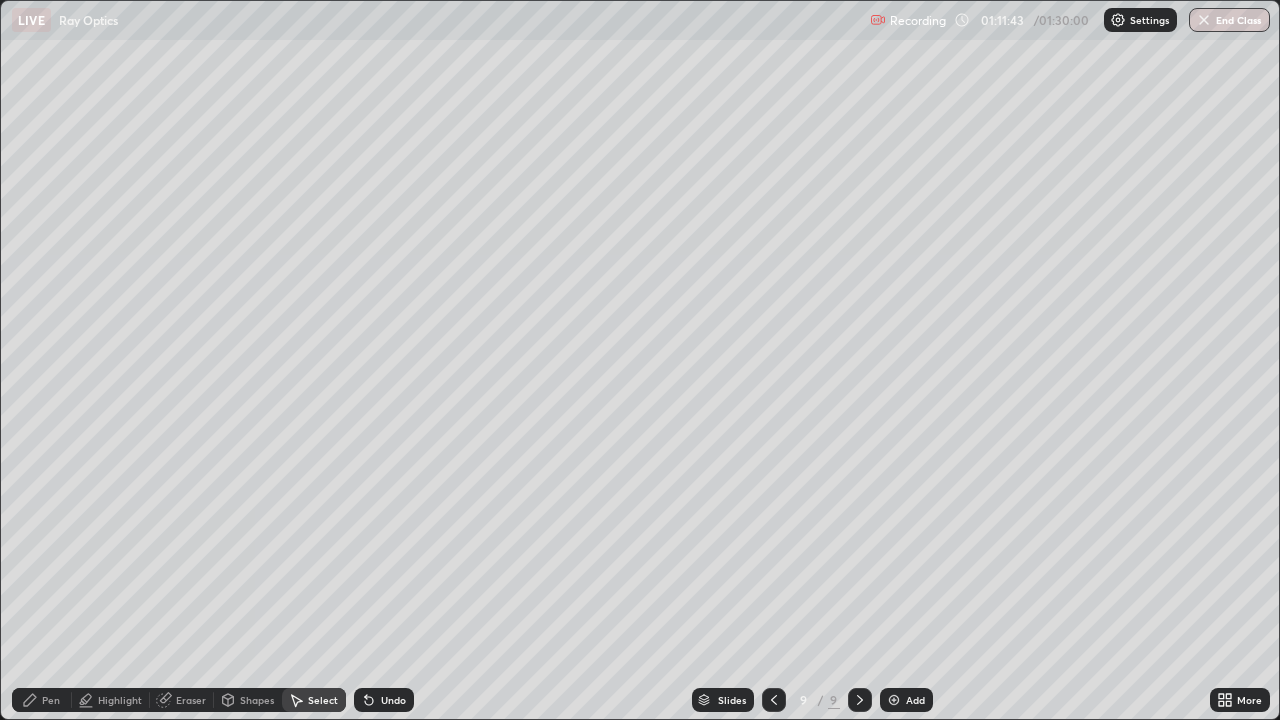 click on "Shapes" at bounding box center (257, 700) 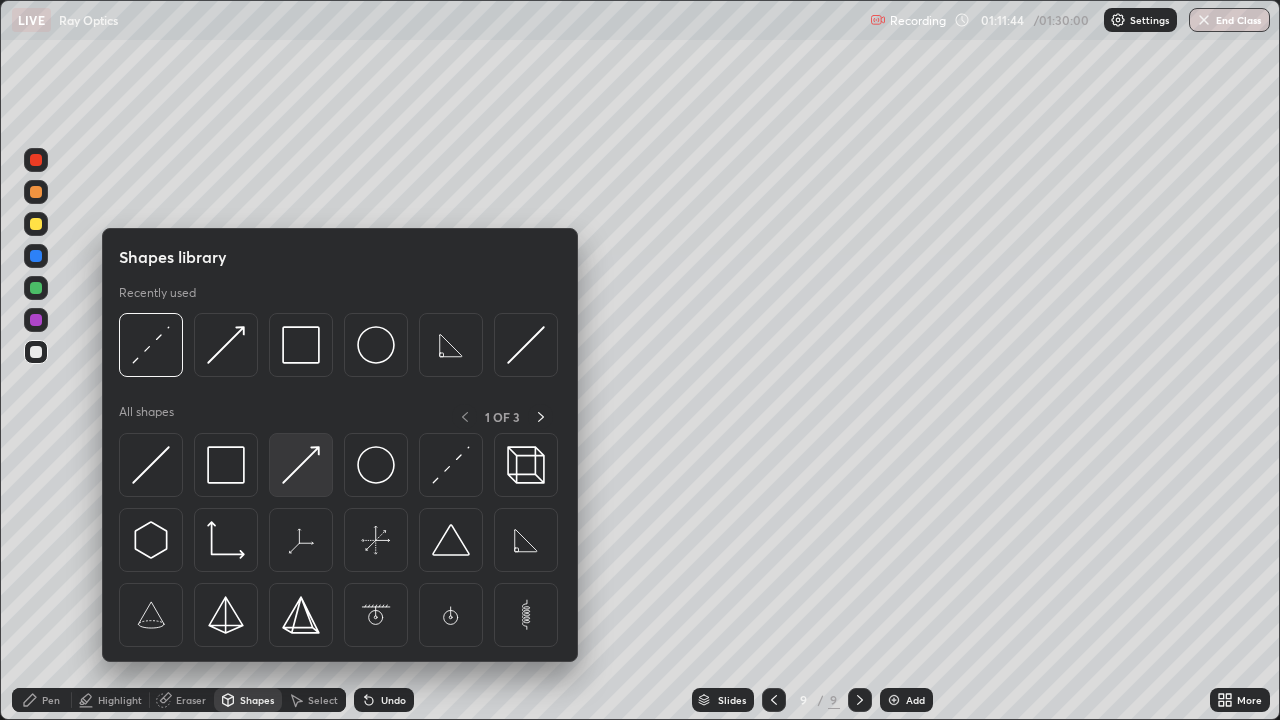 click at bounding box center [301, 465] 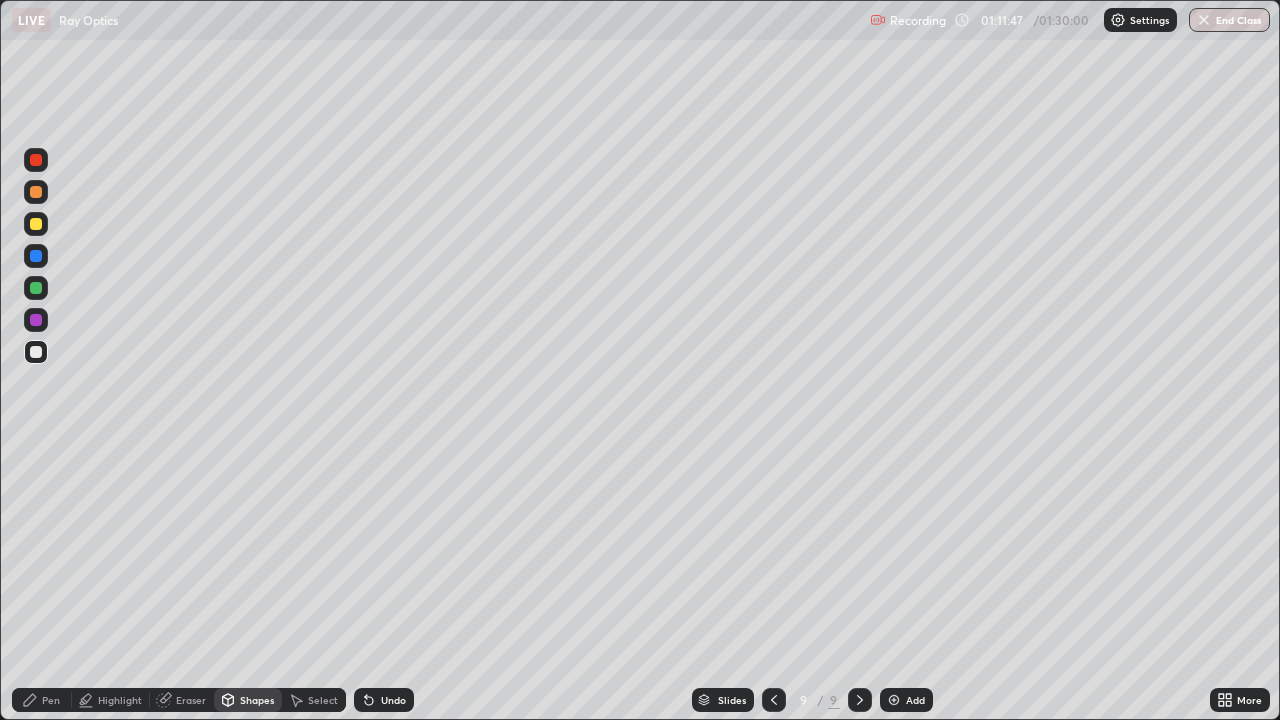 click on "Undo" at bounding box center [393, 700] 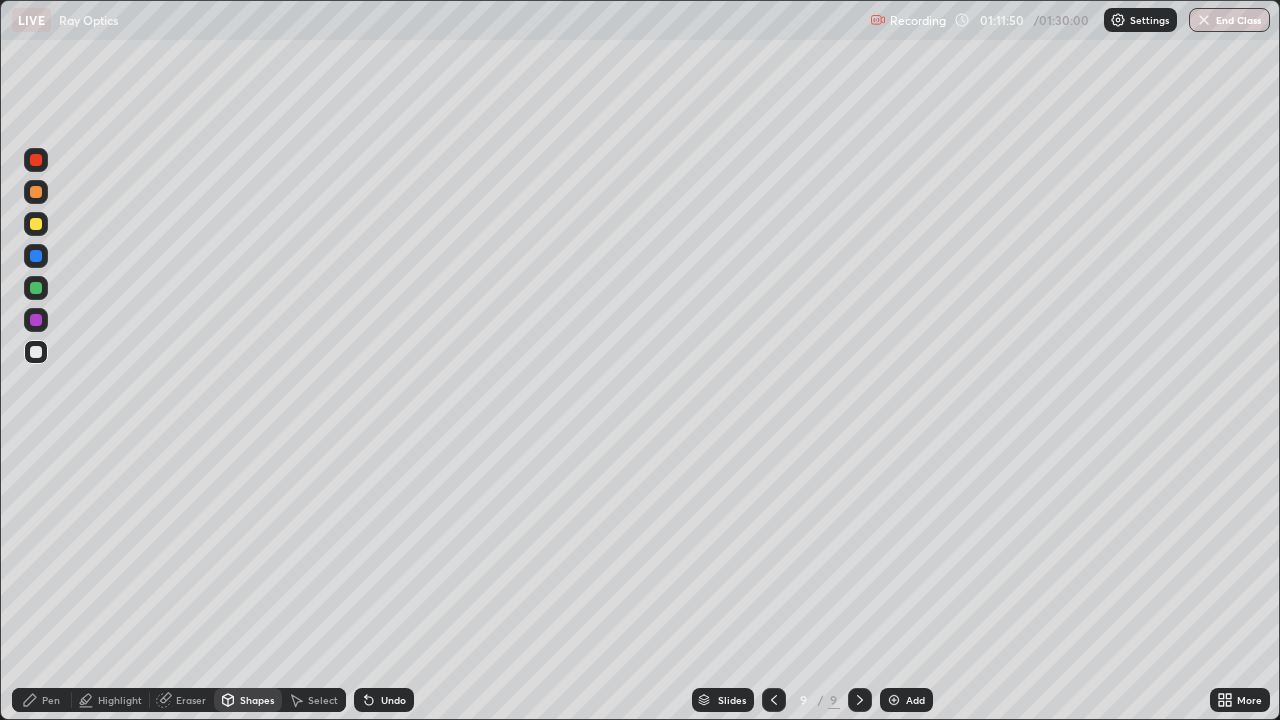 click on "Undo" at bounding box center (393, 700) 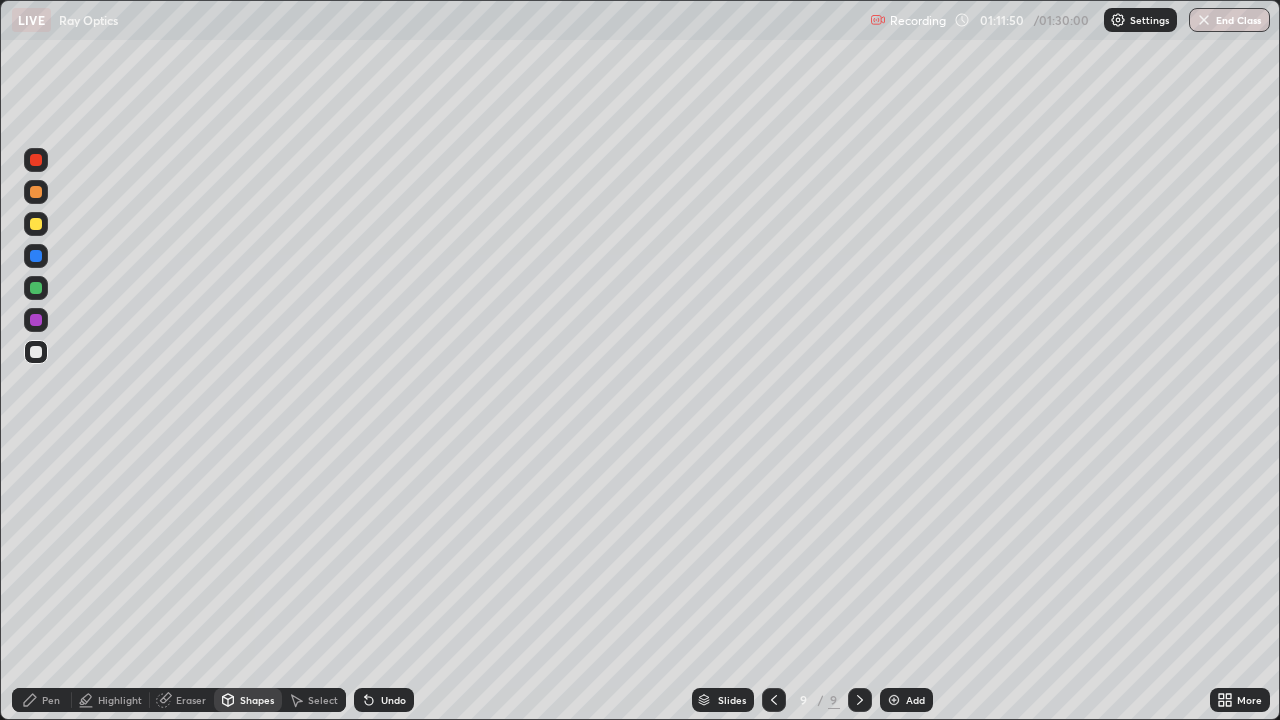 click on "Undo" at bounding box center (384, 700) 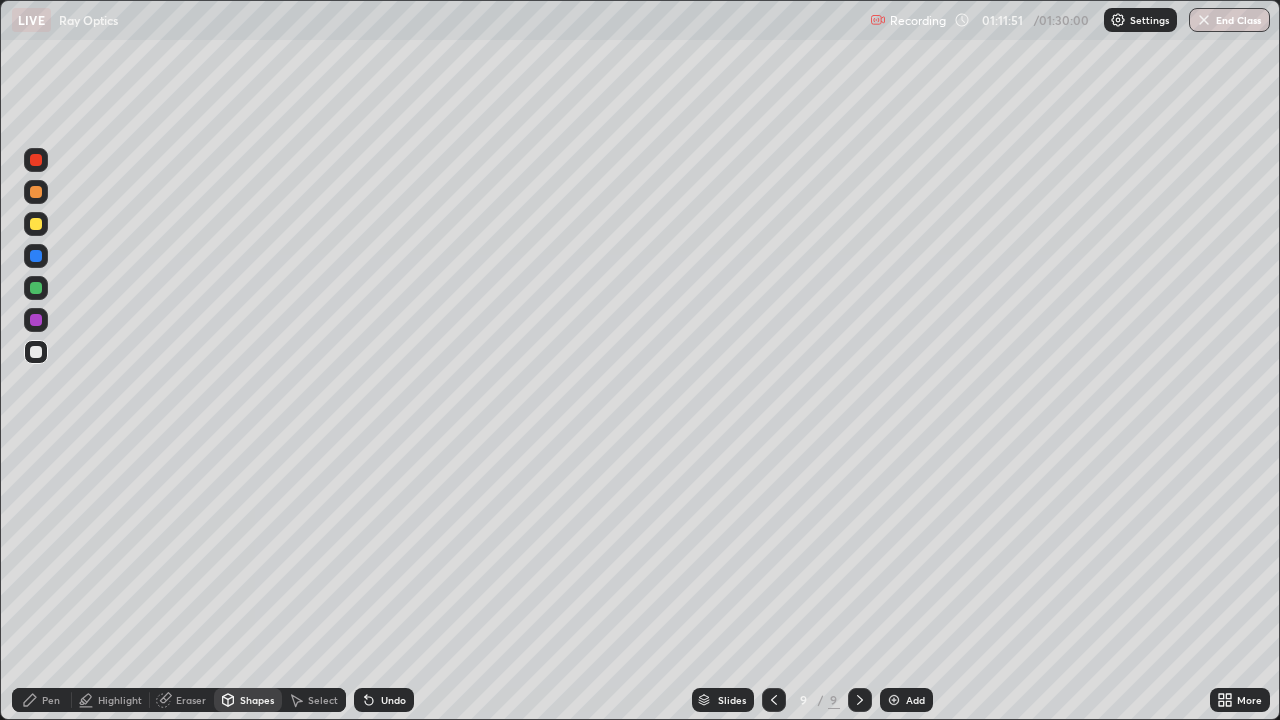 click on "Shapes" at bounding box center [257, 700] 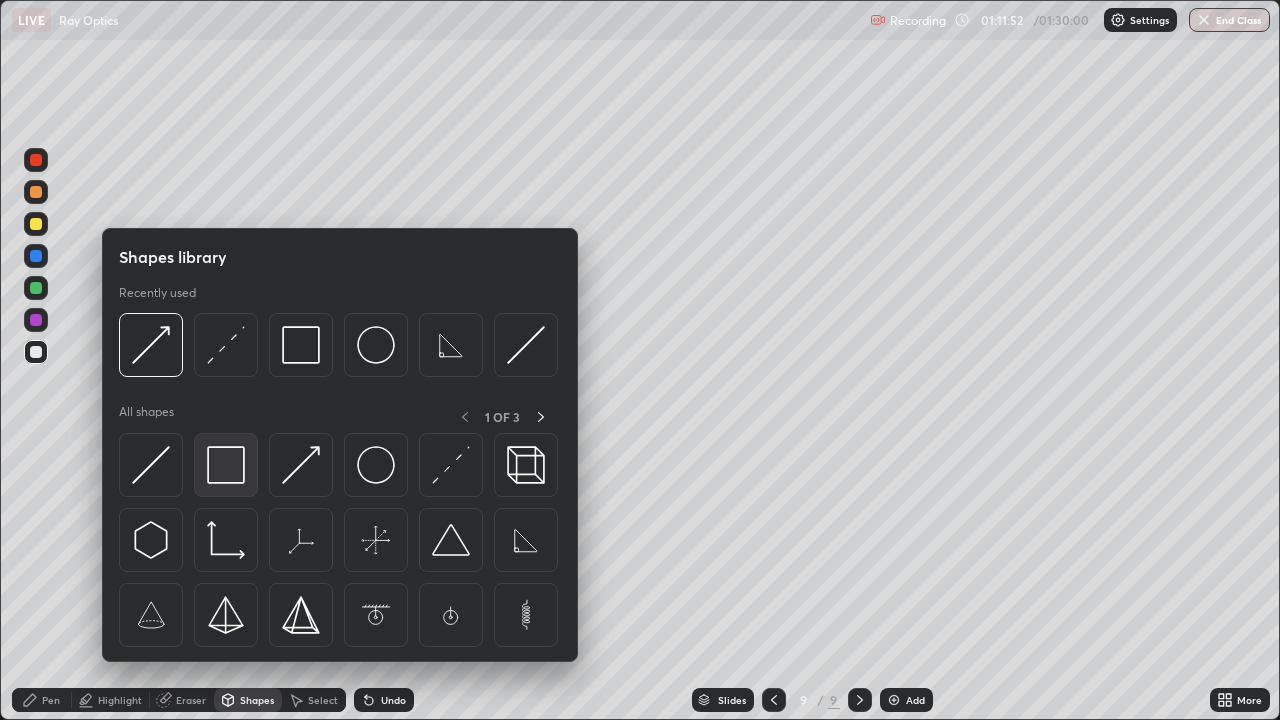 click at bounding box center (226, 465) 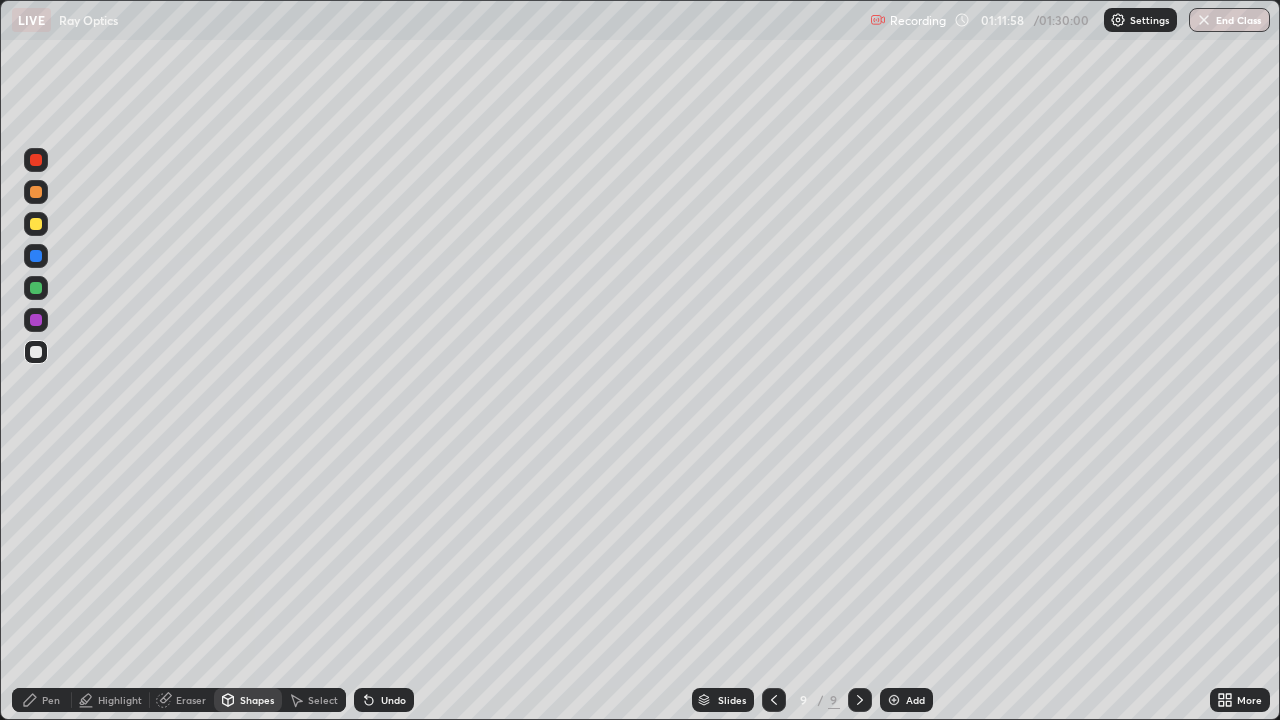 click 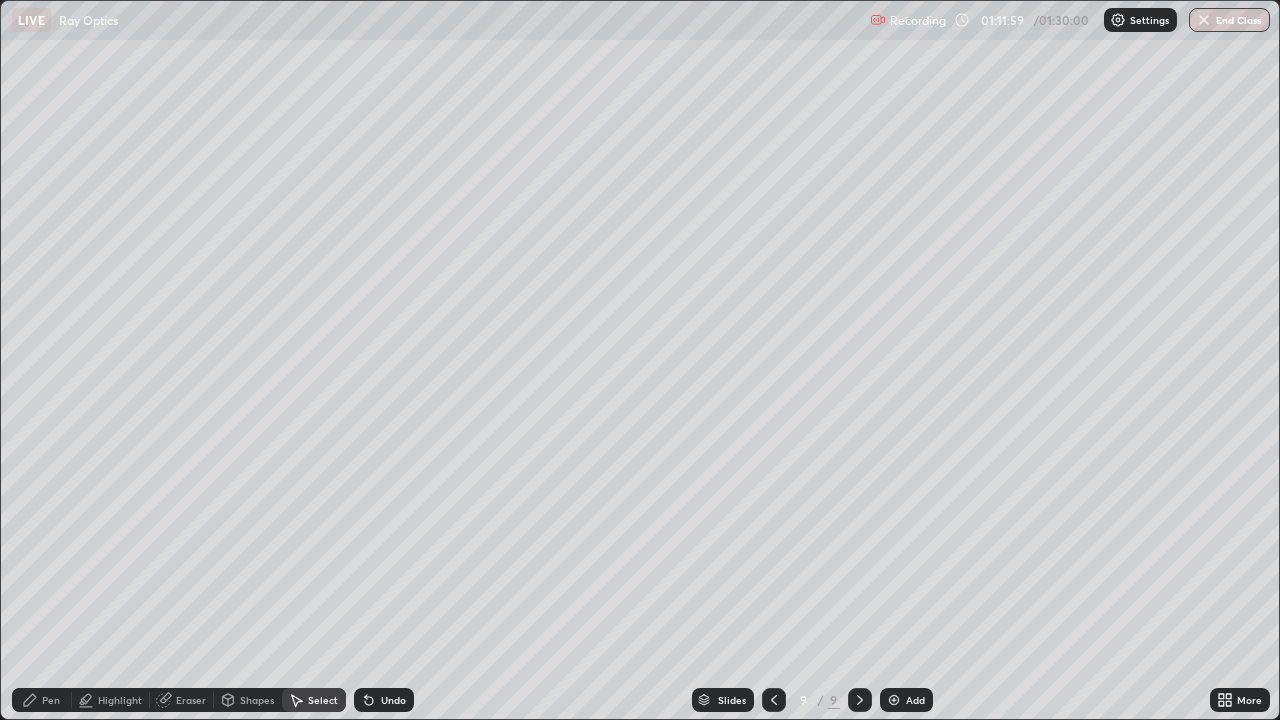 click on "Shapes" at bounding box center [257, 700] 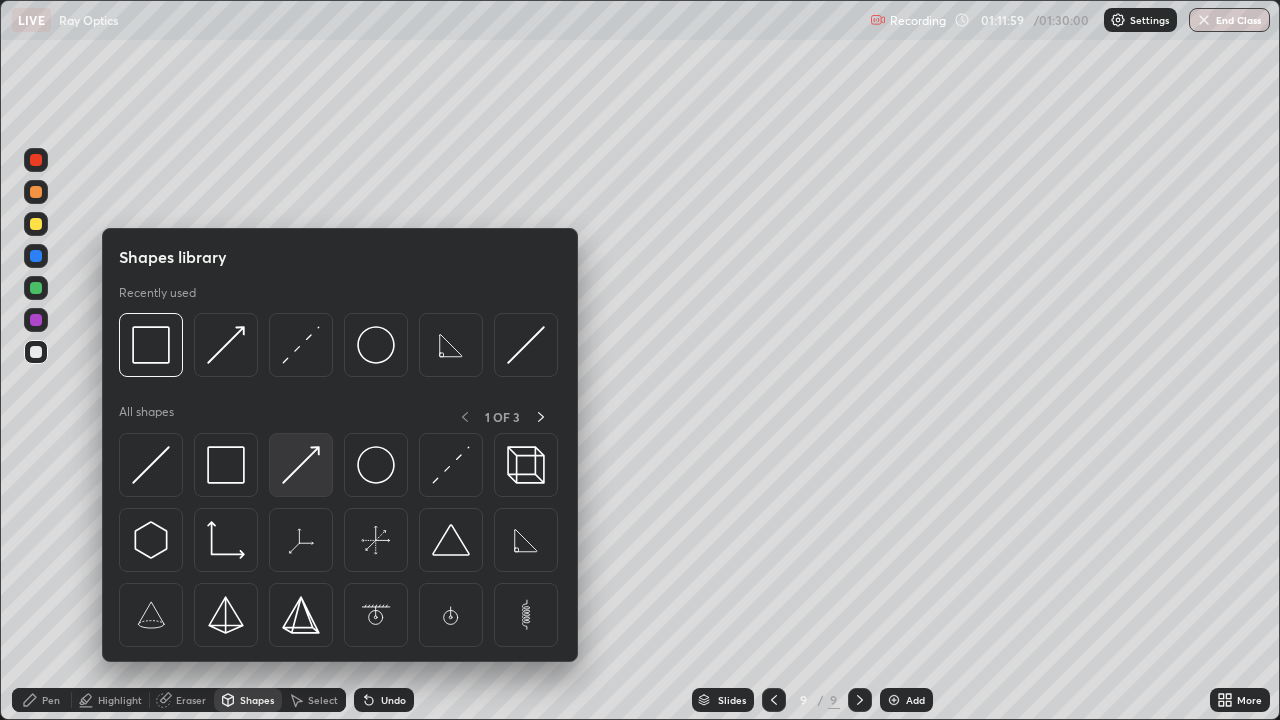 click at bounding box center [301, 465] 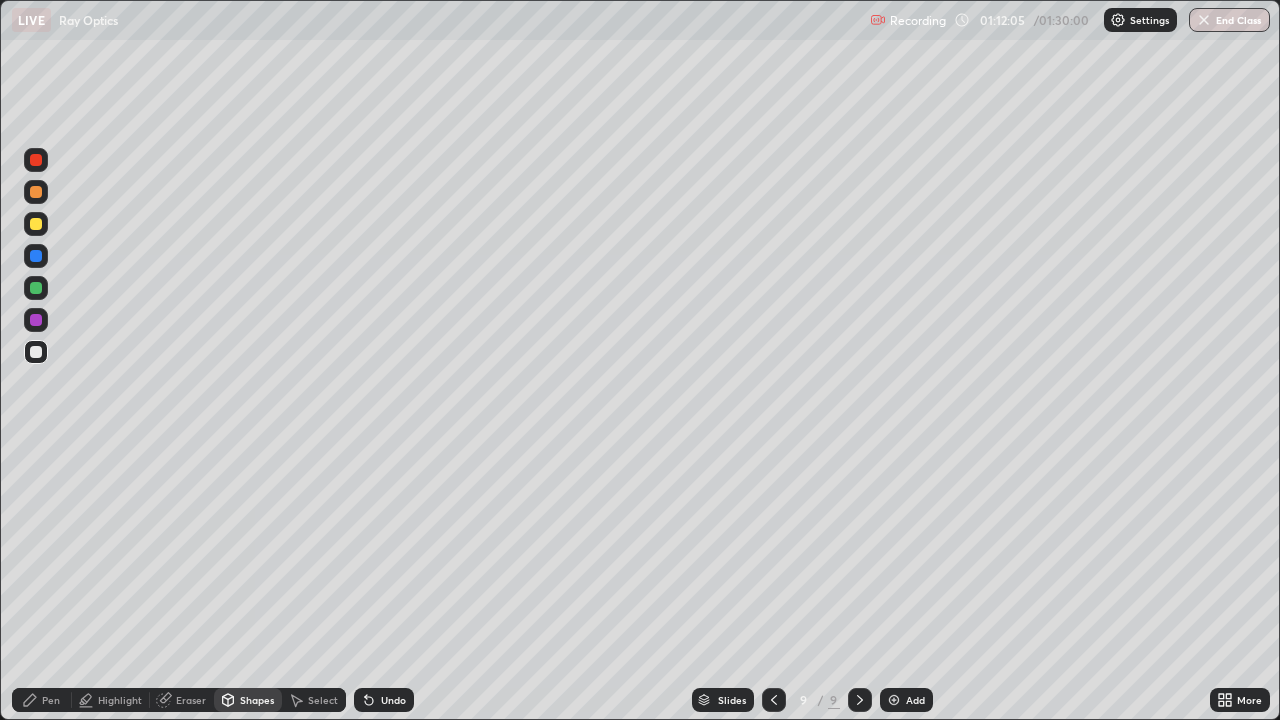 click on "Shapes" at bounding box center (257, 700) 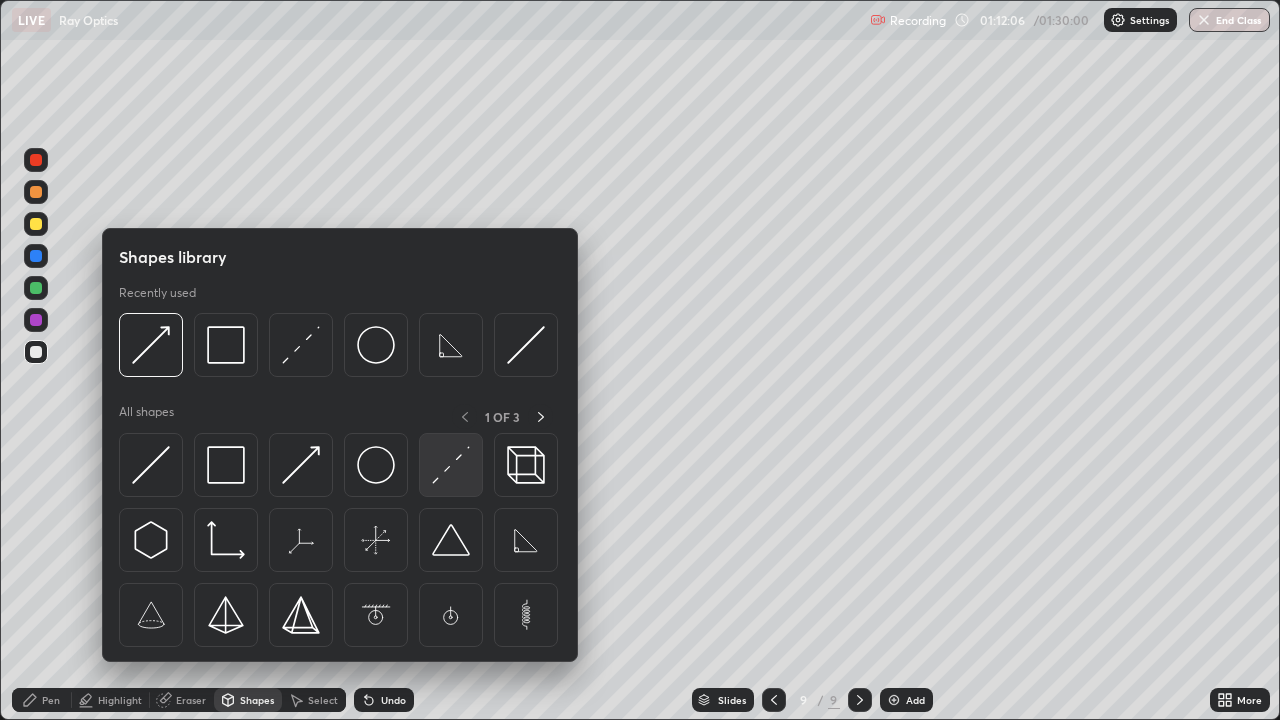 click at bounding box center (451, 465) 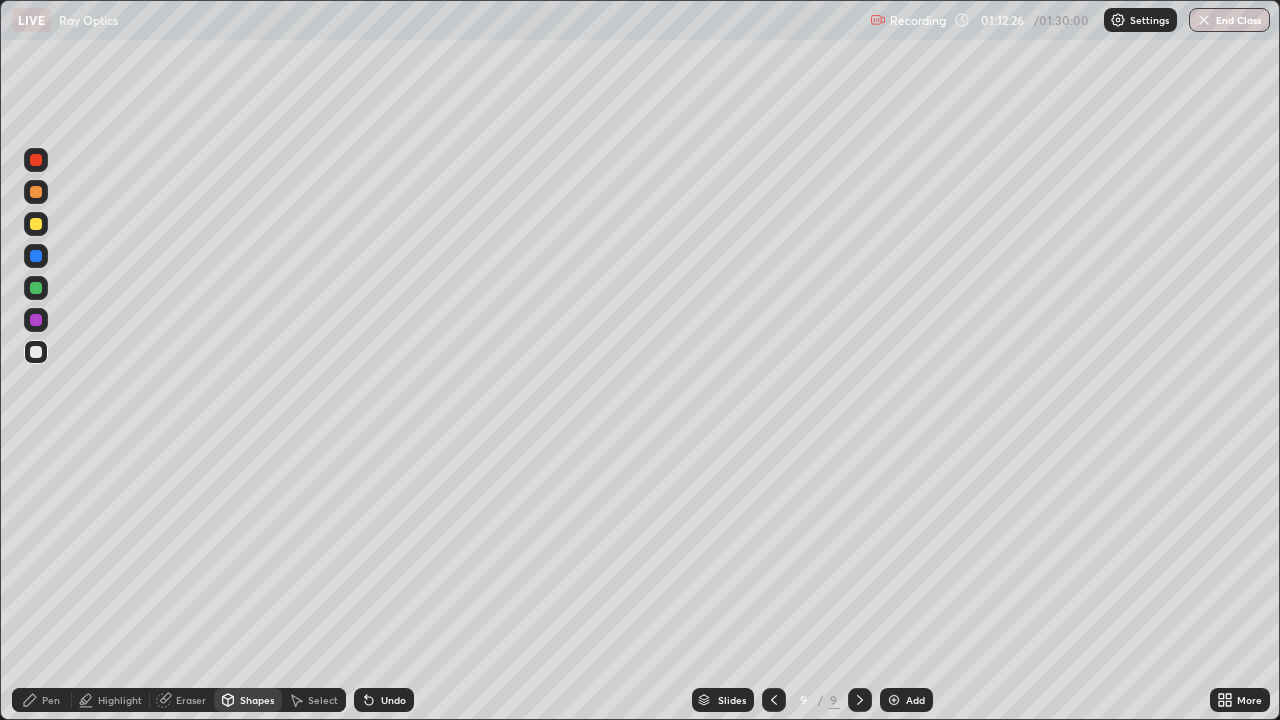 click on "Select" at bounding box center (323, 700) 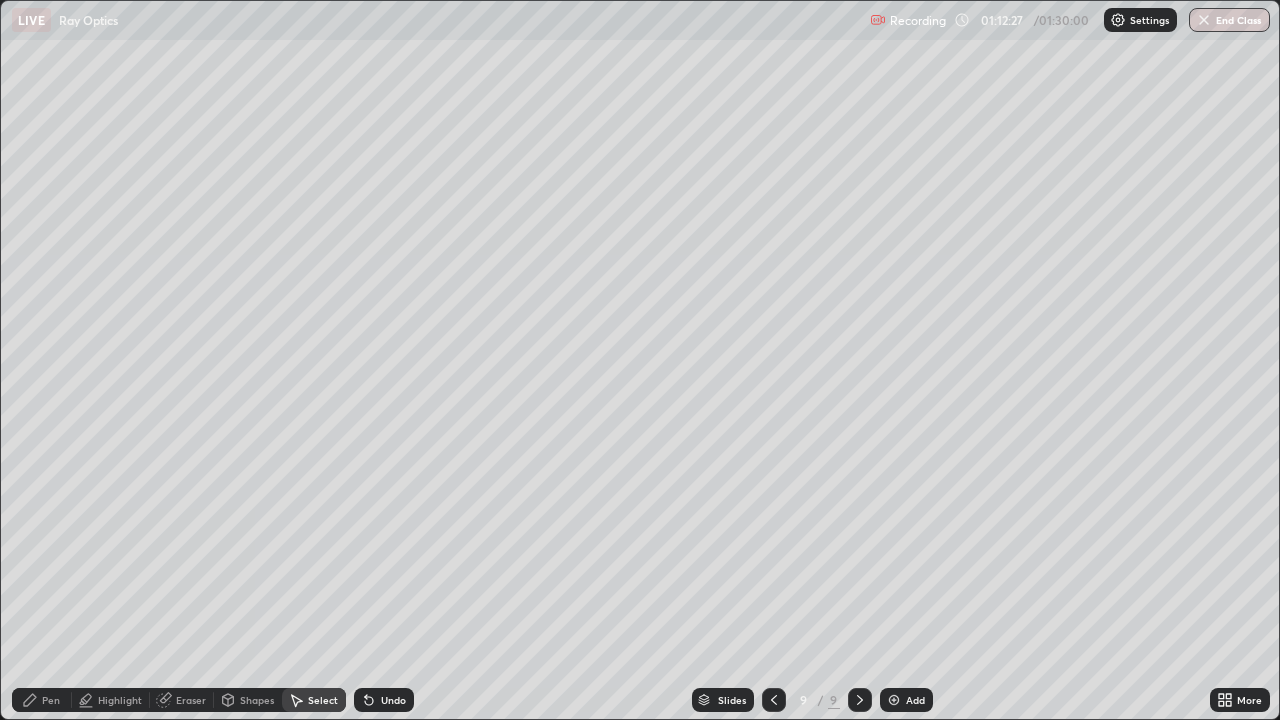 click on "Shapes" at bounding box center [257, 700] 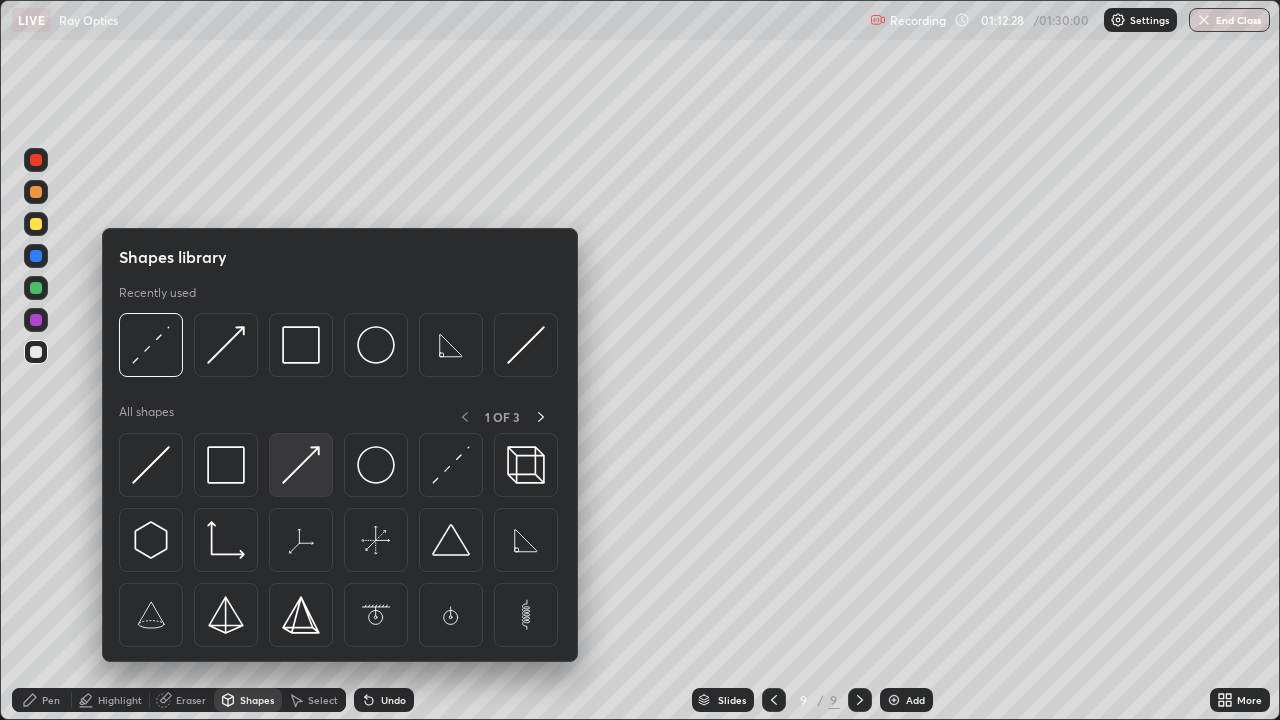click at bounding box center [301, 465] 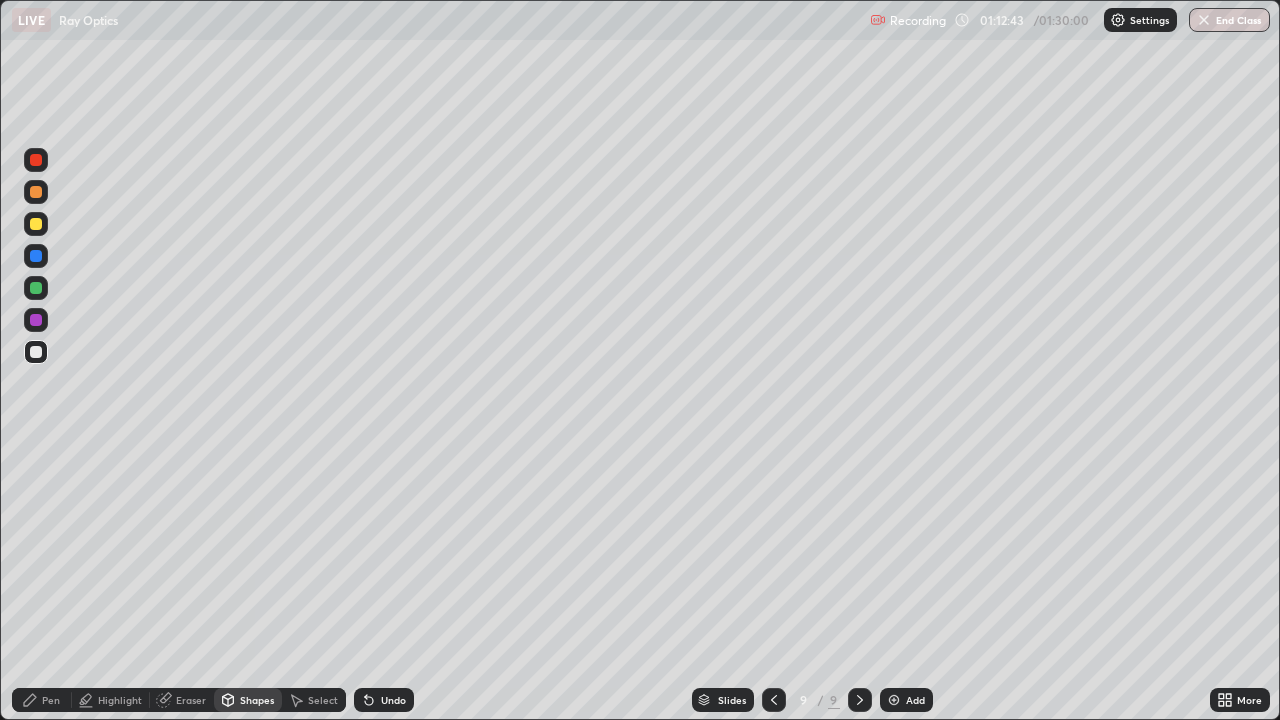 click on "Shapes" at bounding box center (257, 700) 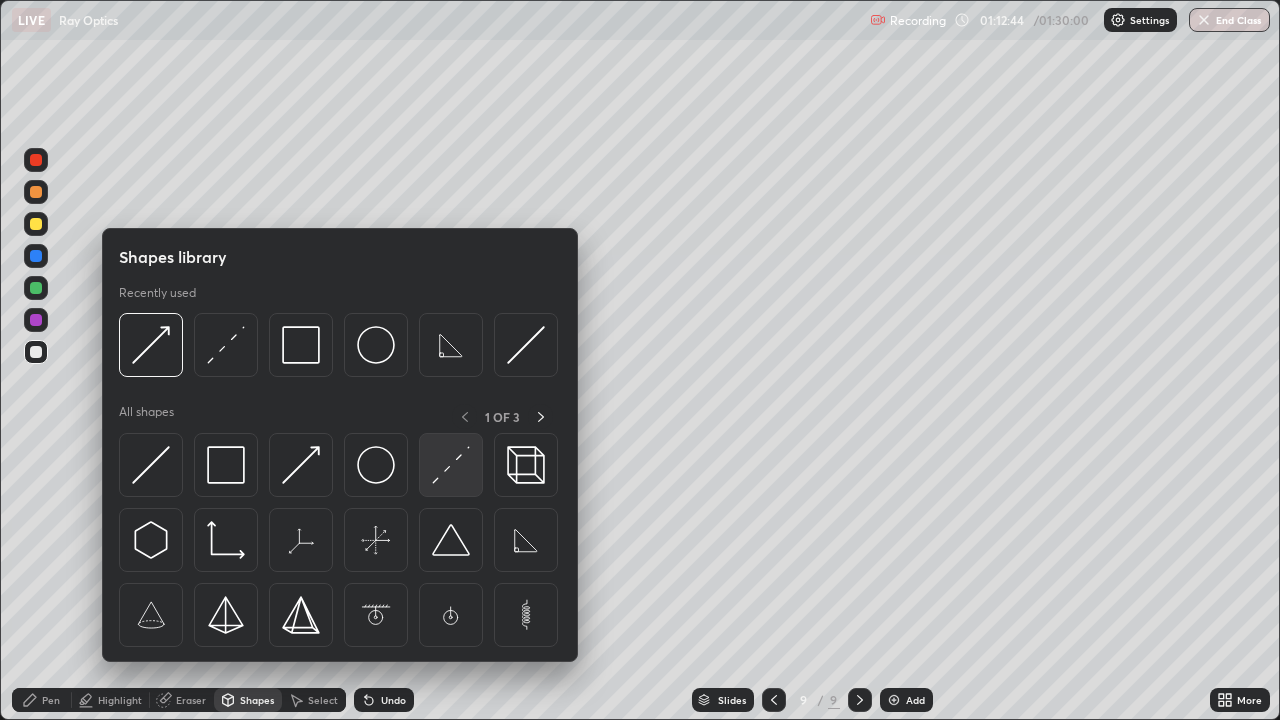 click at bounding box center (451, 465) 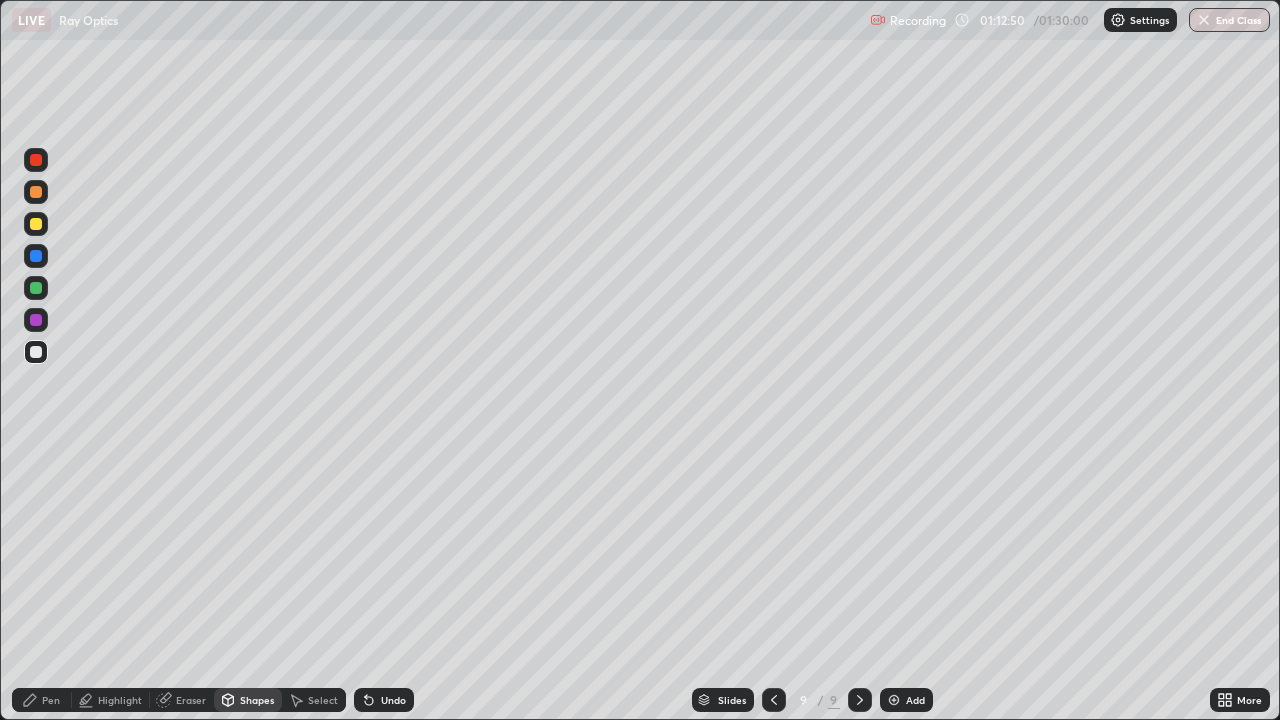 click on "Undo" at bounding box center [384, 700] 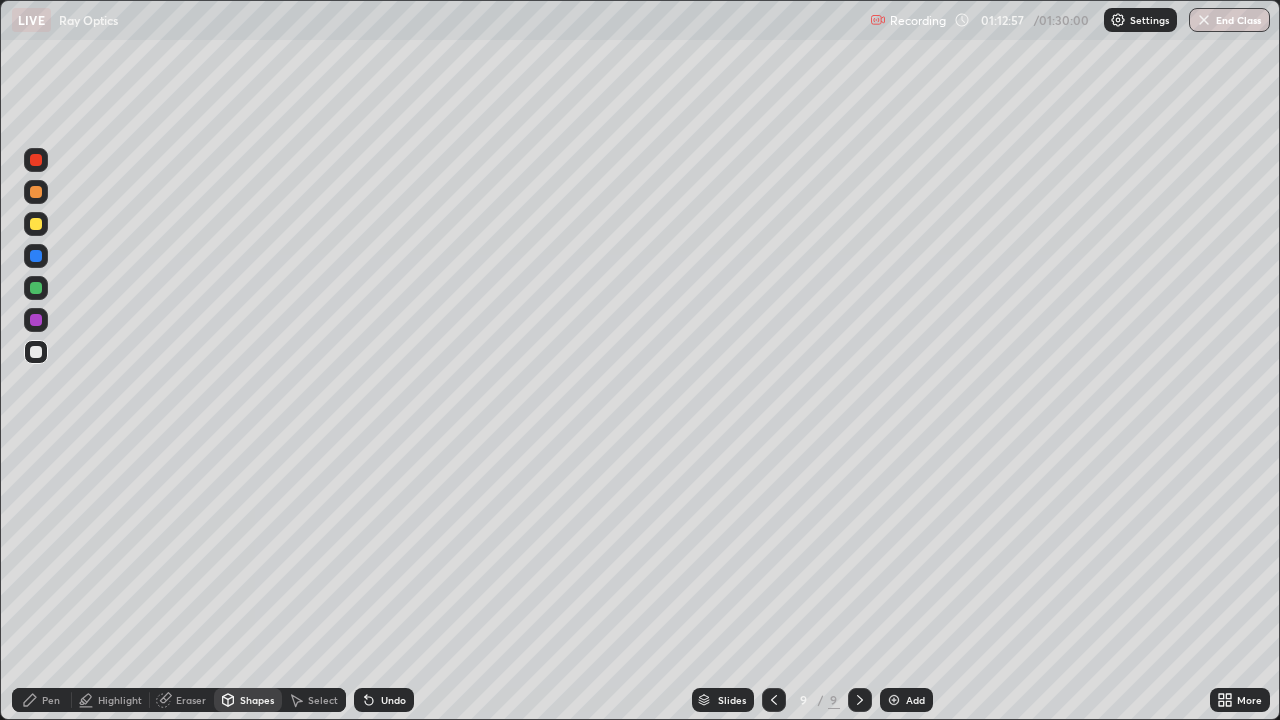 click on "Pen" at bounding box center (42, 700) 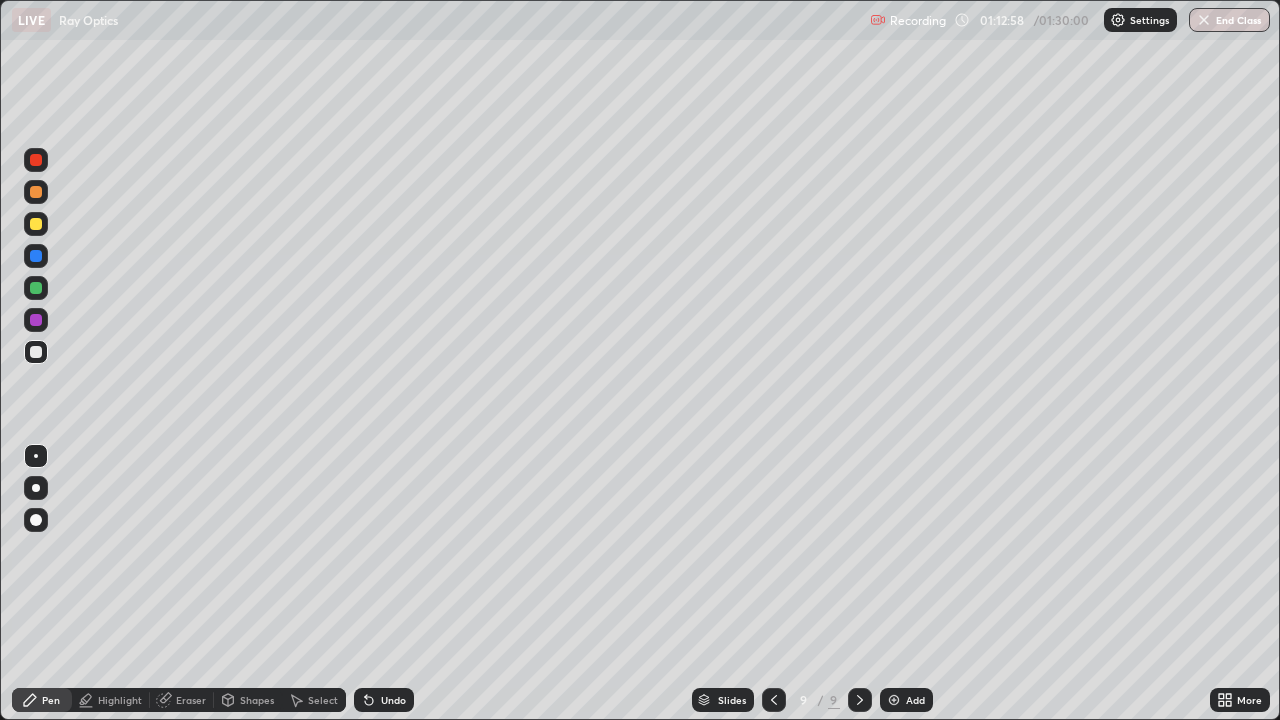 click at bounding box center [36, 224] 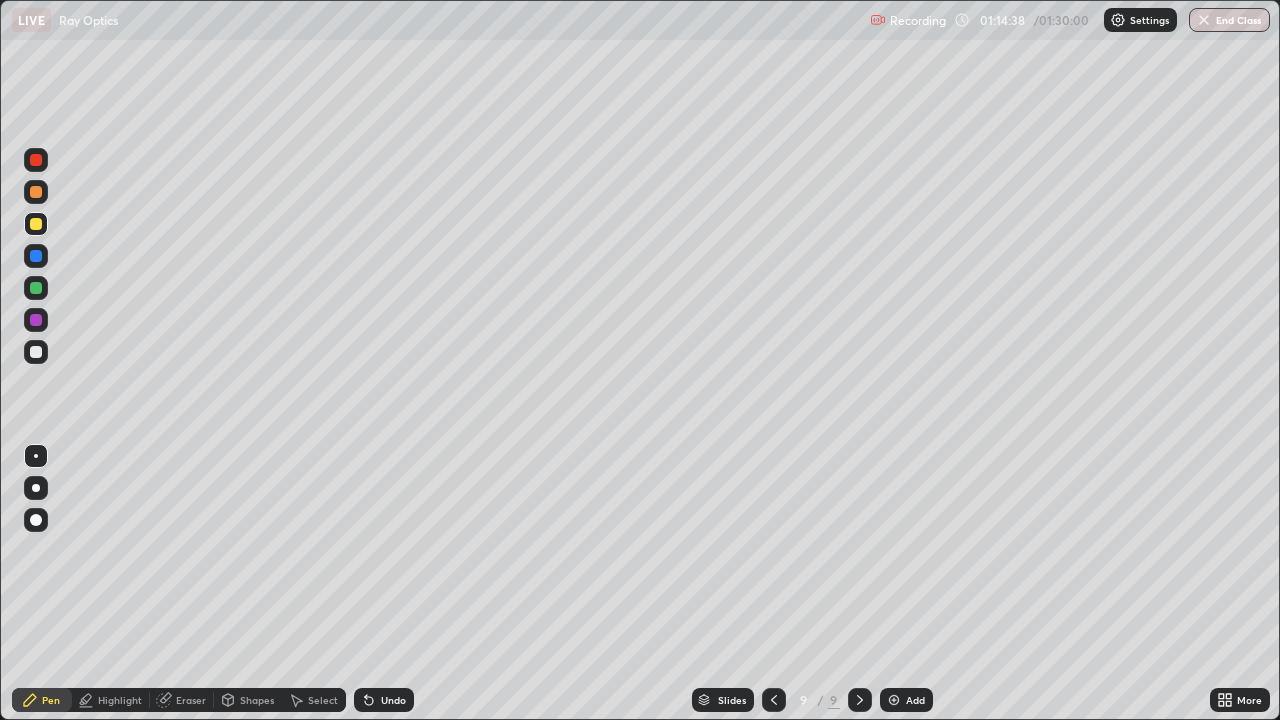 click at bounding box center [36, 288] 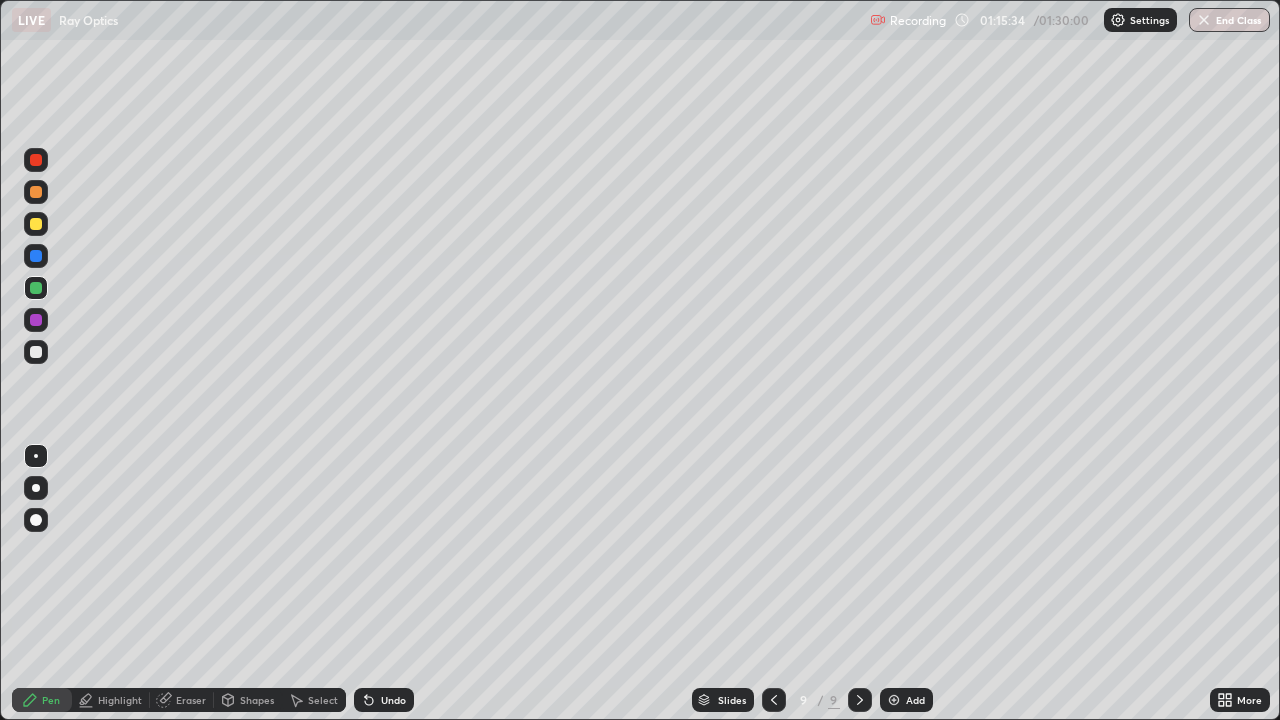 click on "Highlight" at bounding box center (120, 700) 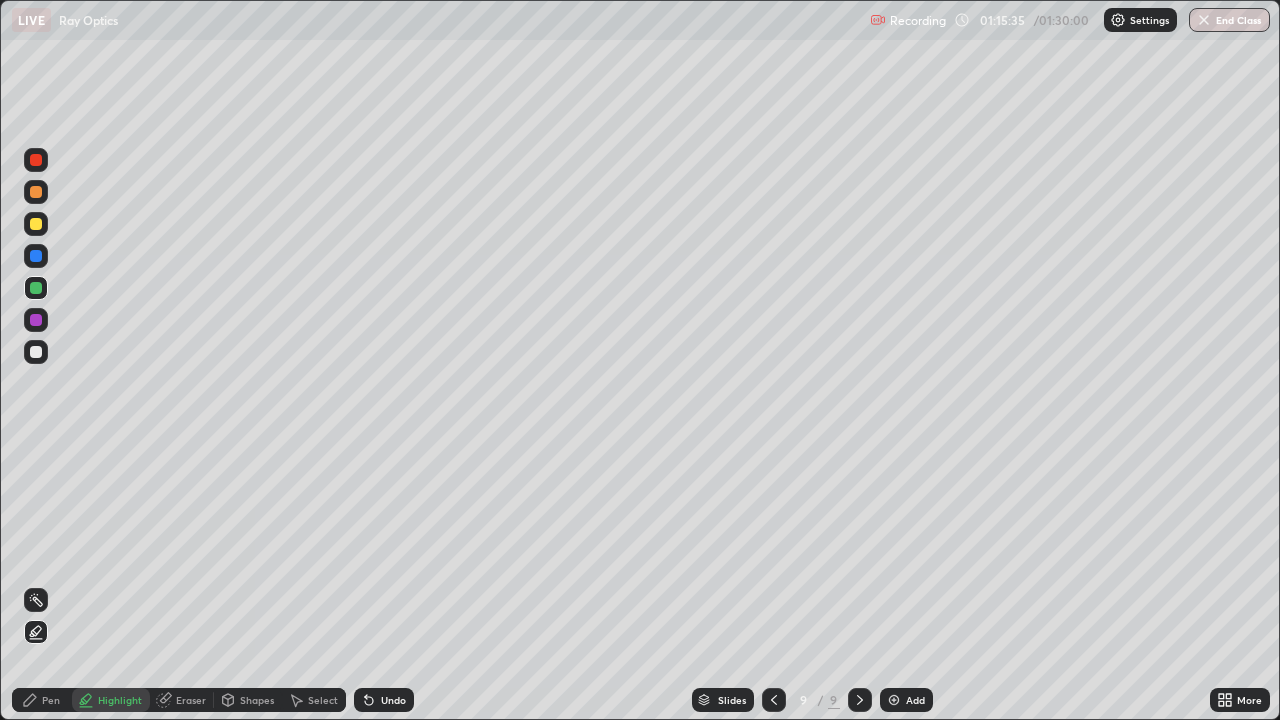 click at bounding box center (36, 256) 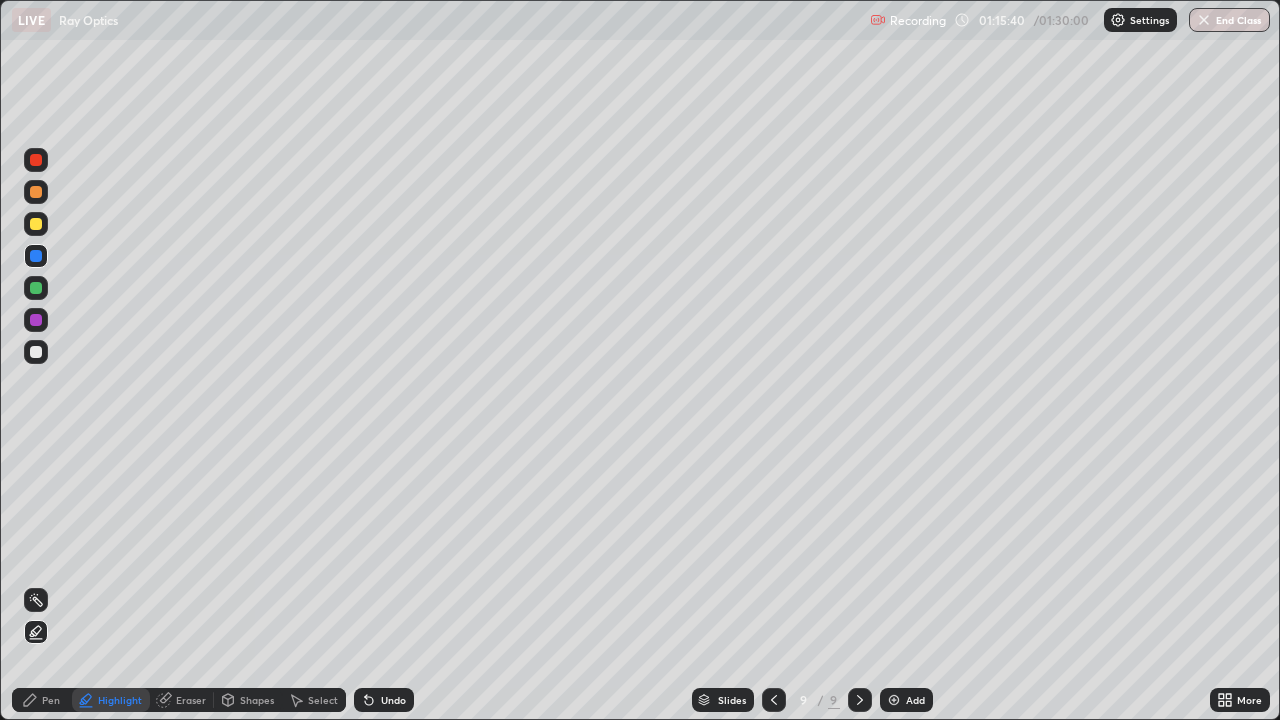 click on "Pen" at bounding box center [51, 700] 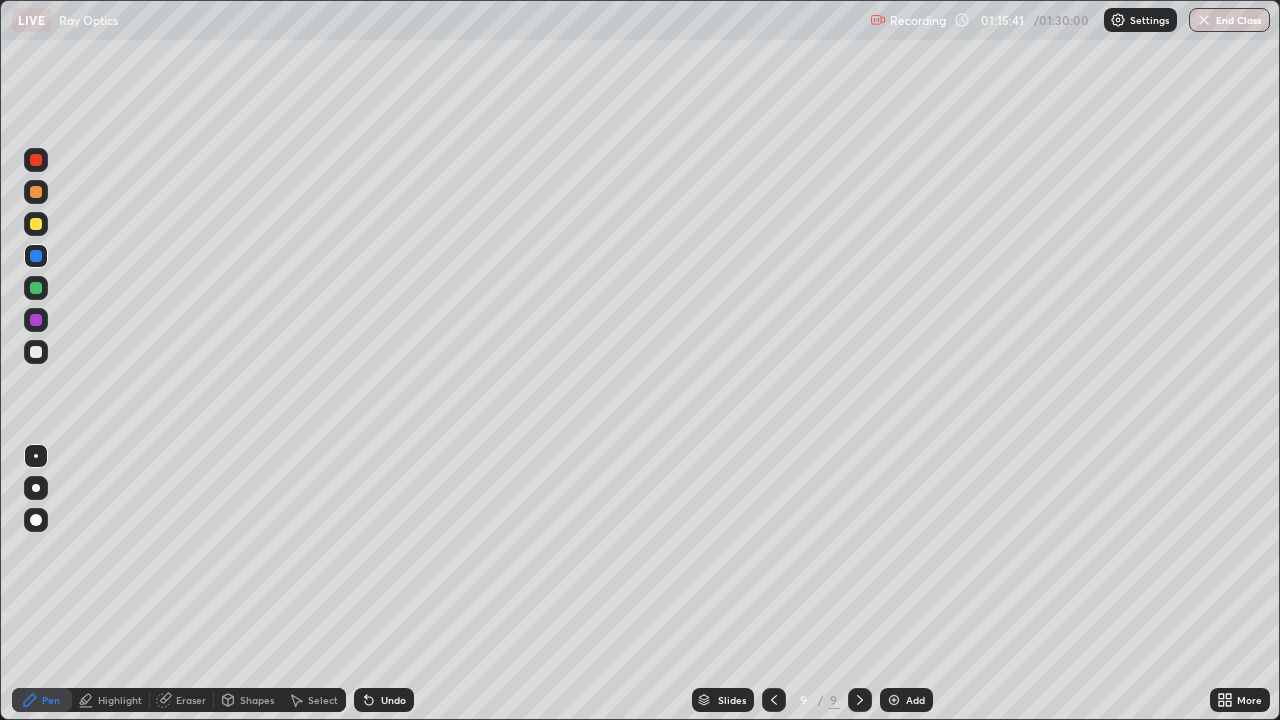 click at bounding box center (36, 352) 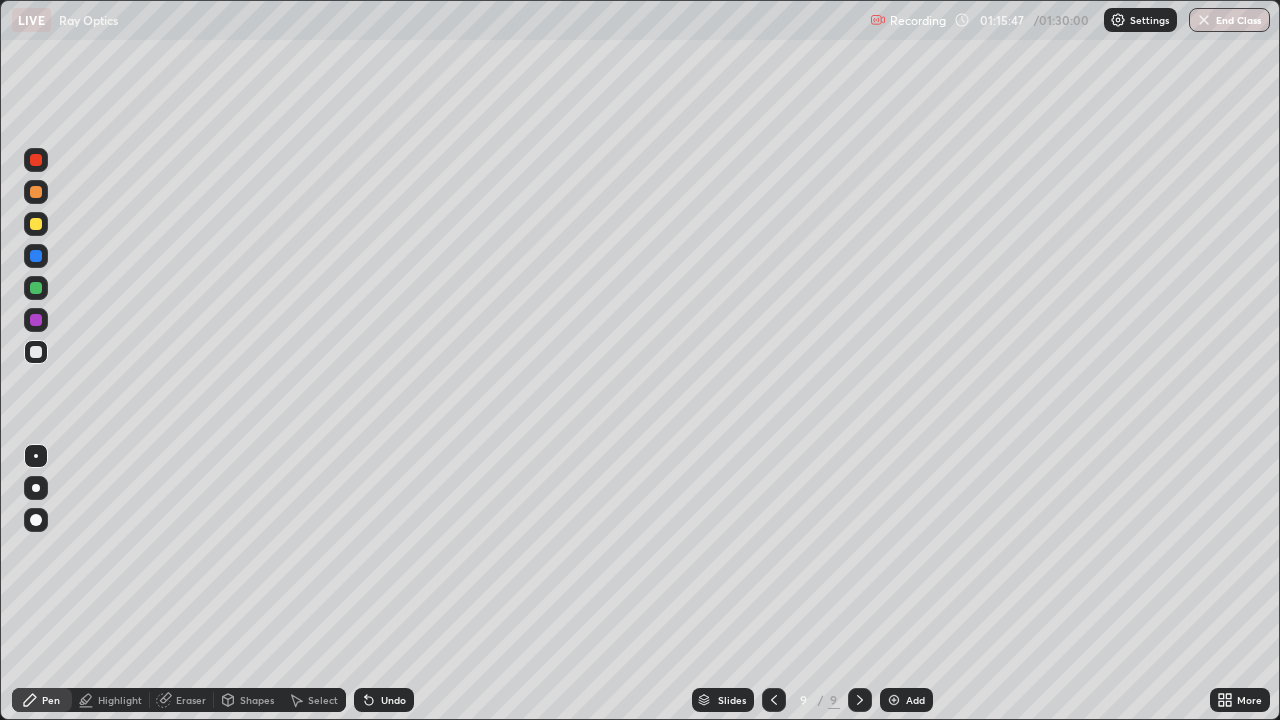 click on "Undo" at bounding box center [393, 700] 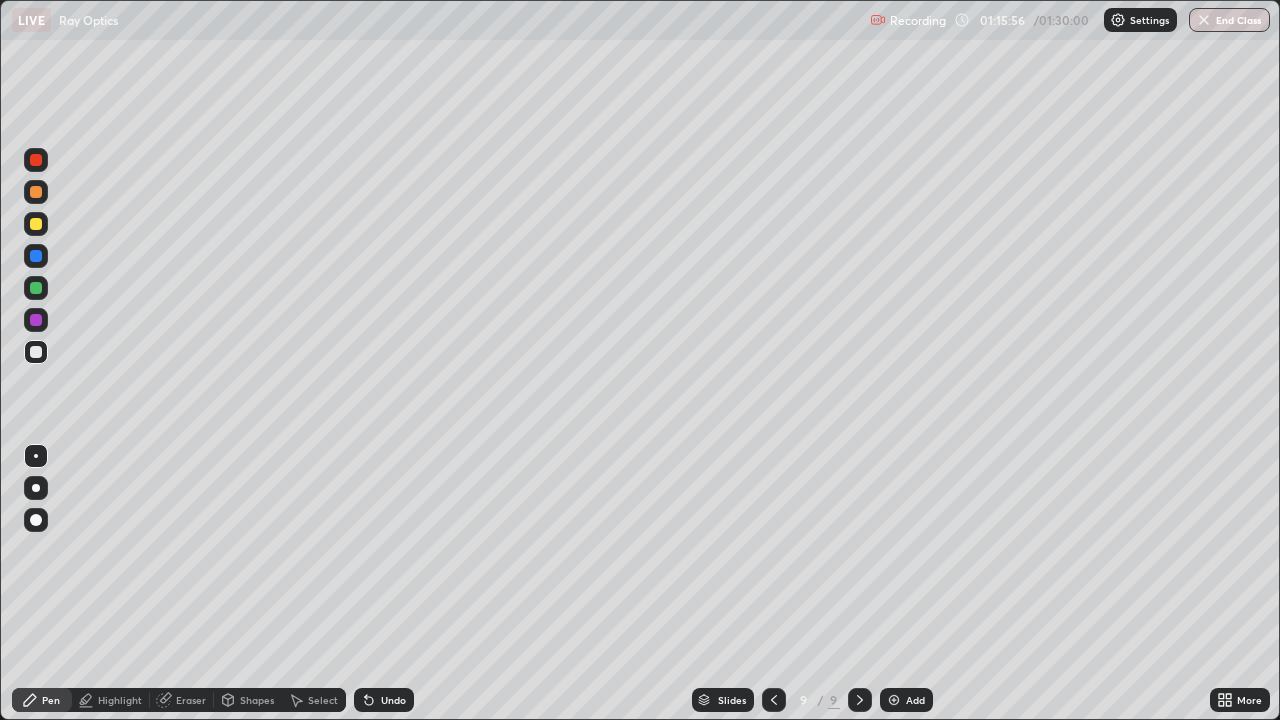click on "Undo" at bounding box center [393, 700] 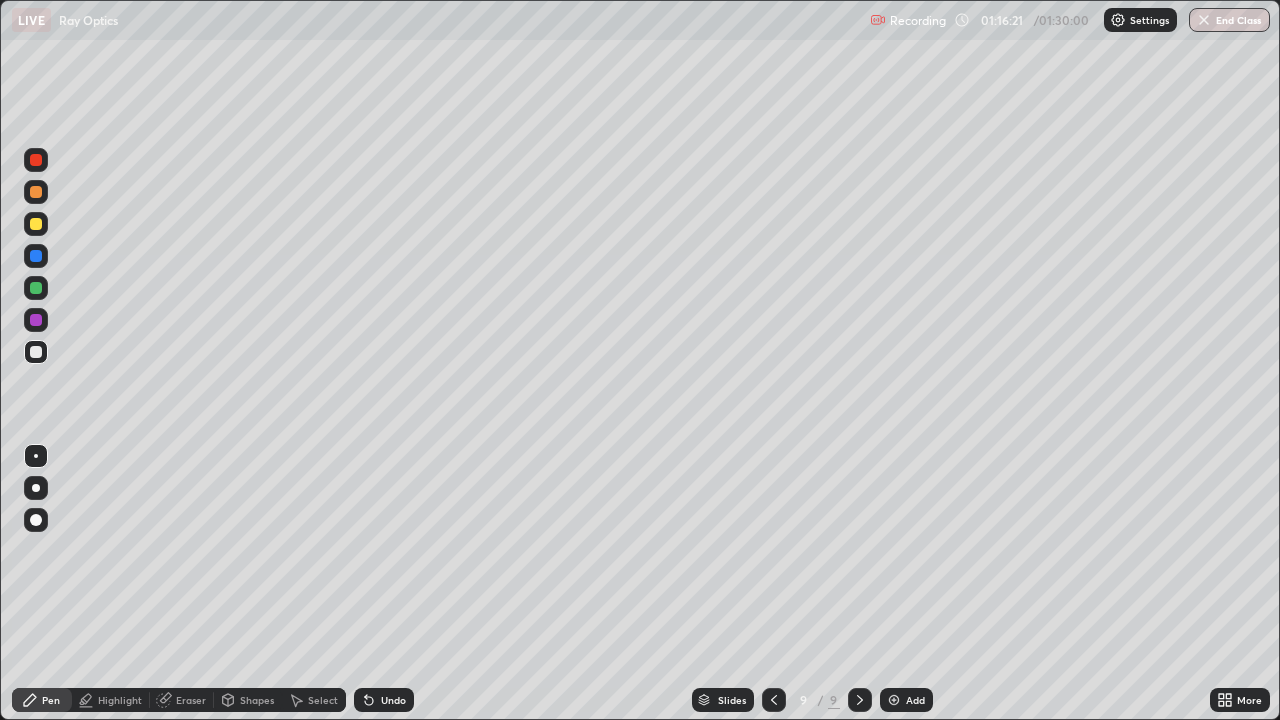 click on "Highlight" at bounding box center (120, 700) 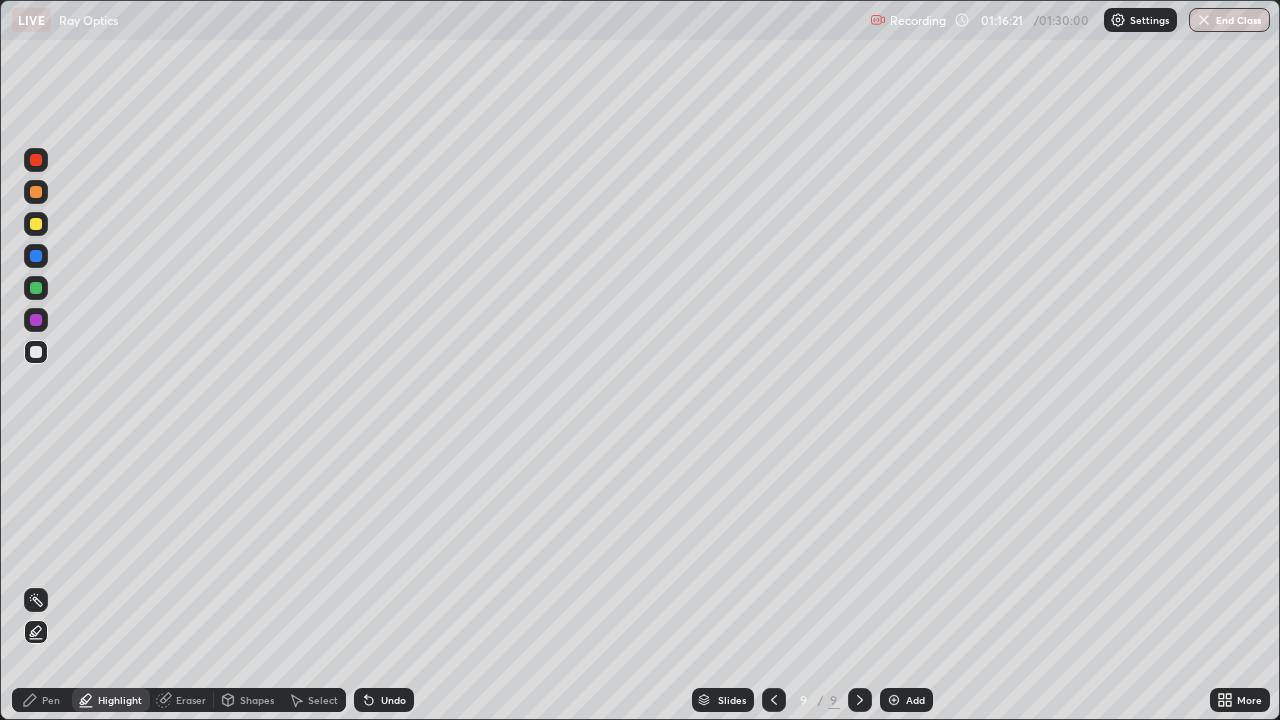 click 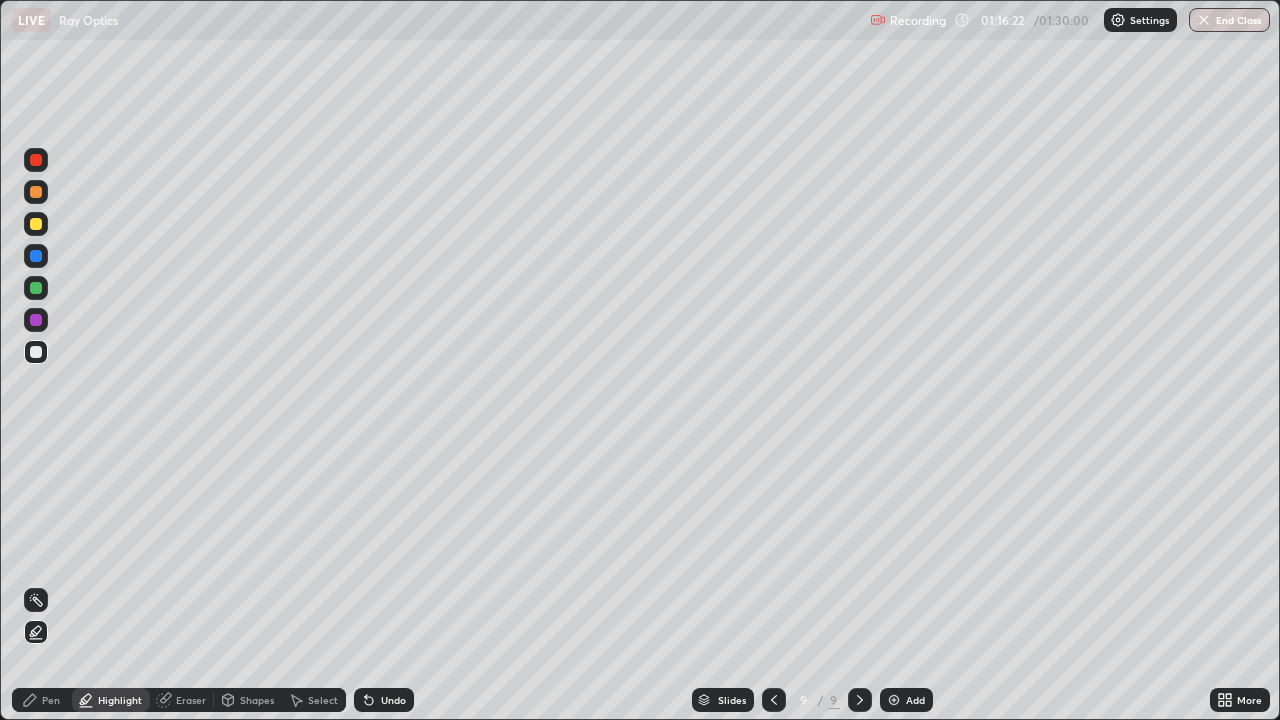 click at bounding box center (36, 320) 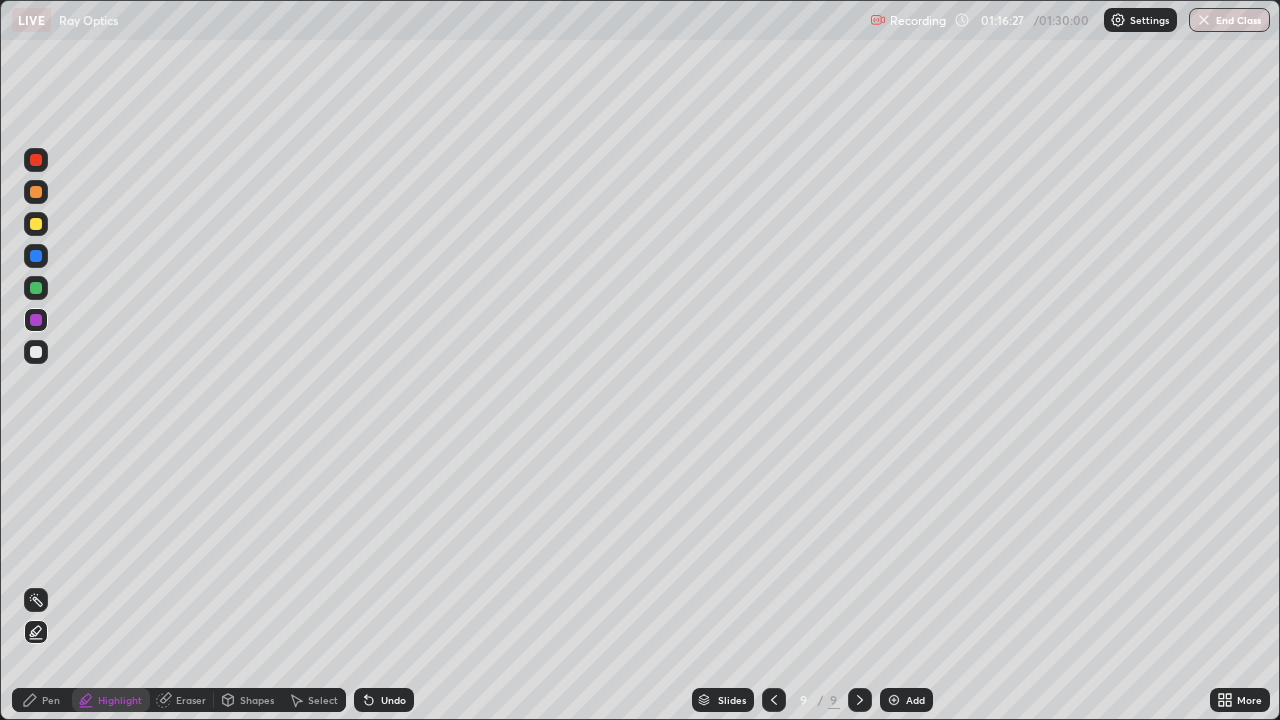 click on "Pen" at bounding box center [51, 700] 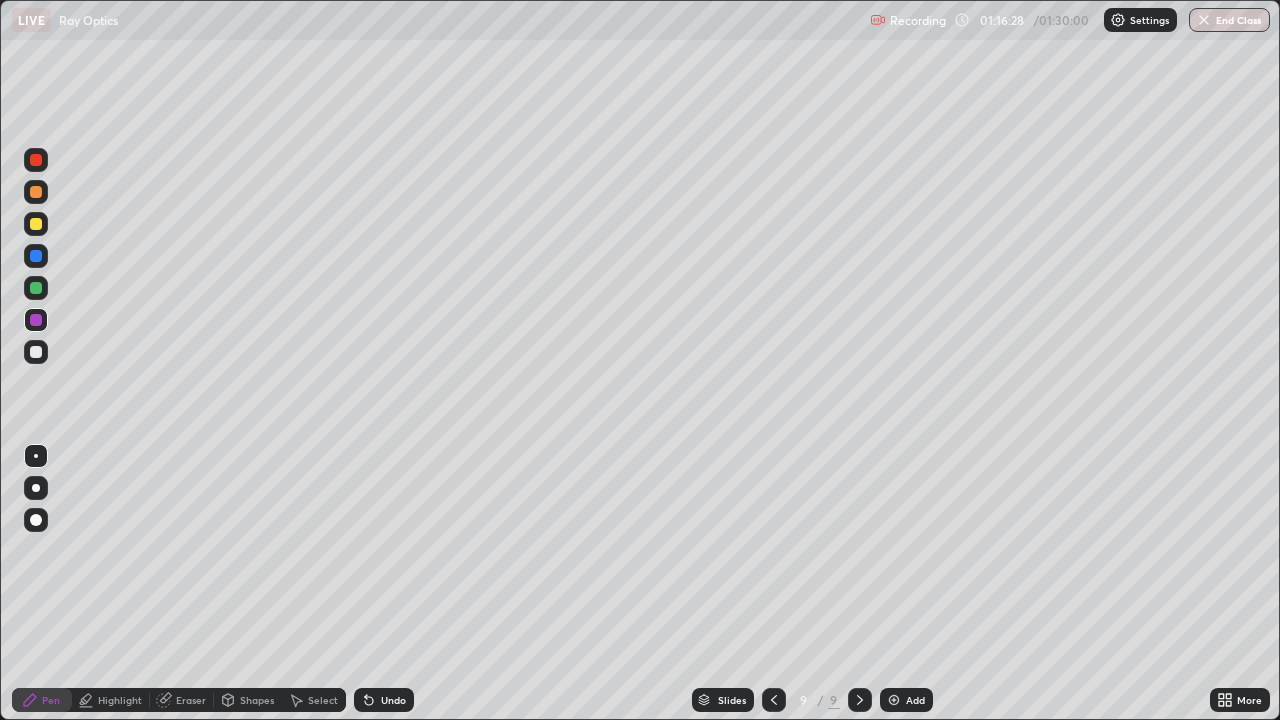 click at bounding box center (36, 352) 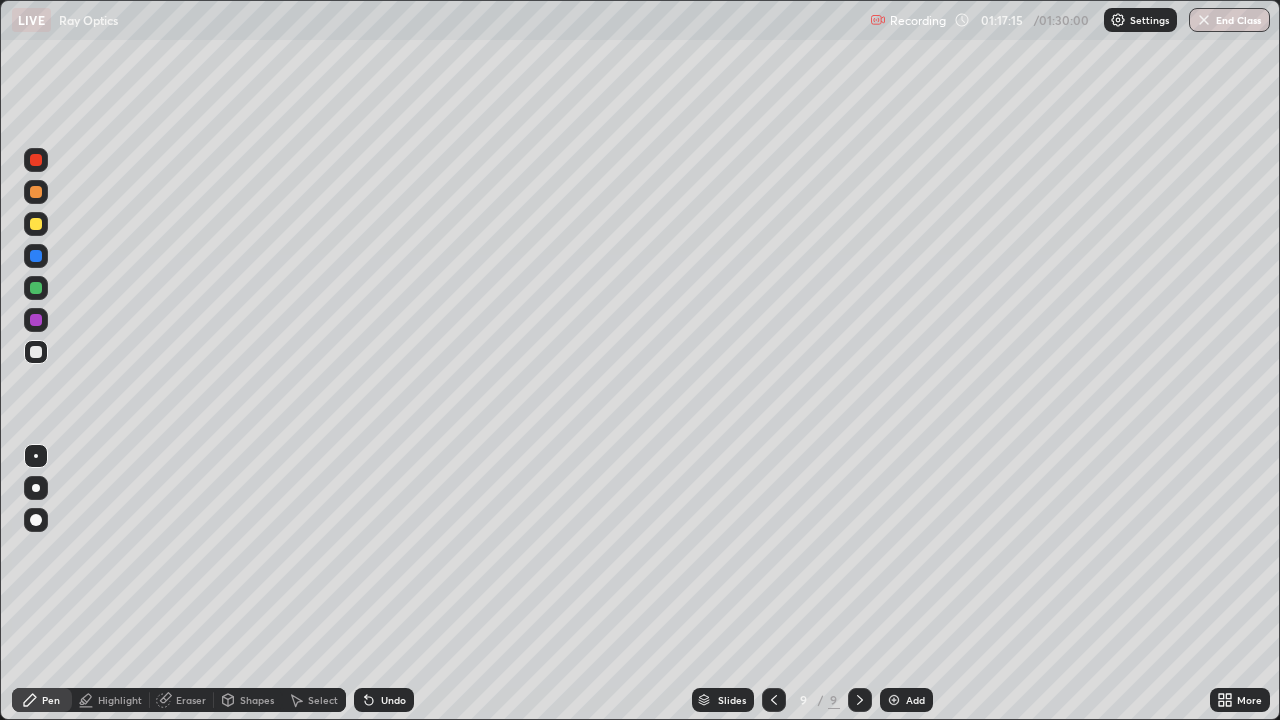 click 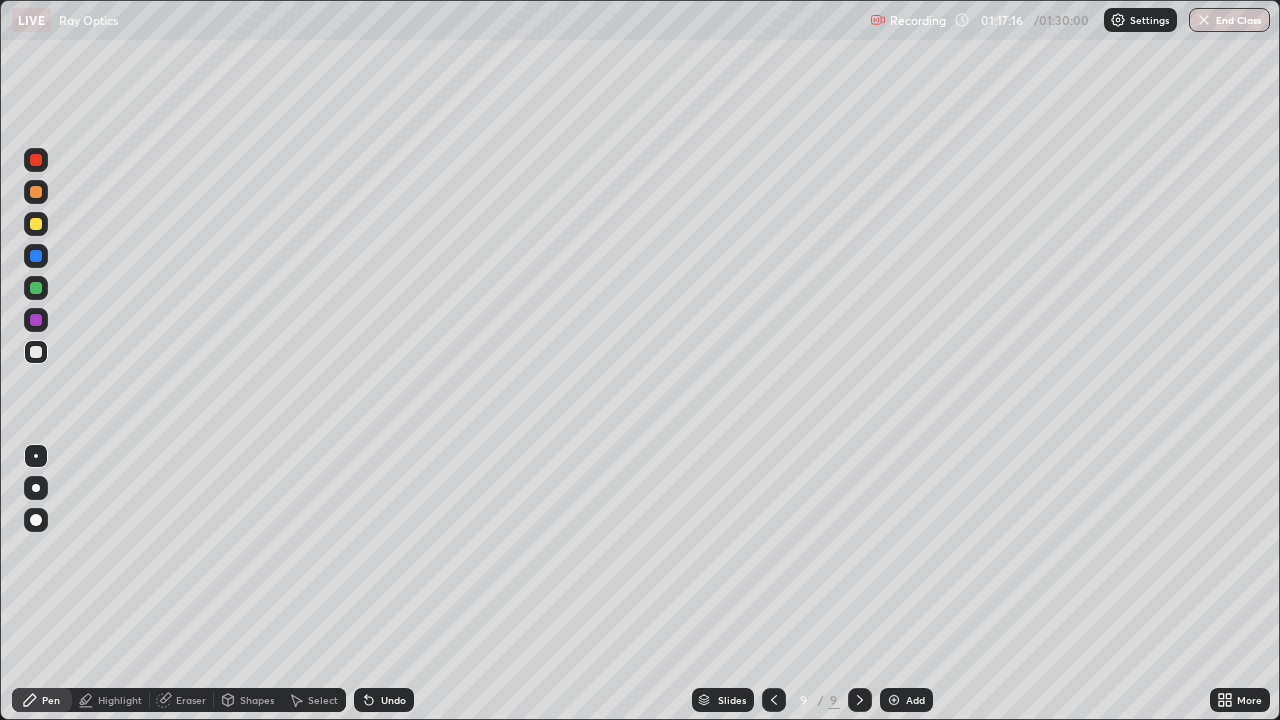 click 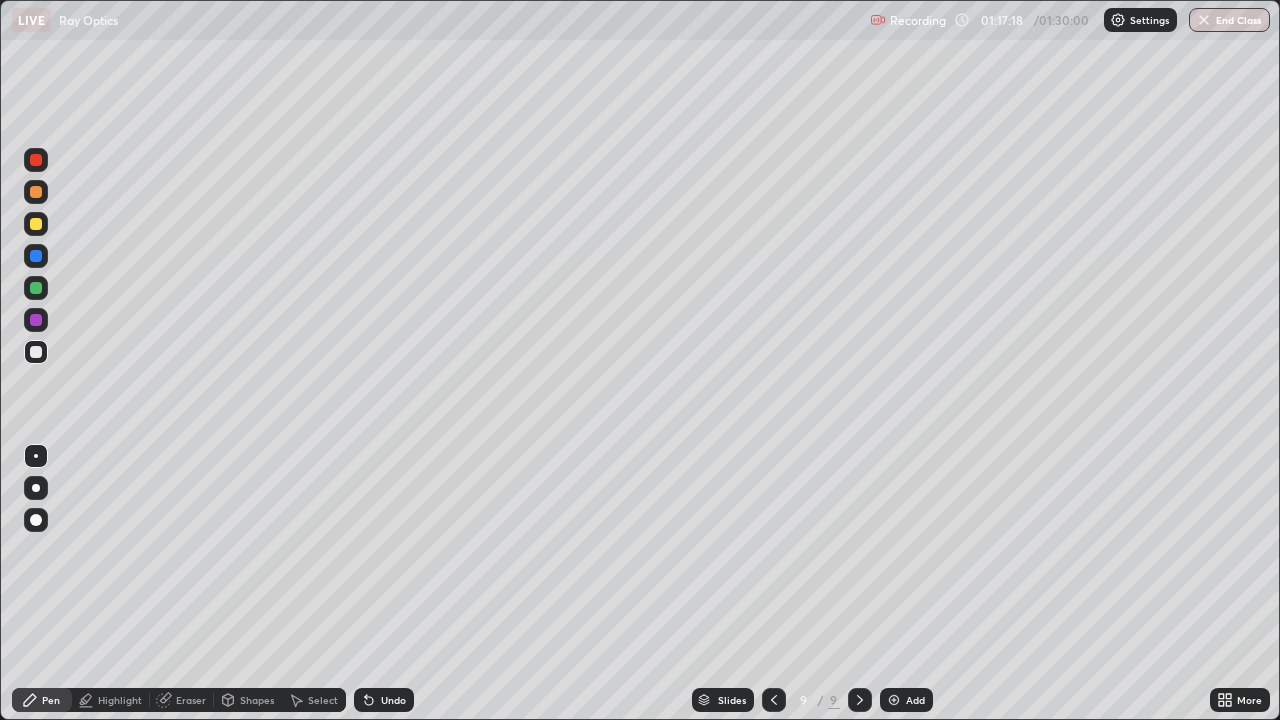 click on "Undo" at bounding box center [393, 700] 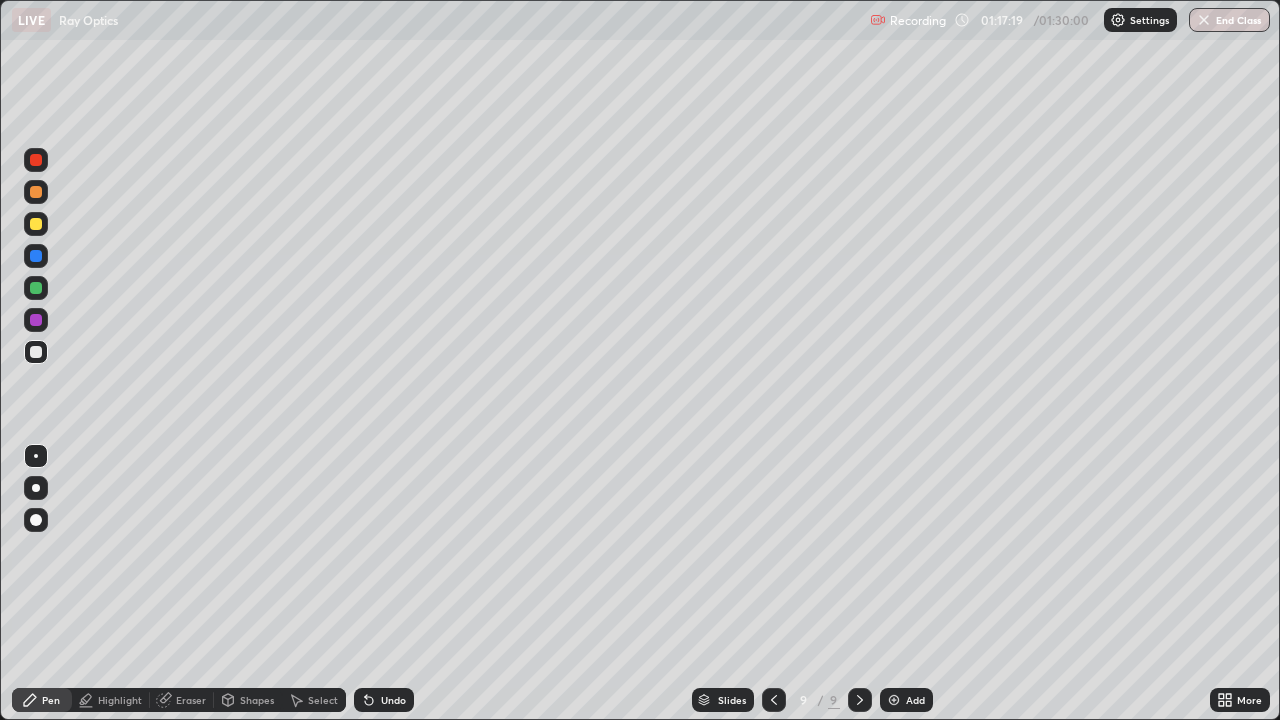 click on "Undo" at bounding box center [393, 700] 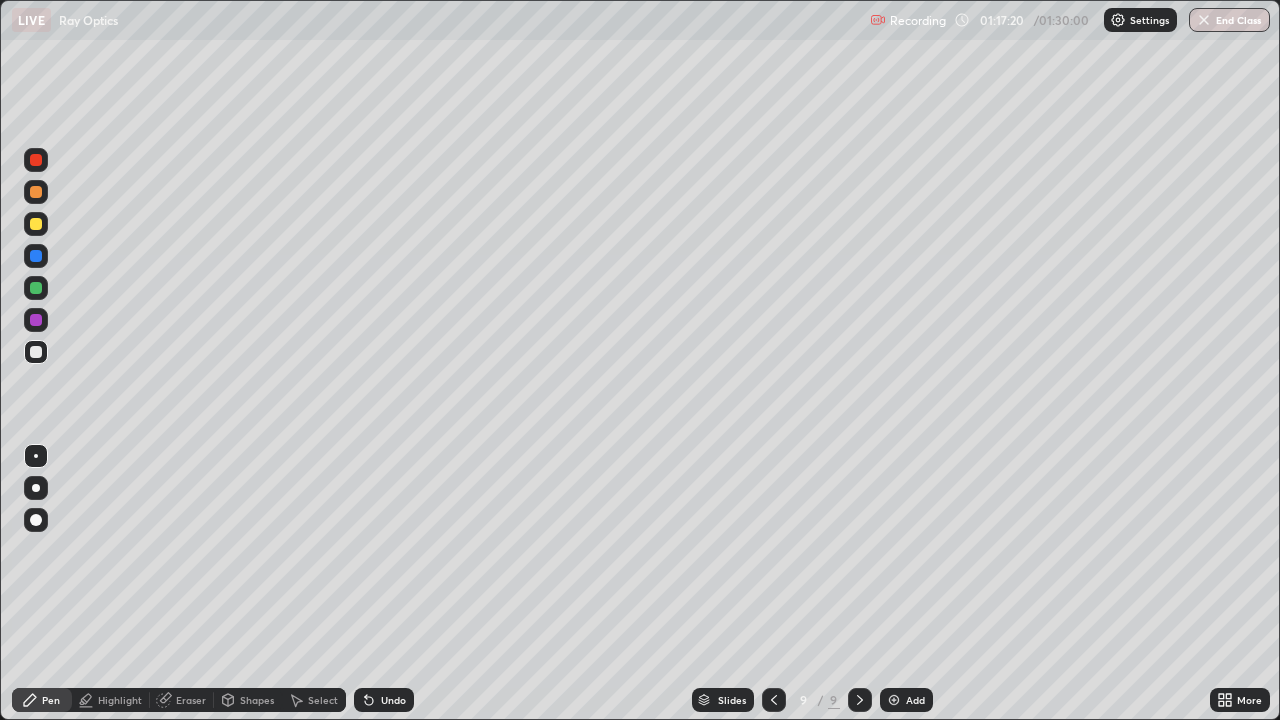 click on "Undo" at bounding box center [384, 700] 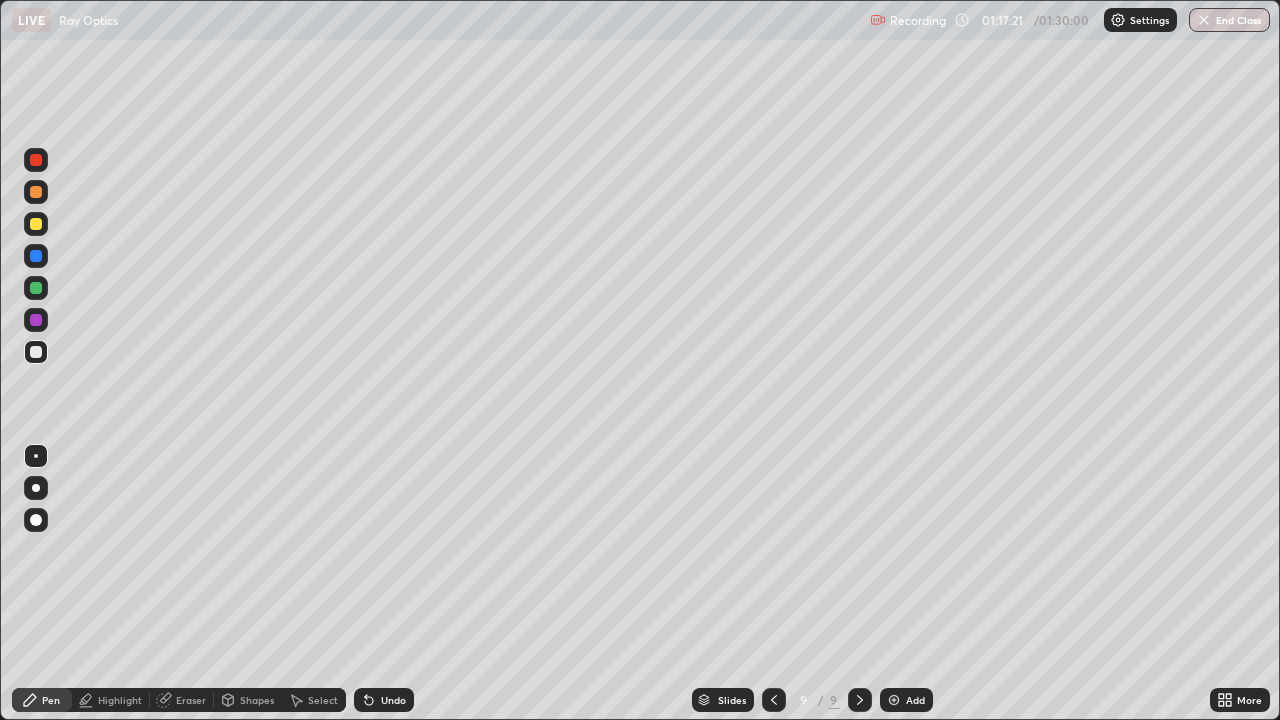 click on "Undo" at bounding box center (384, 700) 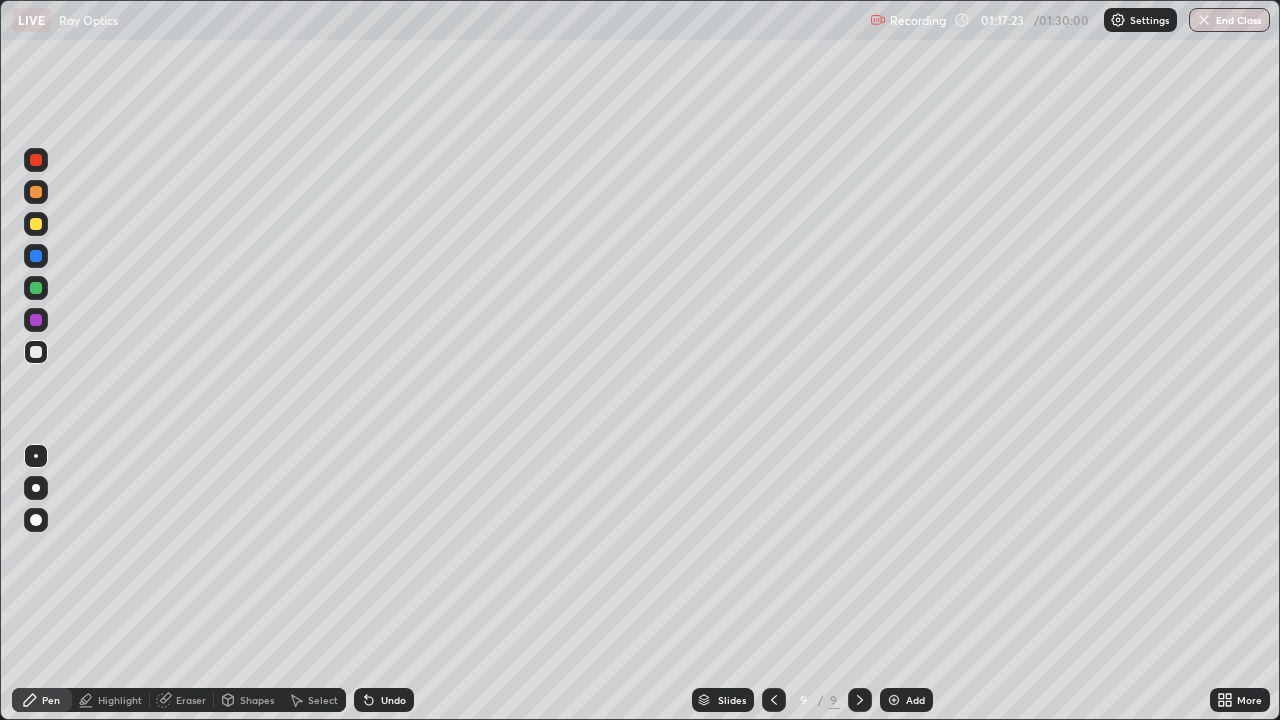 click on "Highlight" at bounding box center [120, 700] 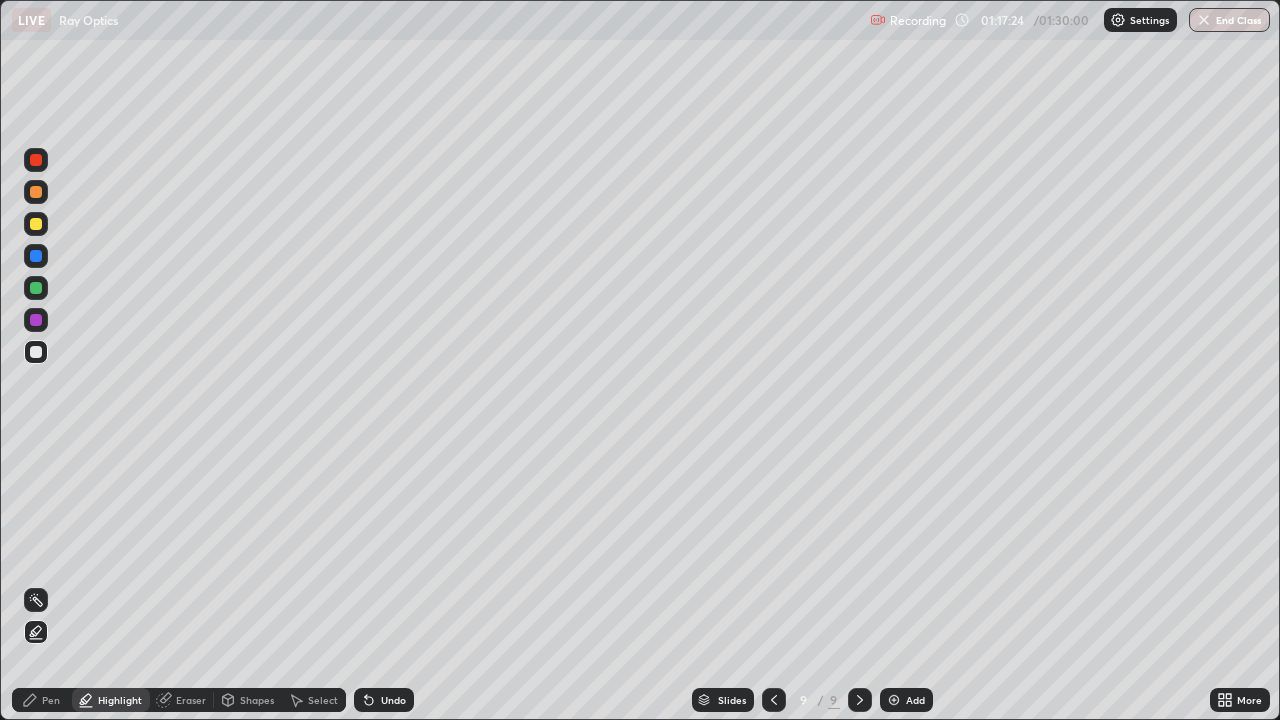 click 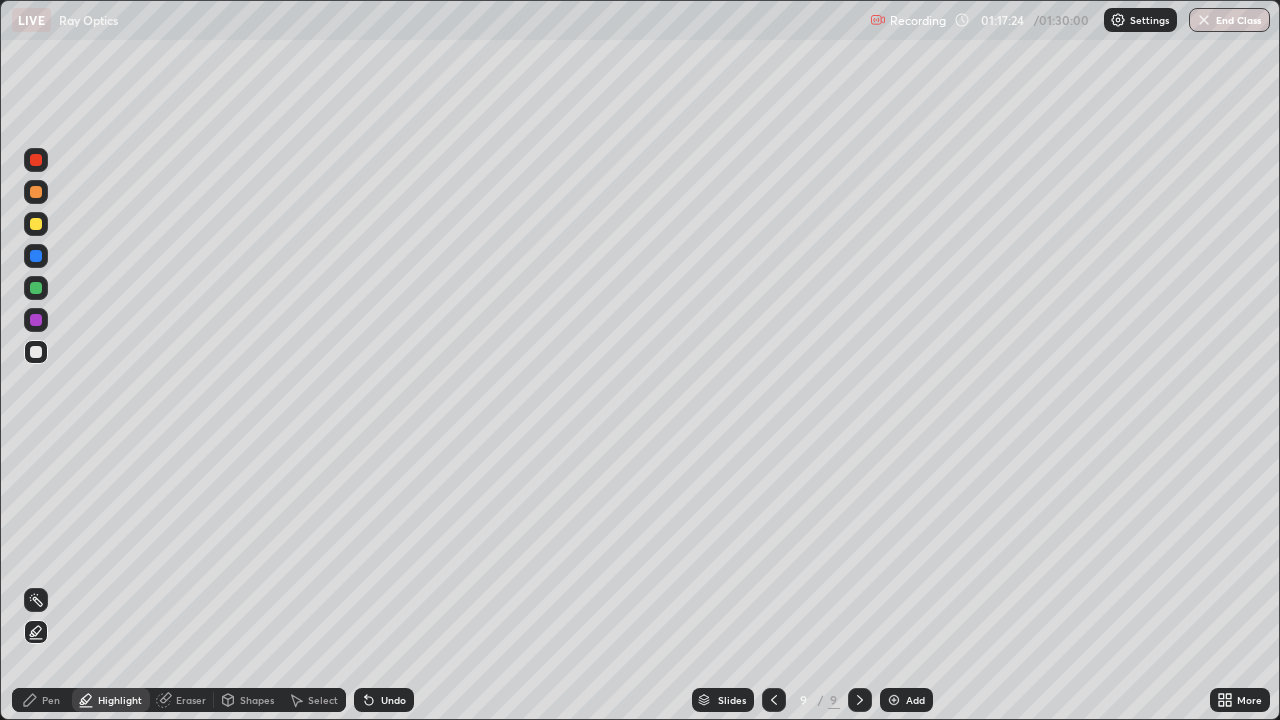 click at bounding box center (36, 320) 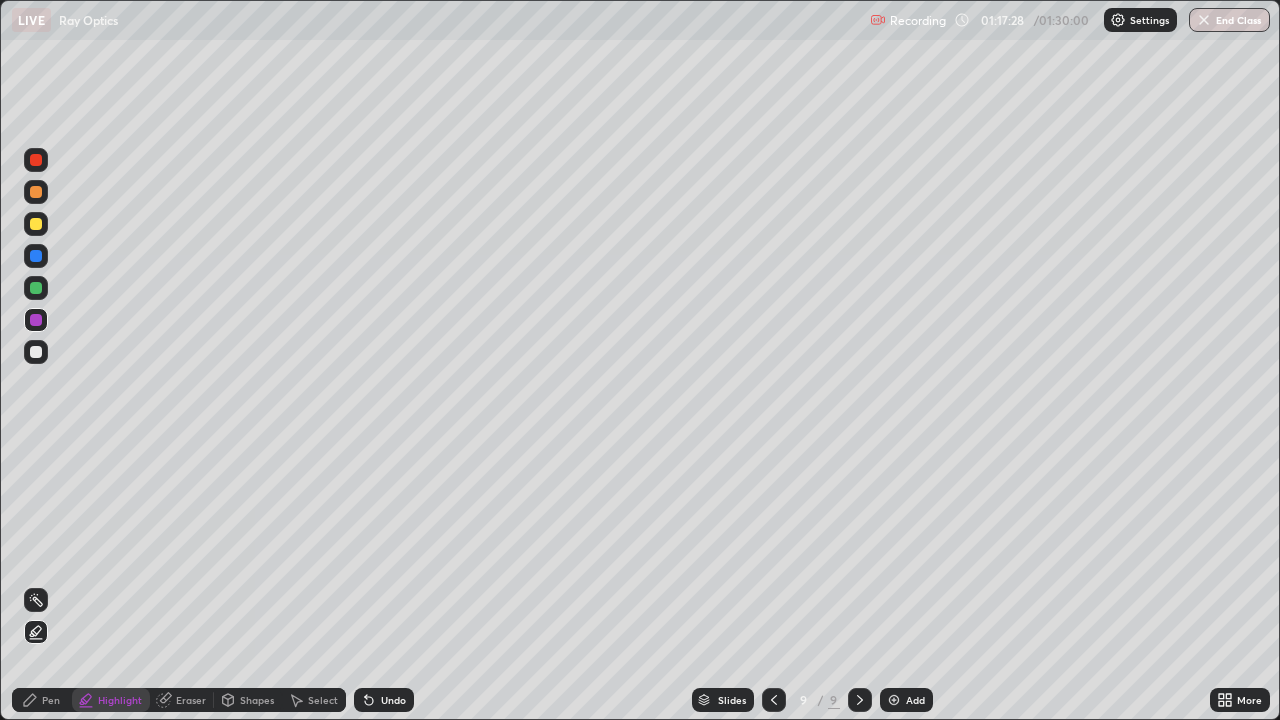 click on "Pen" at bounding box center (42, 700) 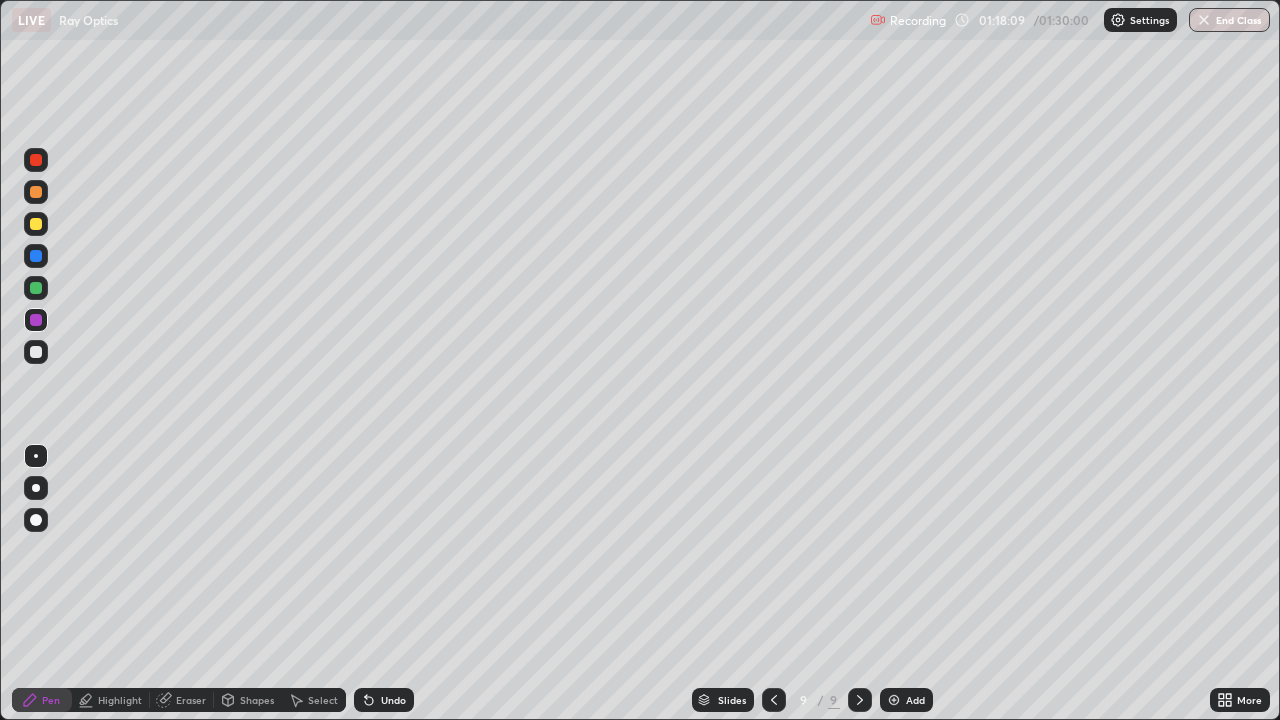 click on "Undo" at bounding box center (393, 700) 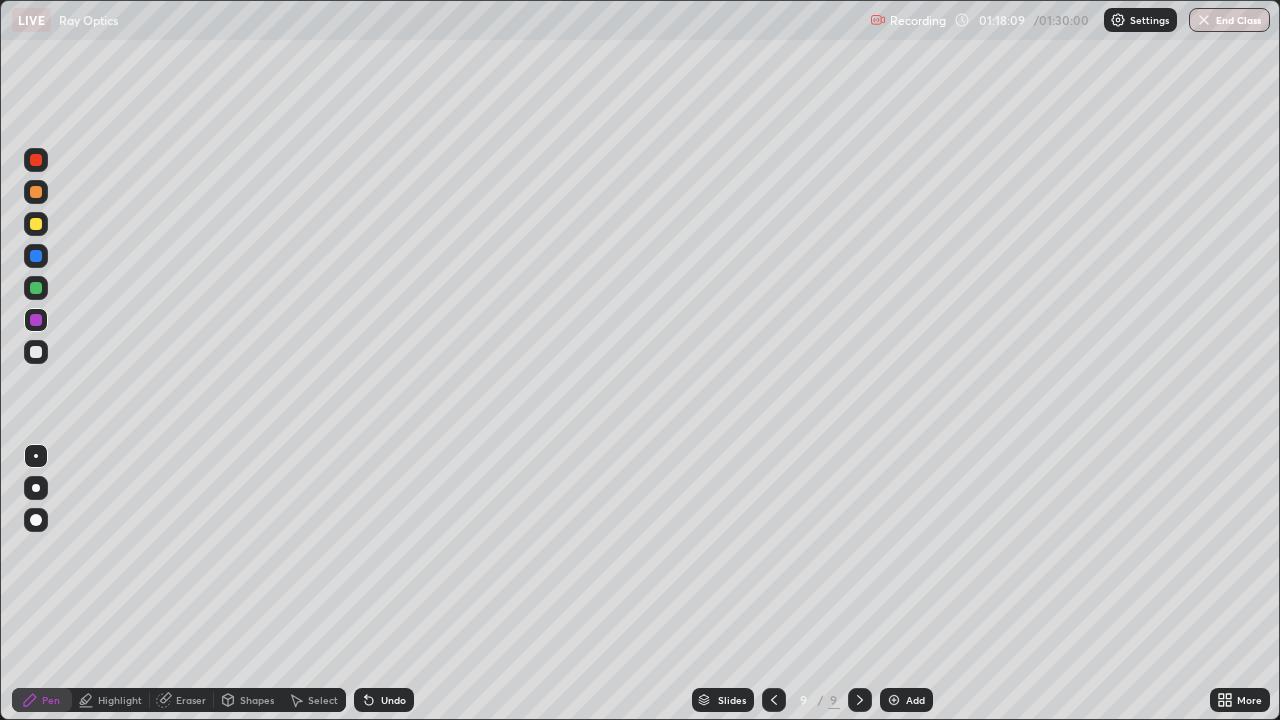 click on "Undo" at bounding box center (384, 700) 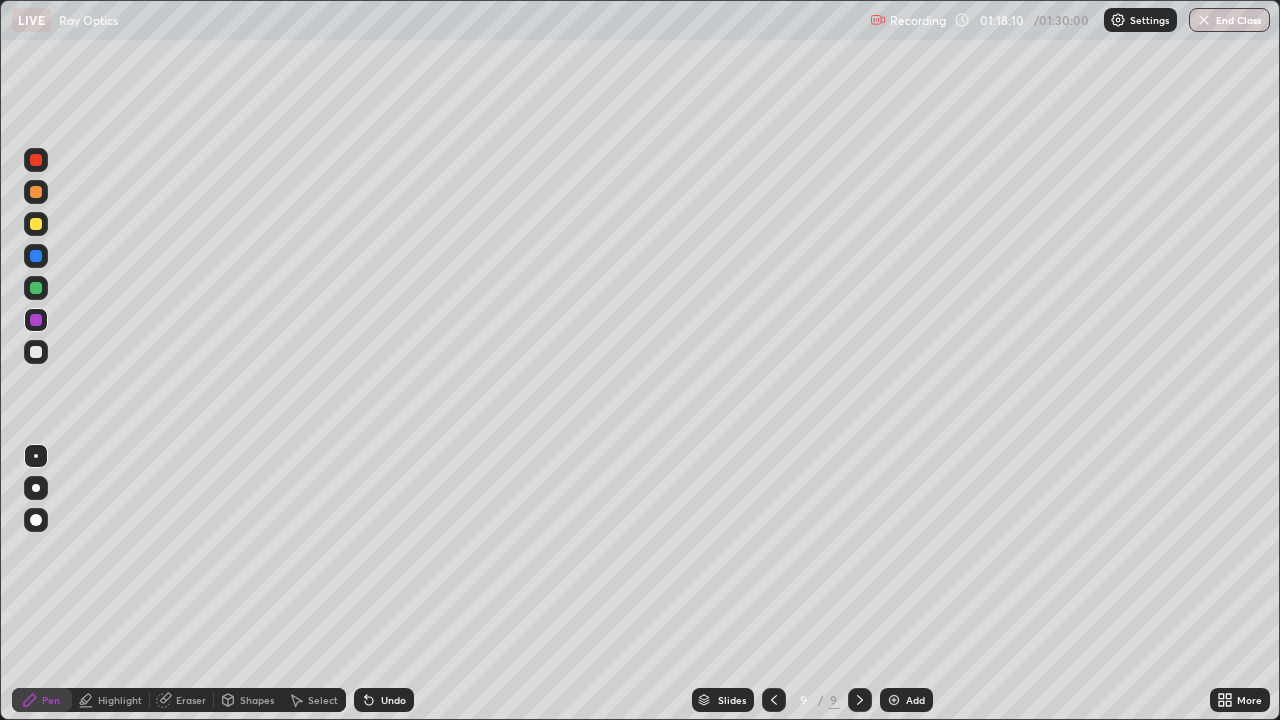 click on "Undo" at bounding box center [384, 700] 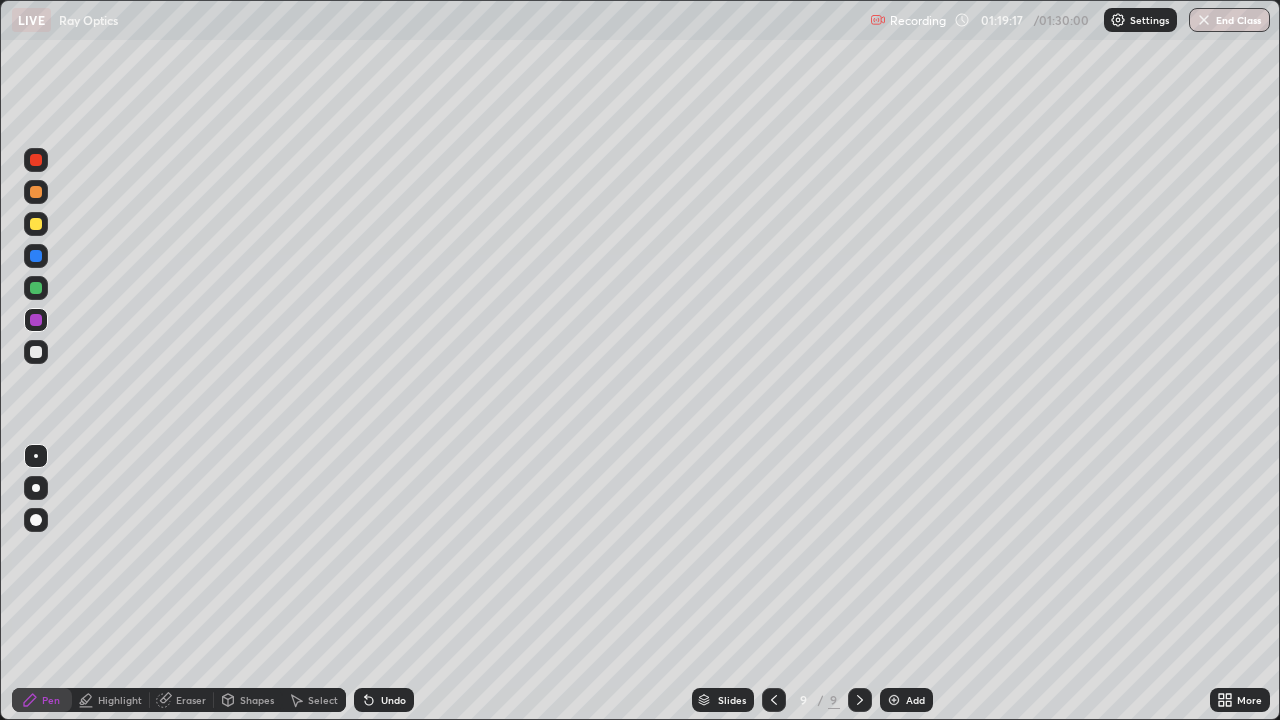 click on "Add" at bounding box center [906, 700] 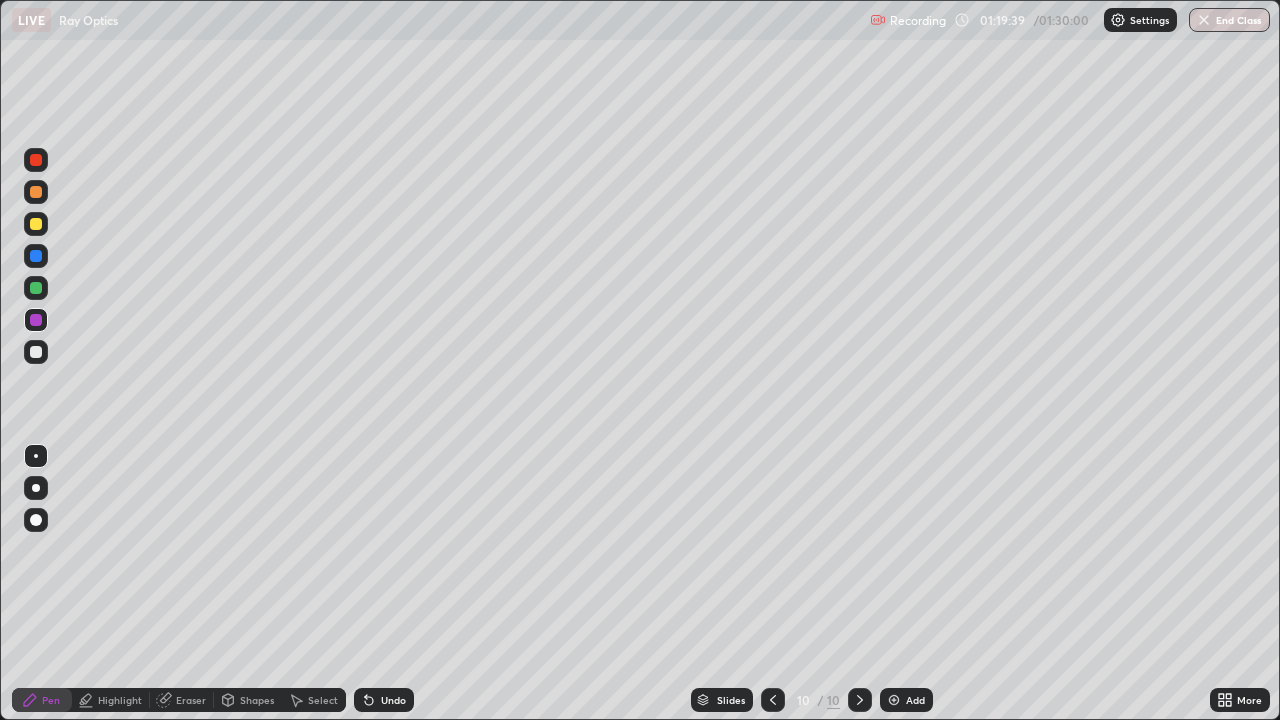 click at bounding box center (36, 352) 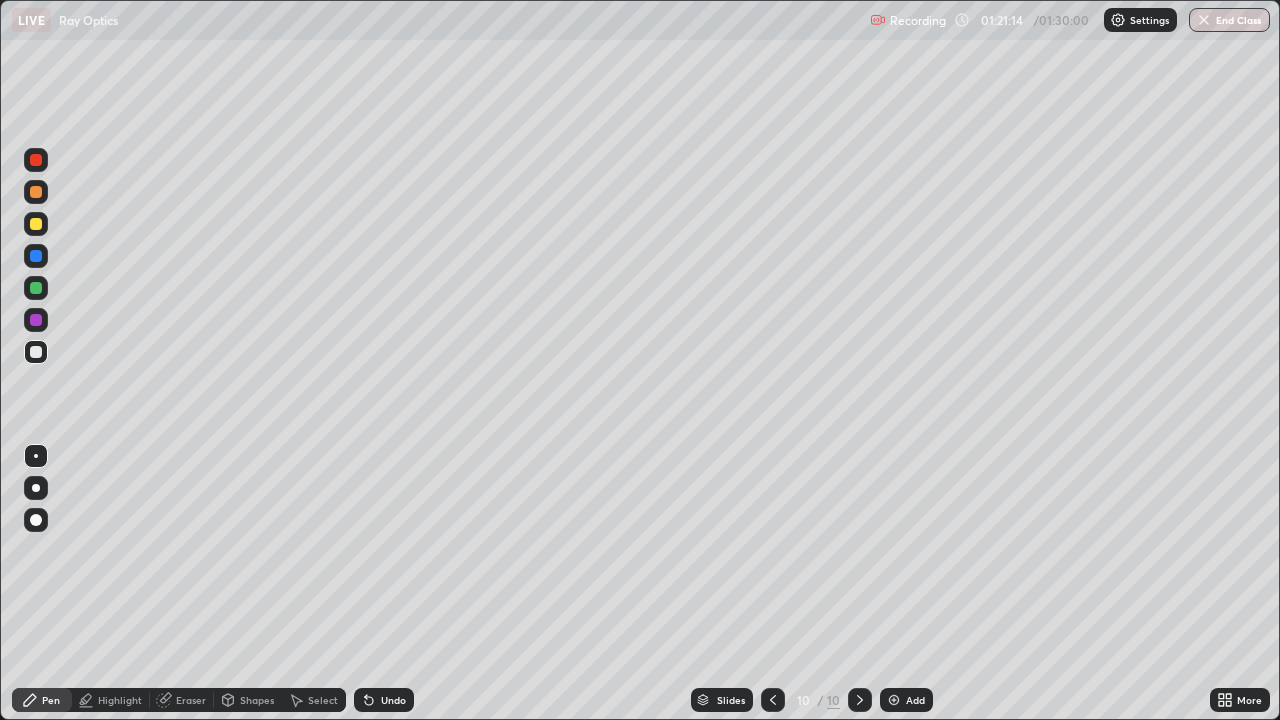 click at bounding box center [773, 700] 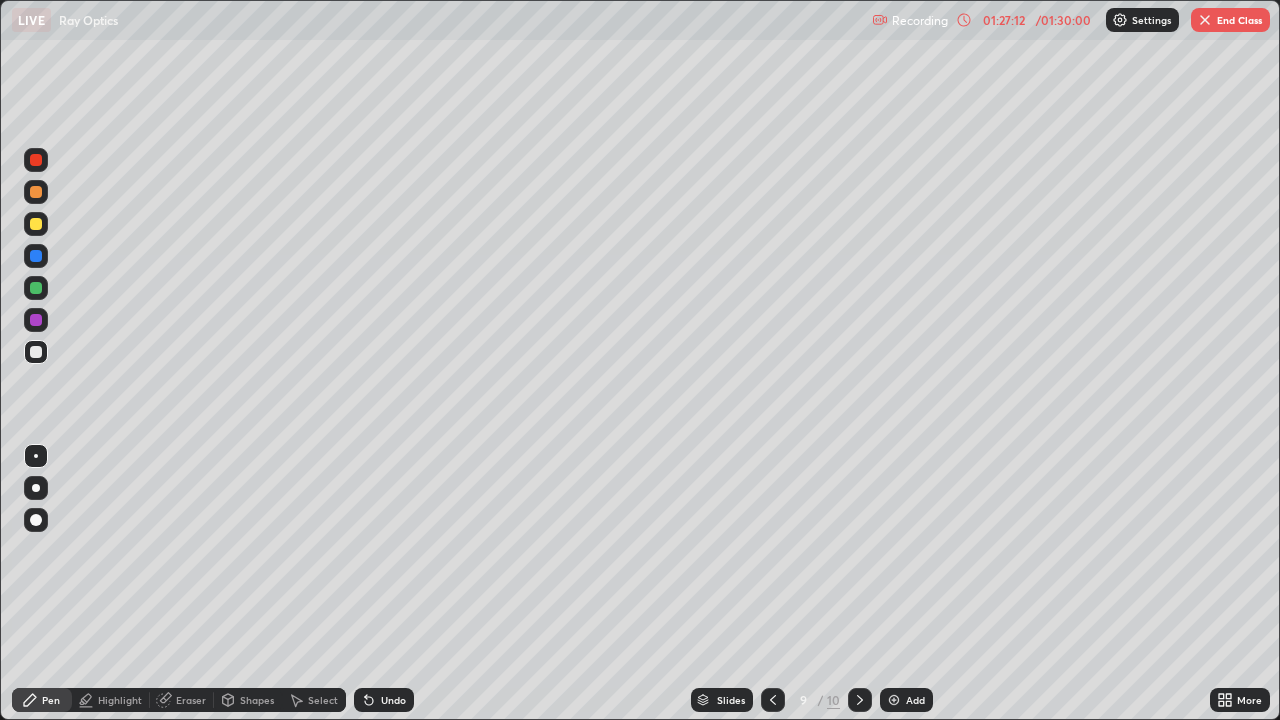 click 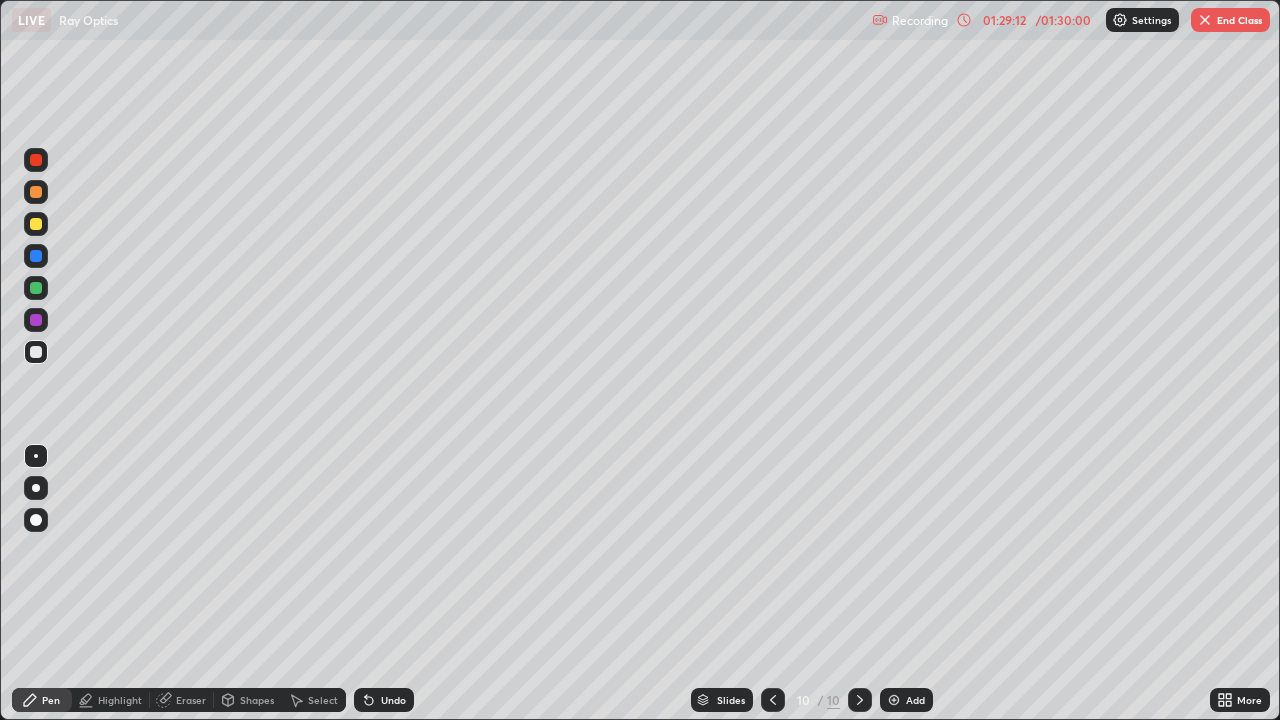 click on "End Class" at bounding box center (1230, 20) 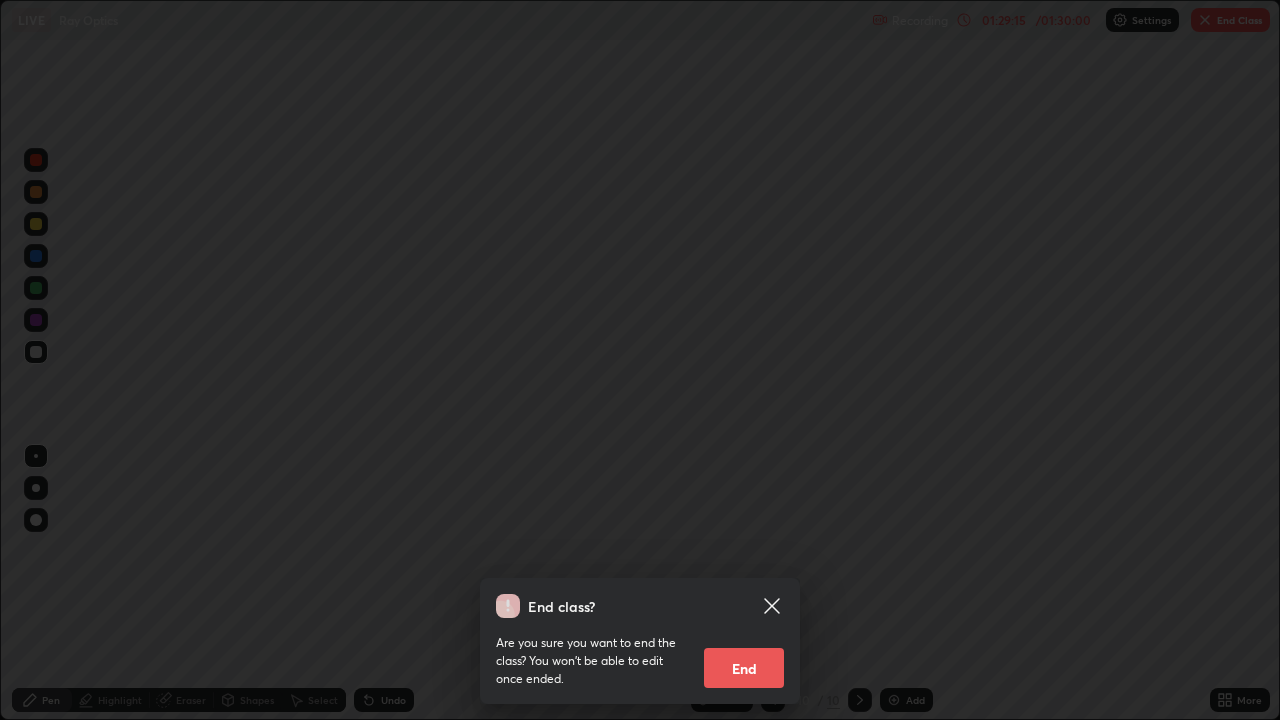 click on "End" at bounding box center [744, 668] 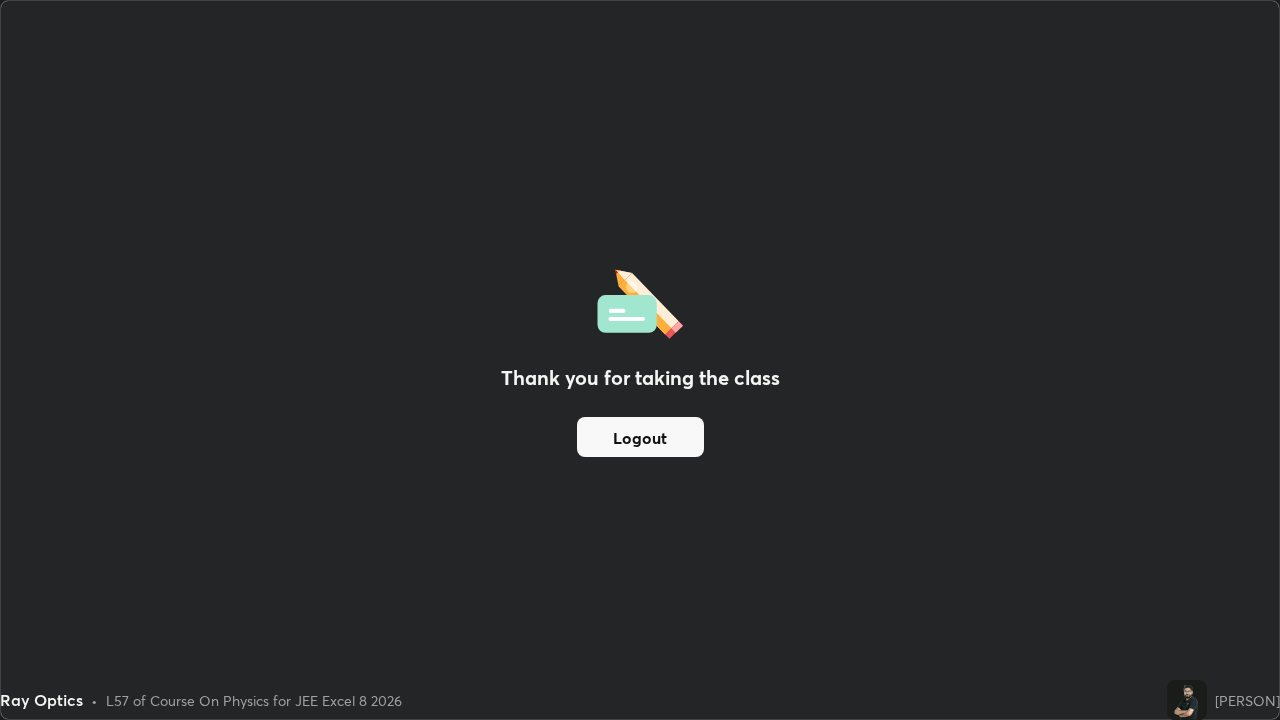 click on "Logout" at bounding box center (640, 437) 